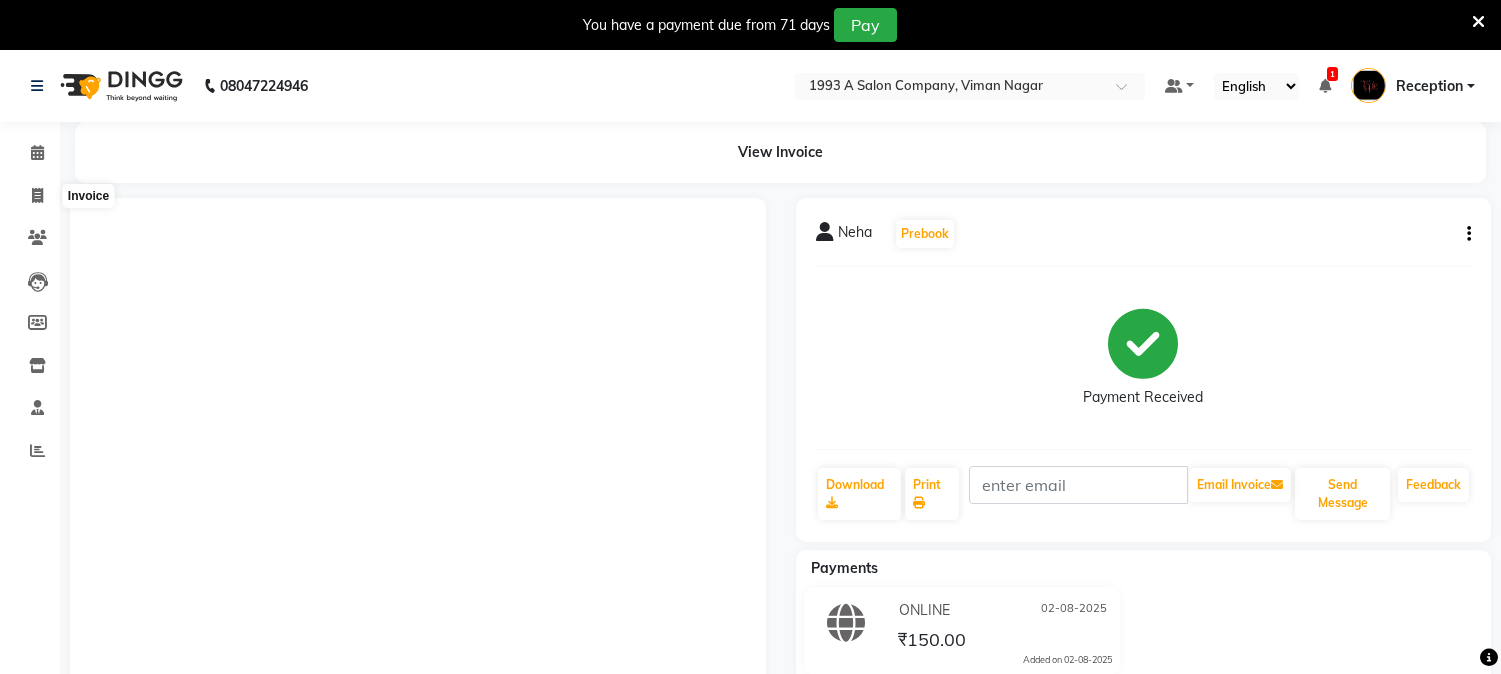 scroll, scrollTop: 0, scrollLeft: 0, axis: both 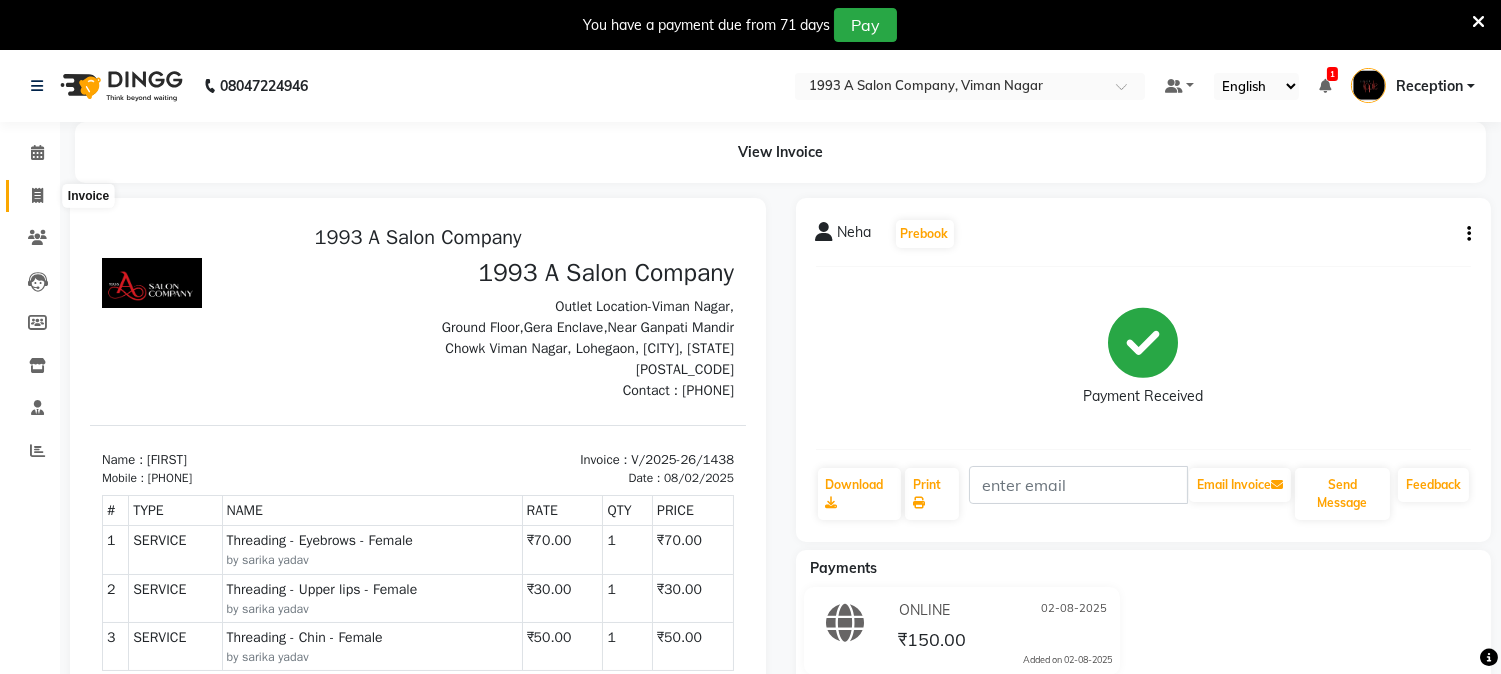 click 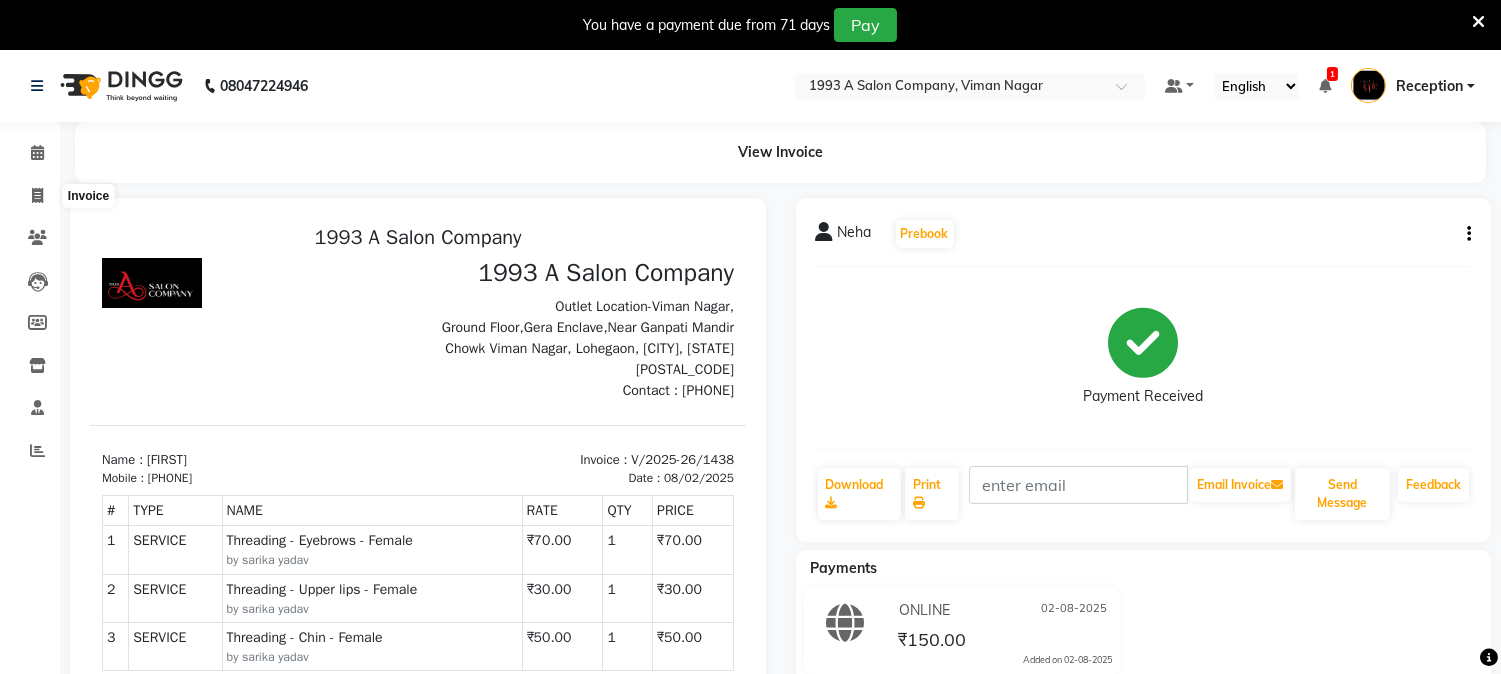 select on "144" 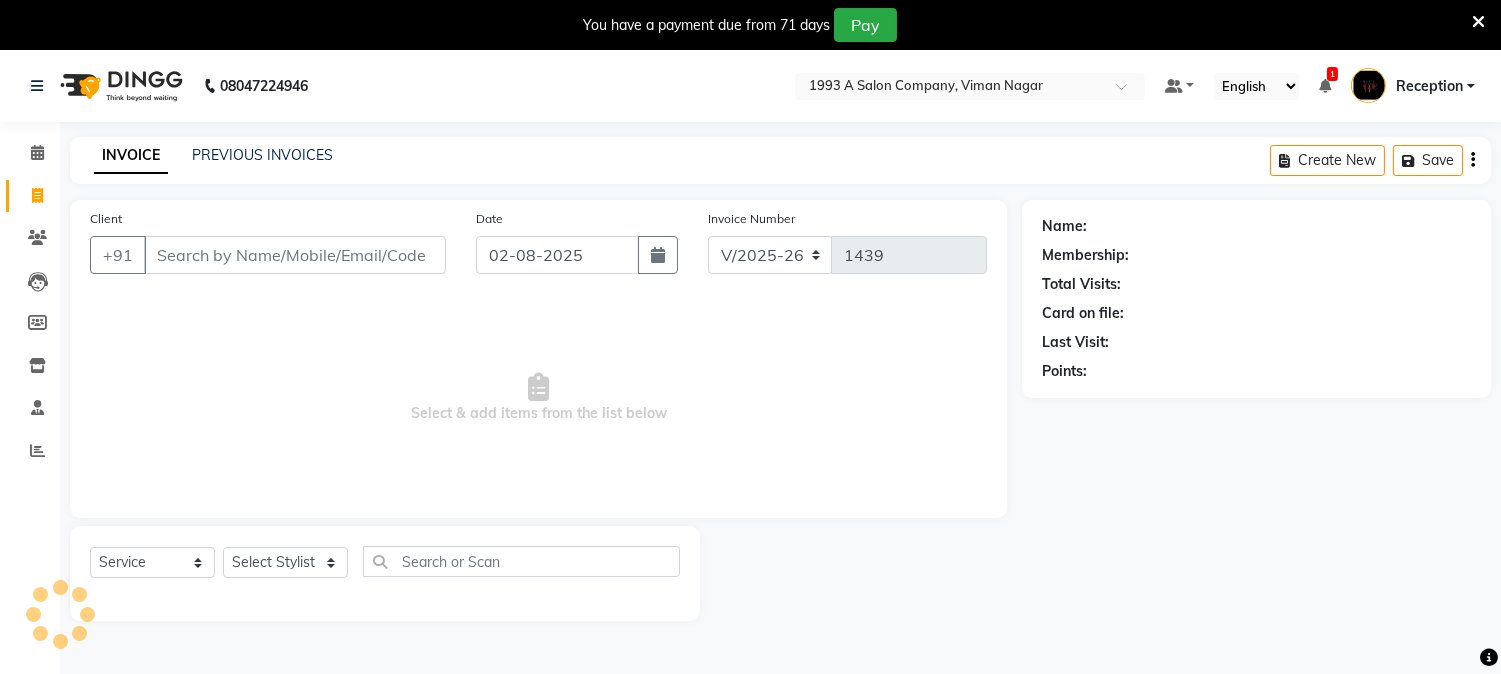 scroll, scrollTop: 50, scrollLeft: 0, axis: vertical 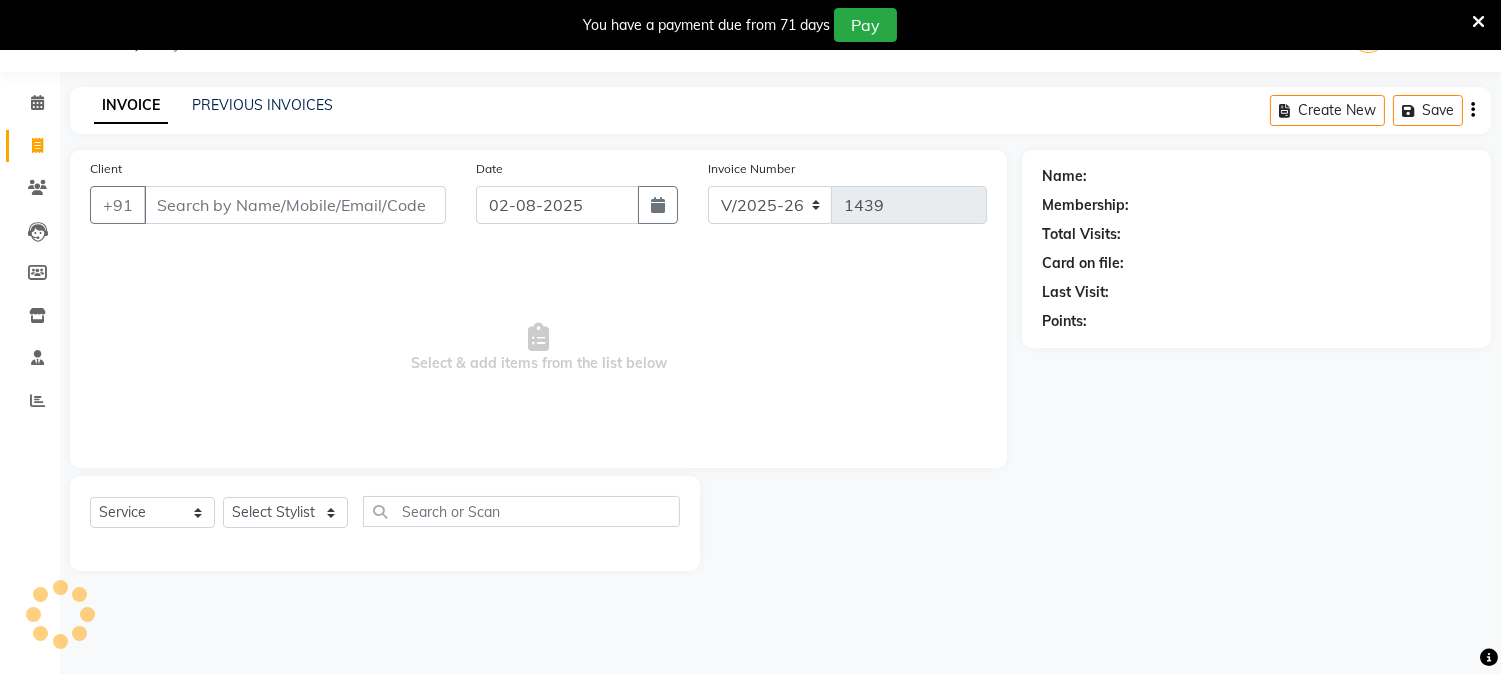 click on "Client" at bounding box center [295, 205] 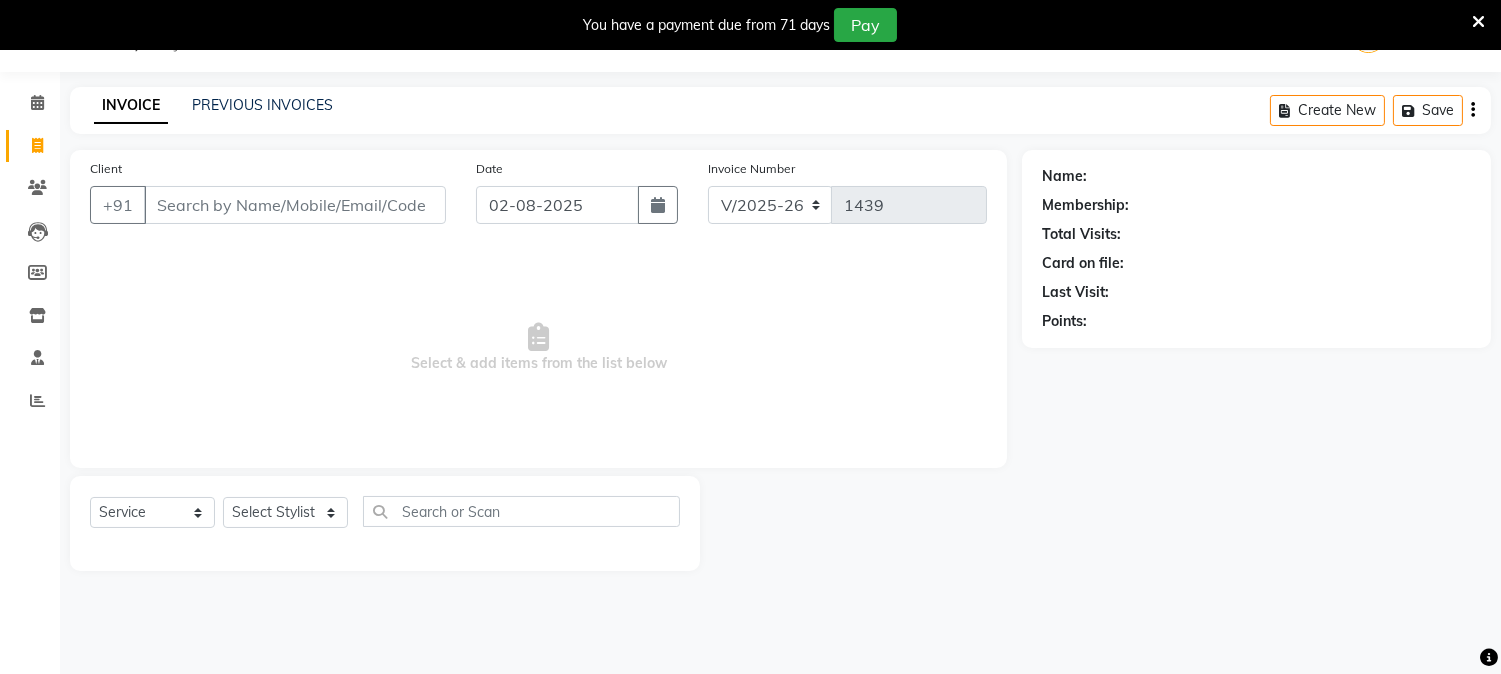 click at bounding box center (1478, 22) 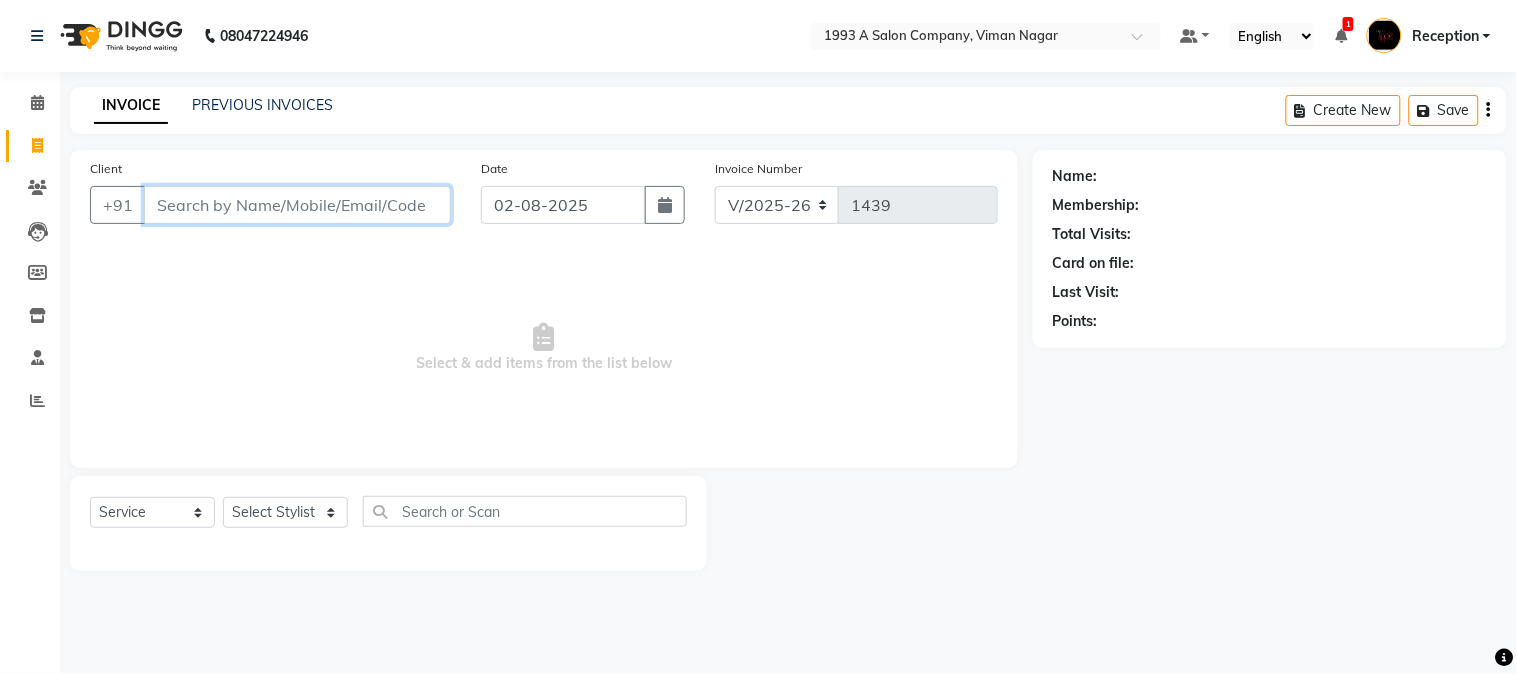 click on "Client" at bounding box center (297, 205) 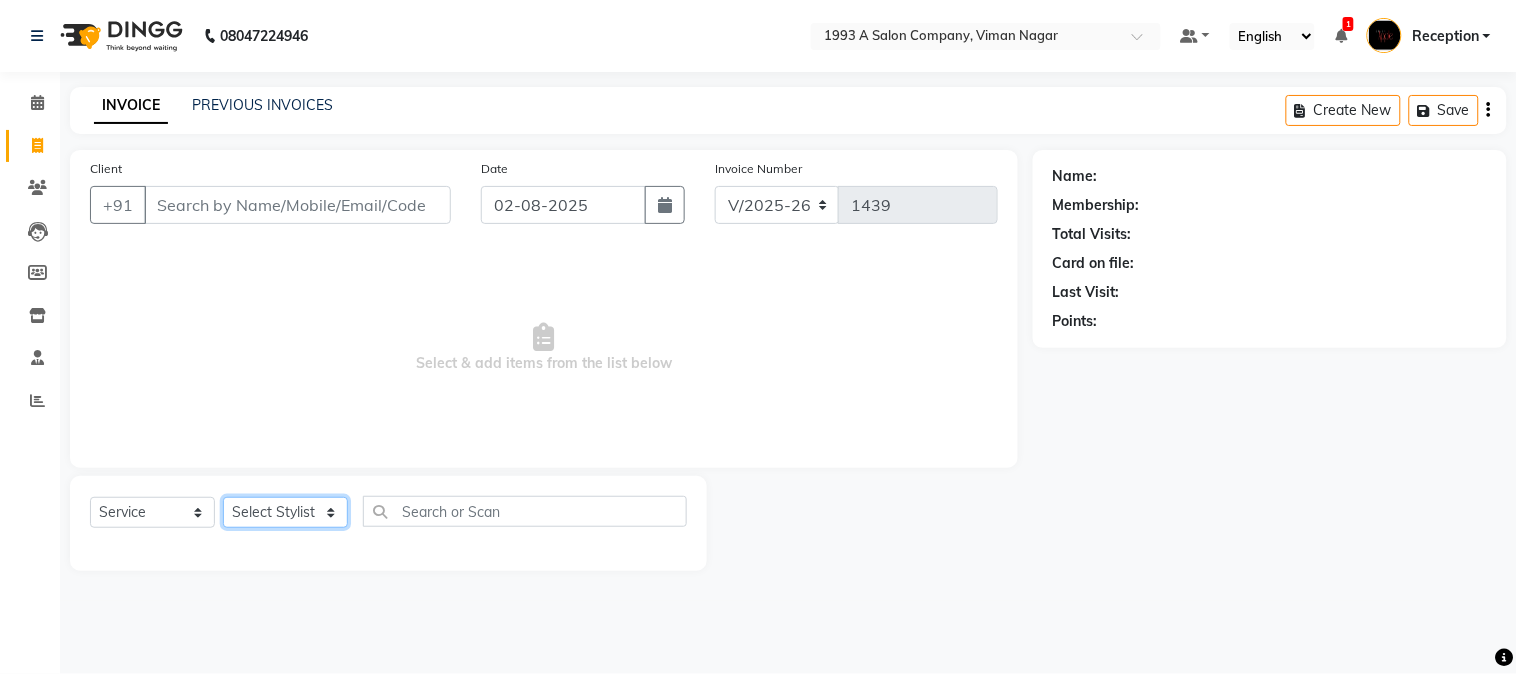 drag, startPoint x: 300, startPoint y: 511, endPoint x: 284, endPoint y: 494, distance: 23.345236 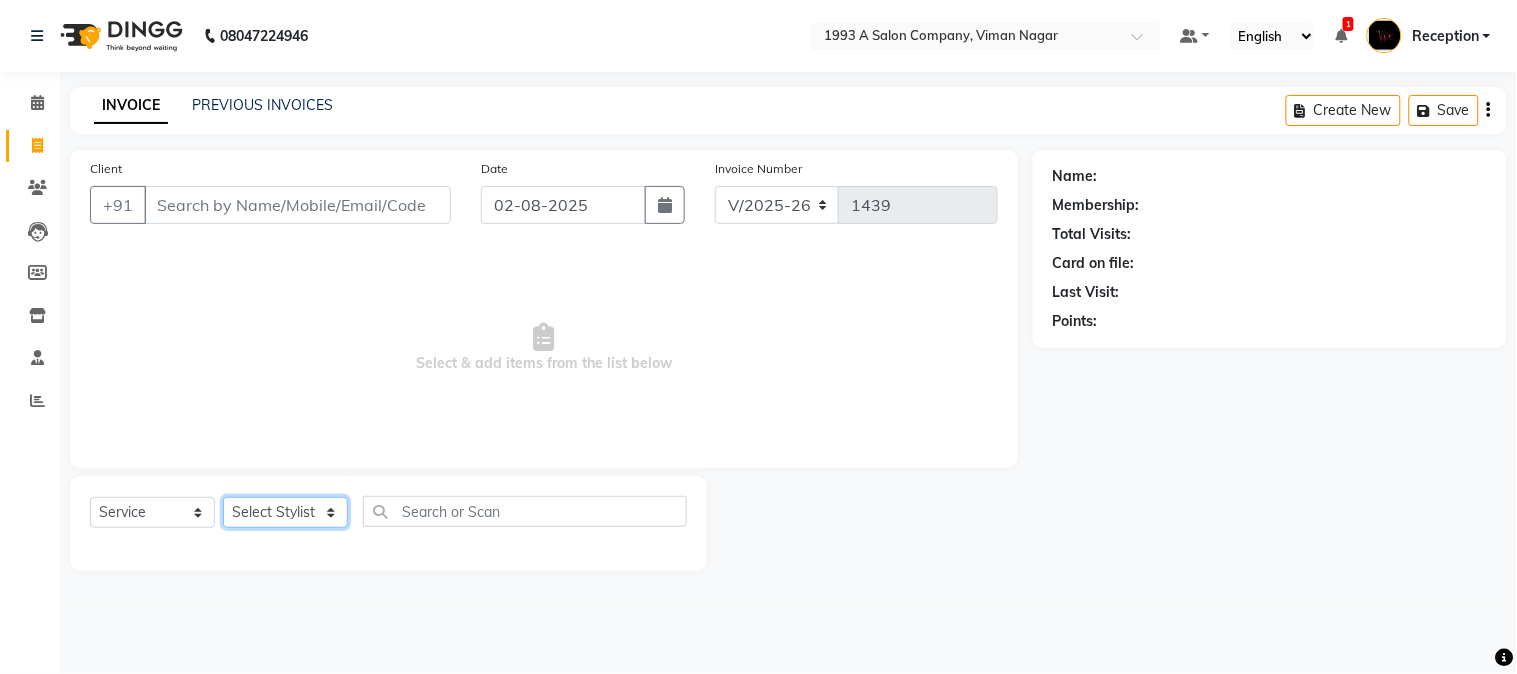 select on "78173" 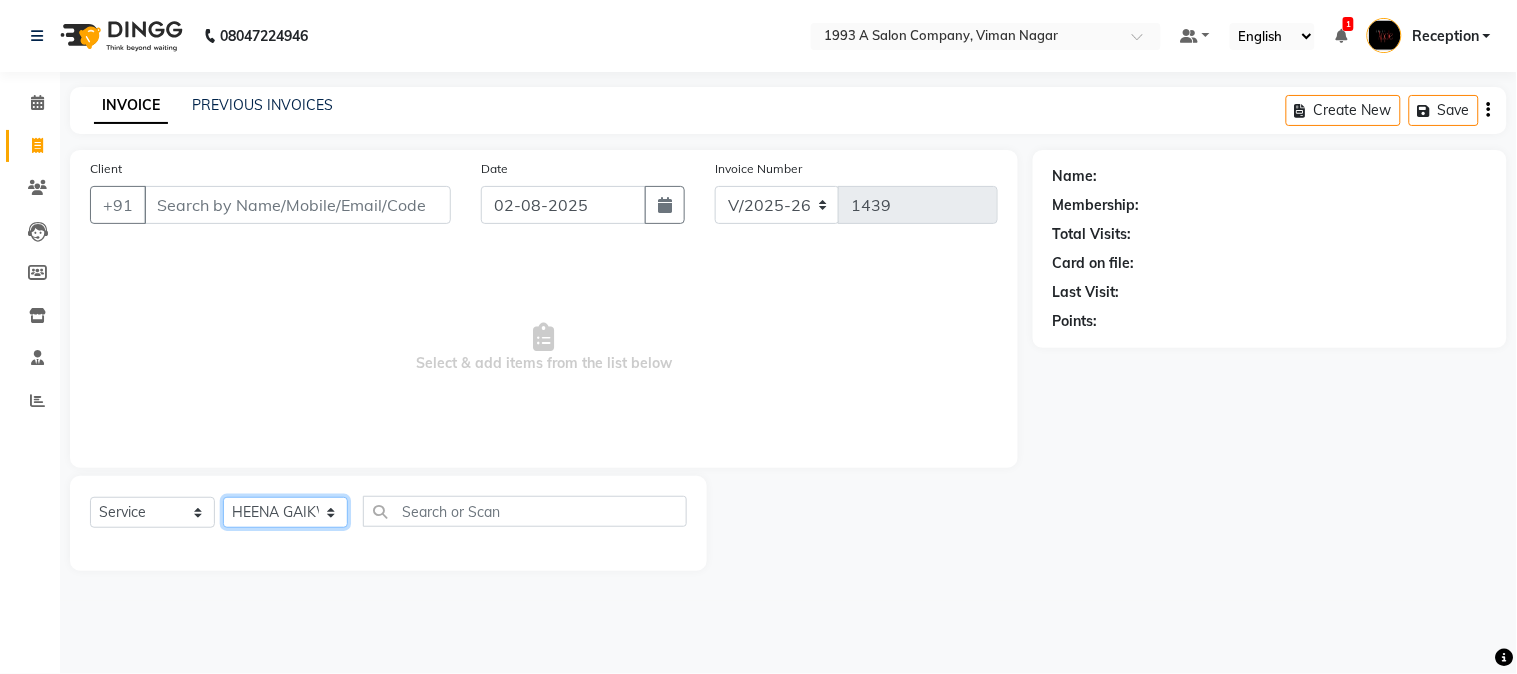 click on "Select Stylist [FIRST] [LAST] [FIRST] [LAST]  Reception  [FIRST] [LAST] [FIRST] [LAST] [FIRST] Training Department [FIRST] [LAST] [FIRST] Sir" 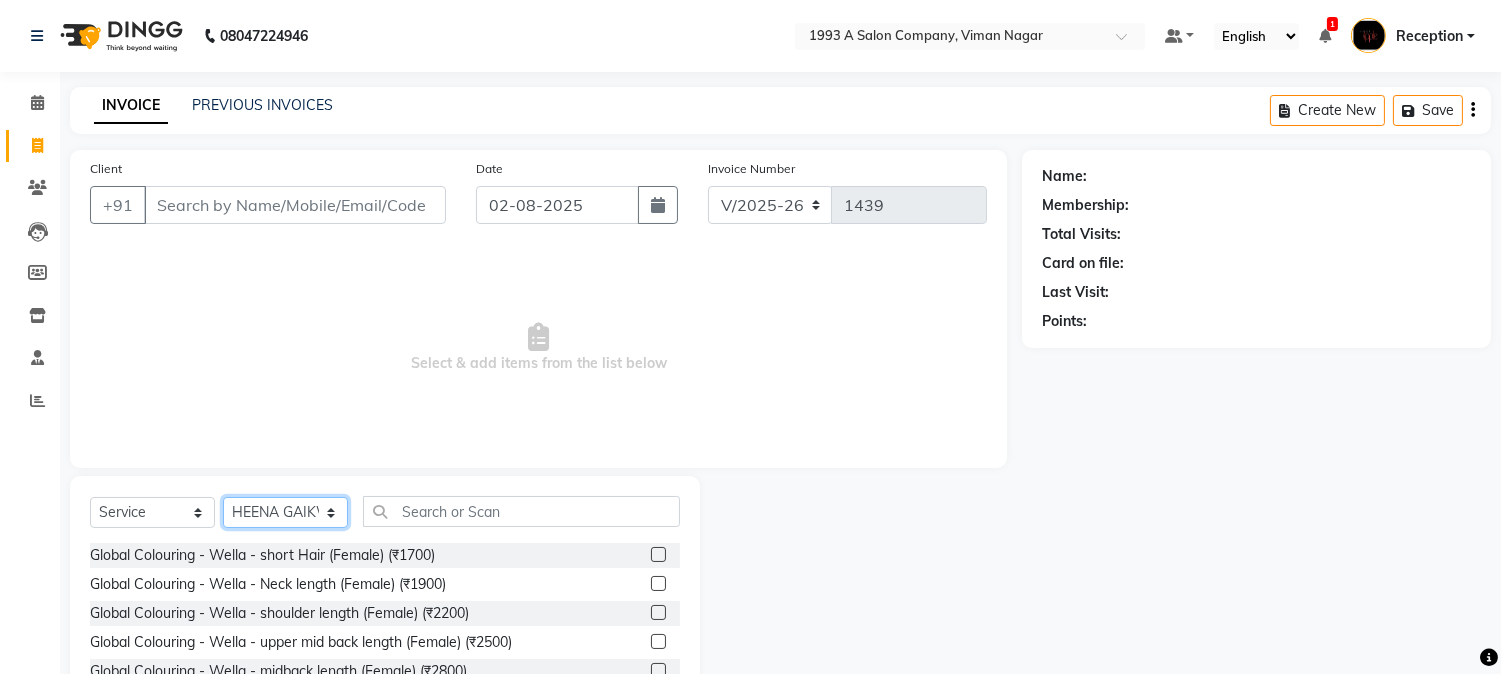 scroll, scrollTop: 126, scrollLeft: 0, axis: vertical 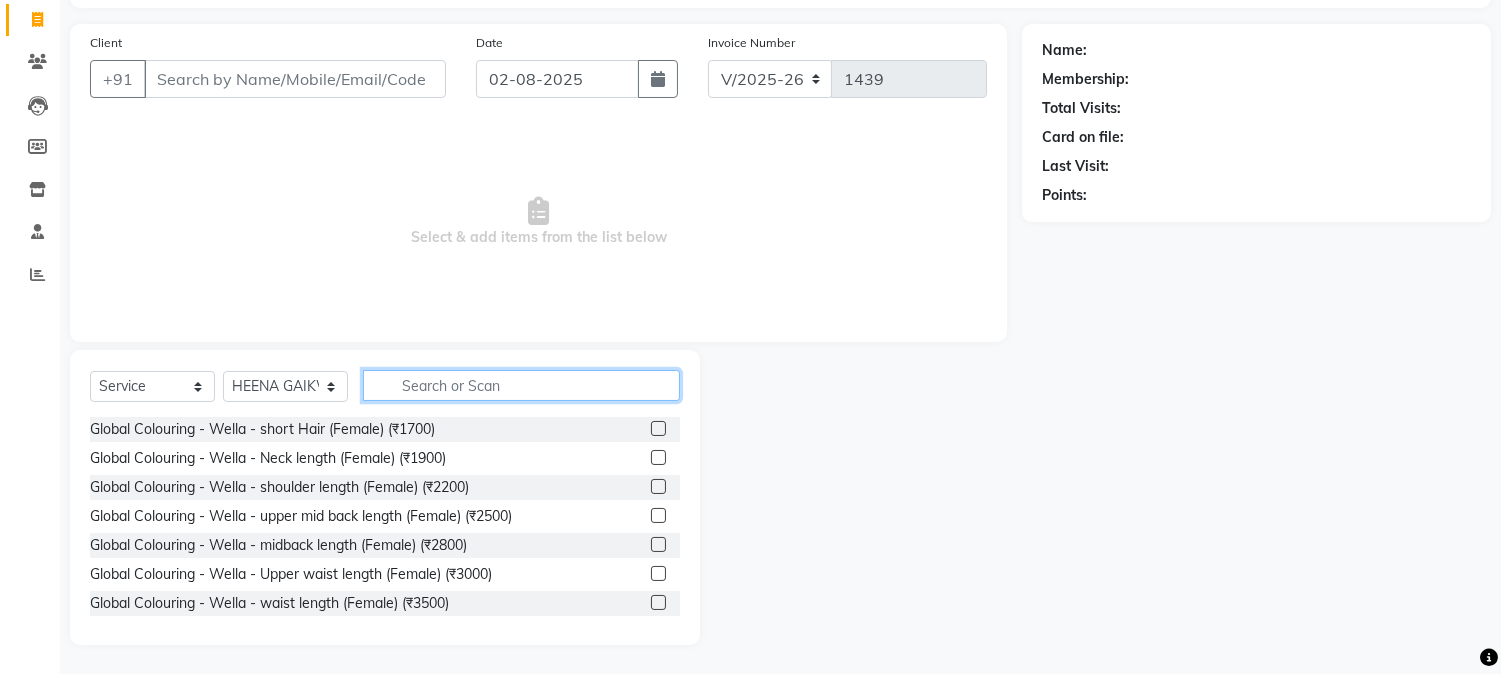 click 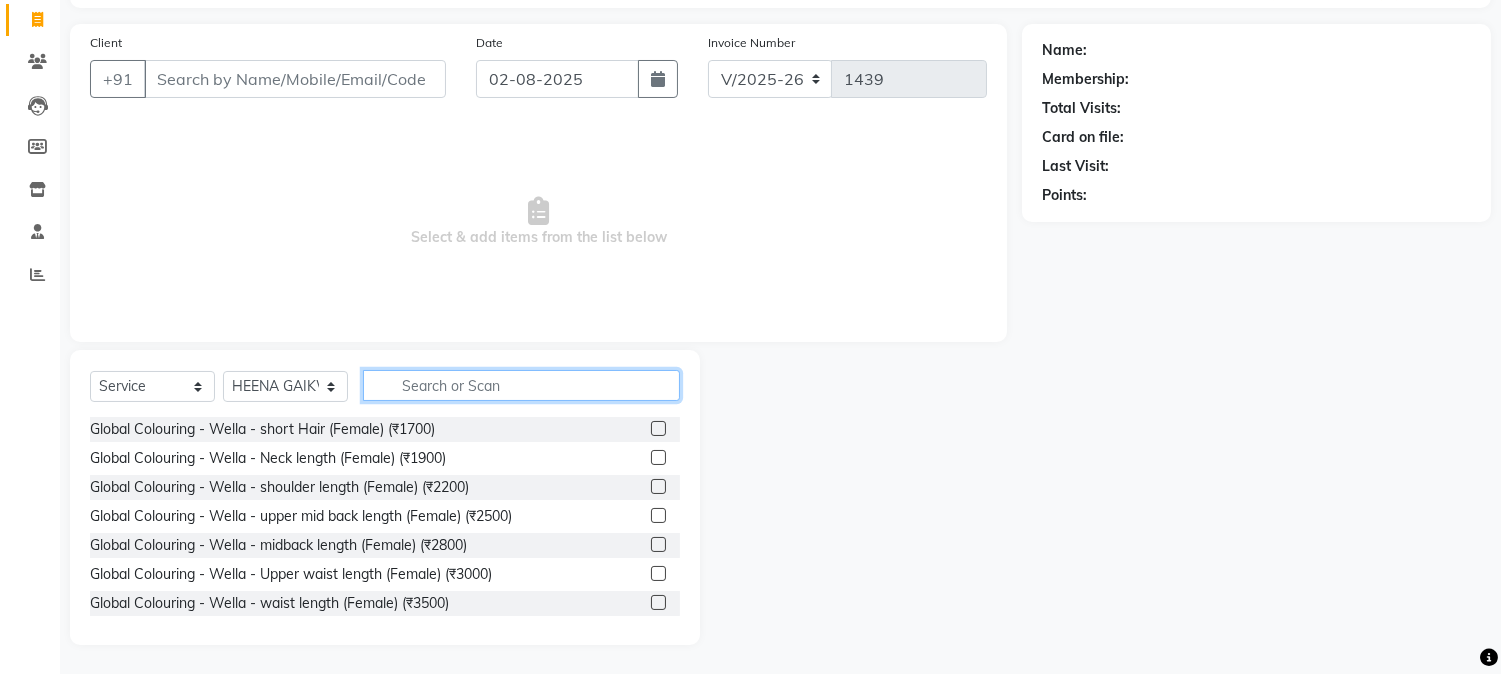 click 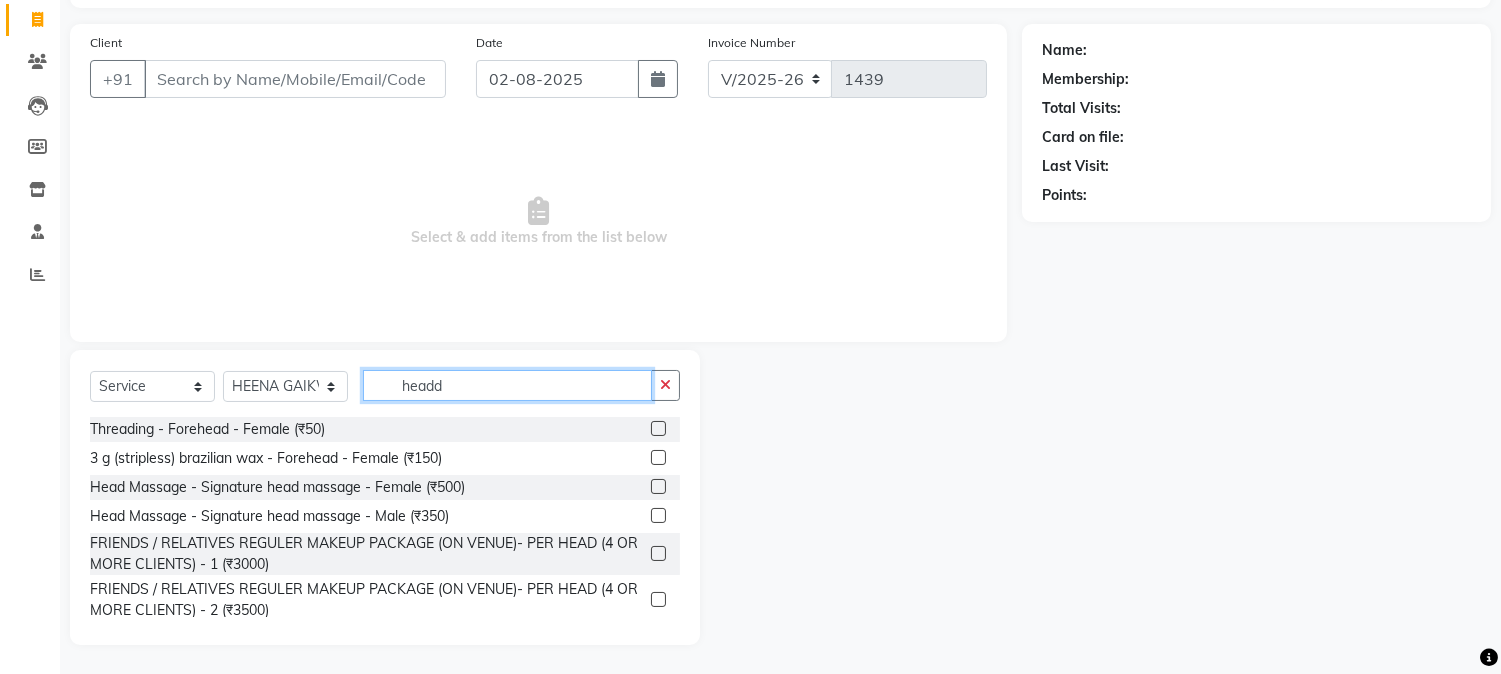 scroll, scrollTop: 0, scrollLeft: 0, axis: both 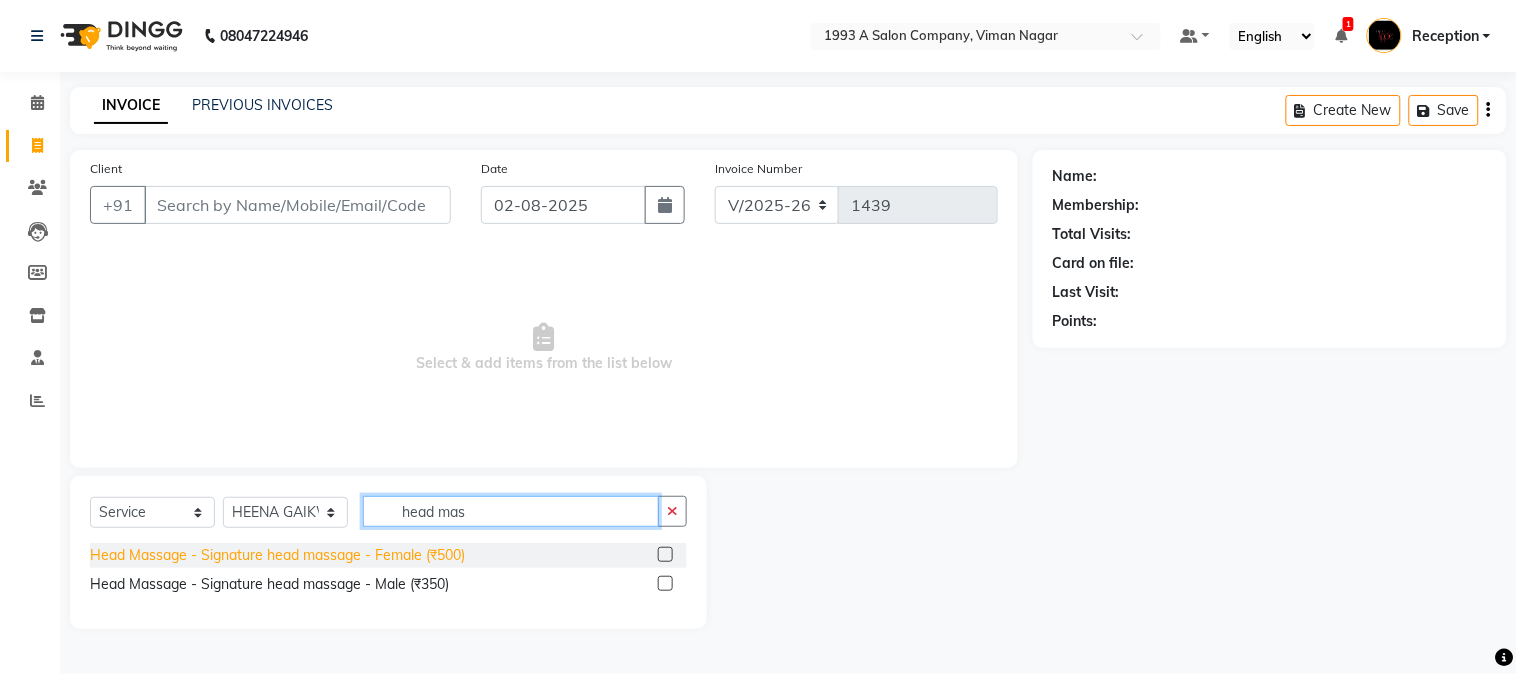 type on "head mas" 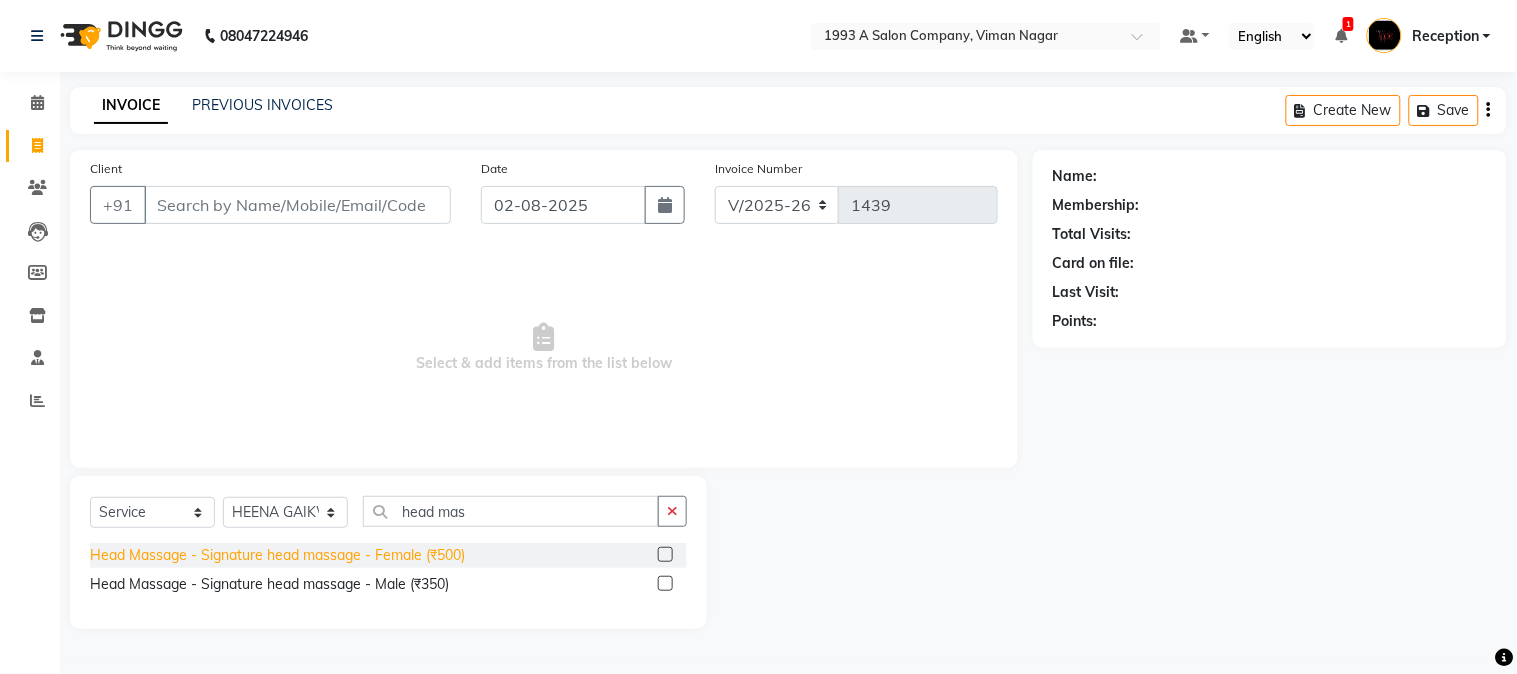click on "Head Massage - Signature head massage - Female (₹500)" 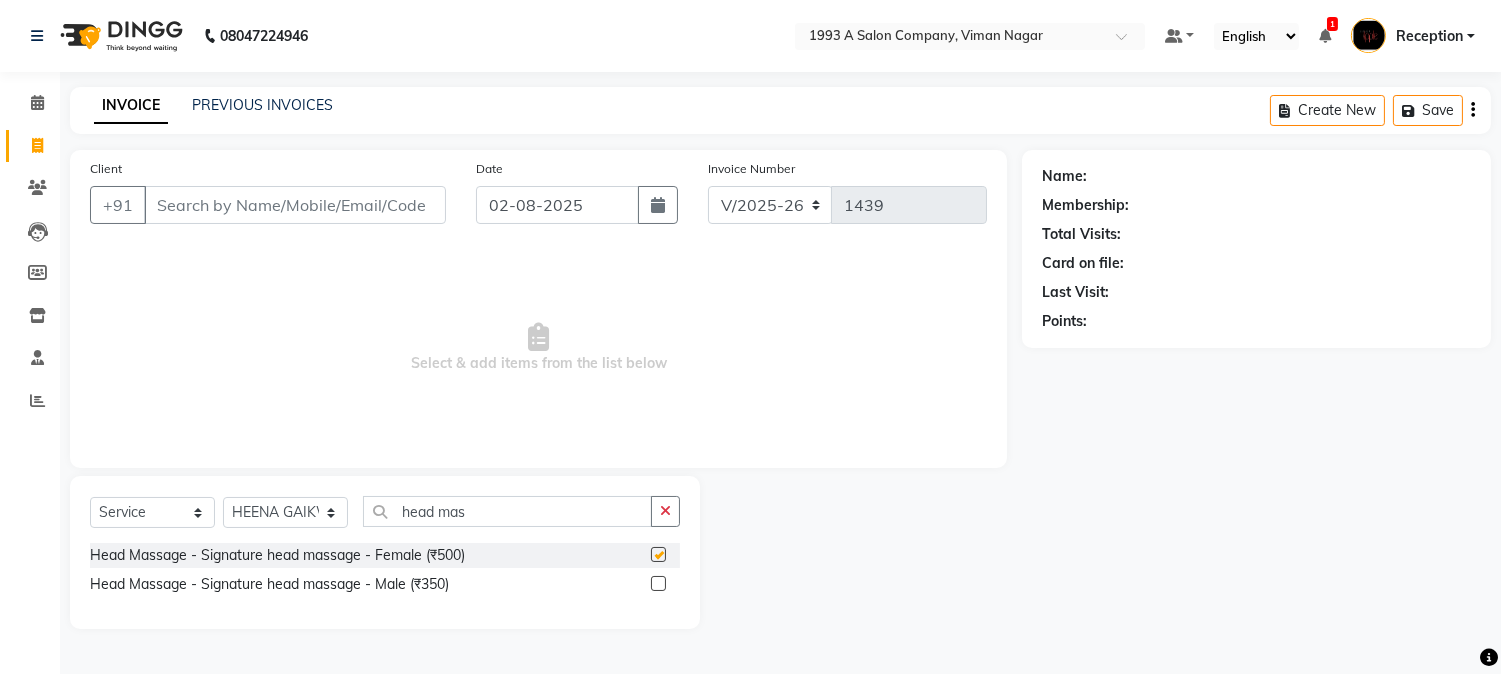 checkbox on "false" 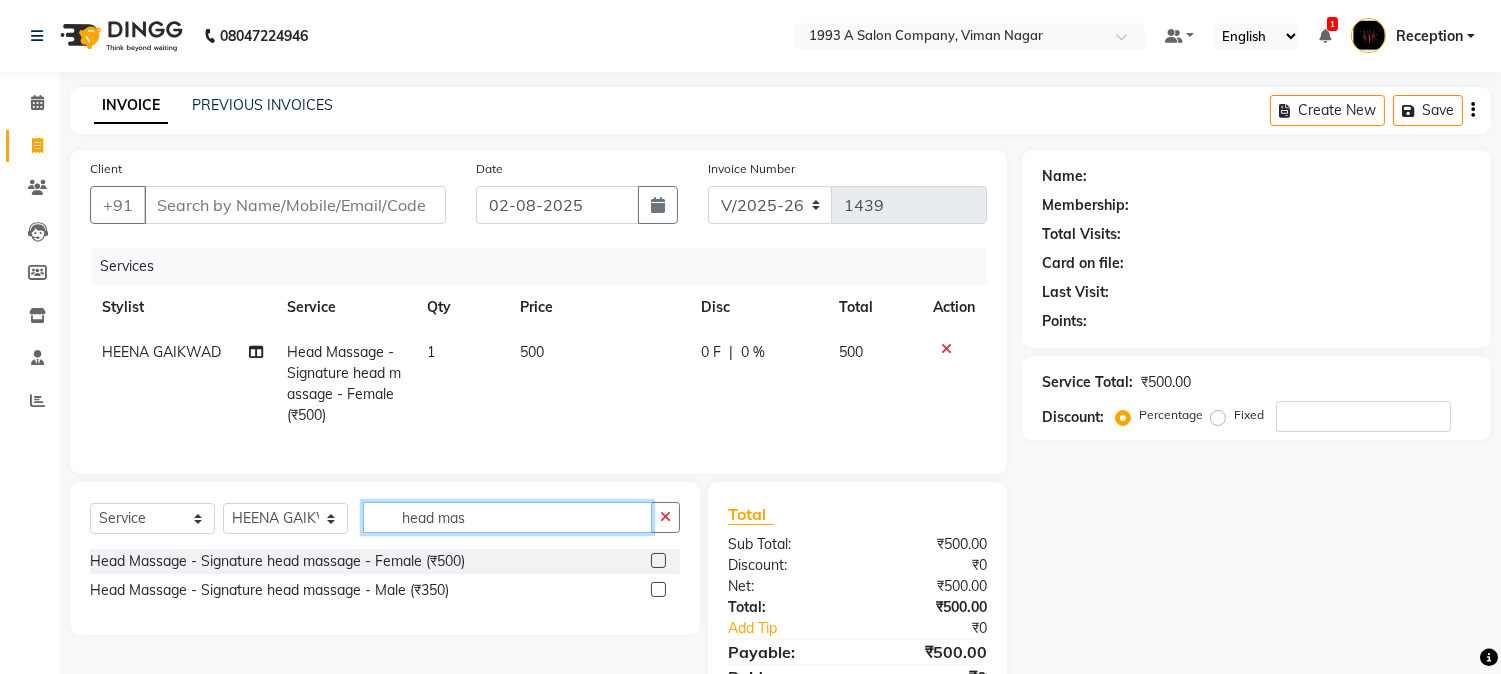 click on "head mas" 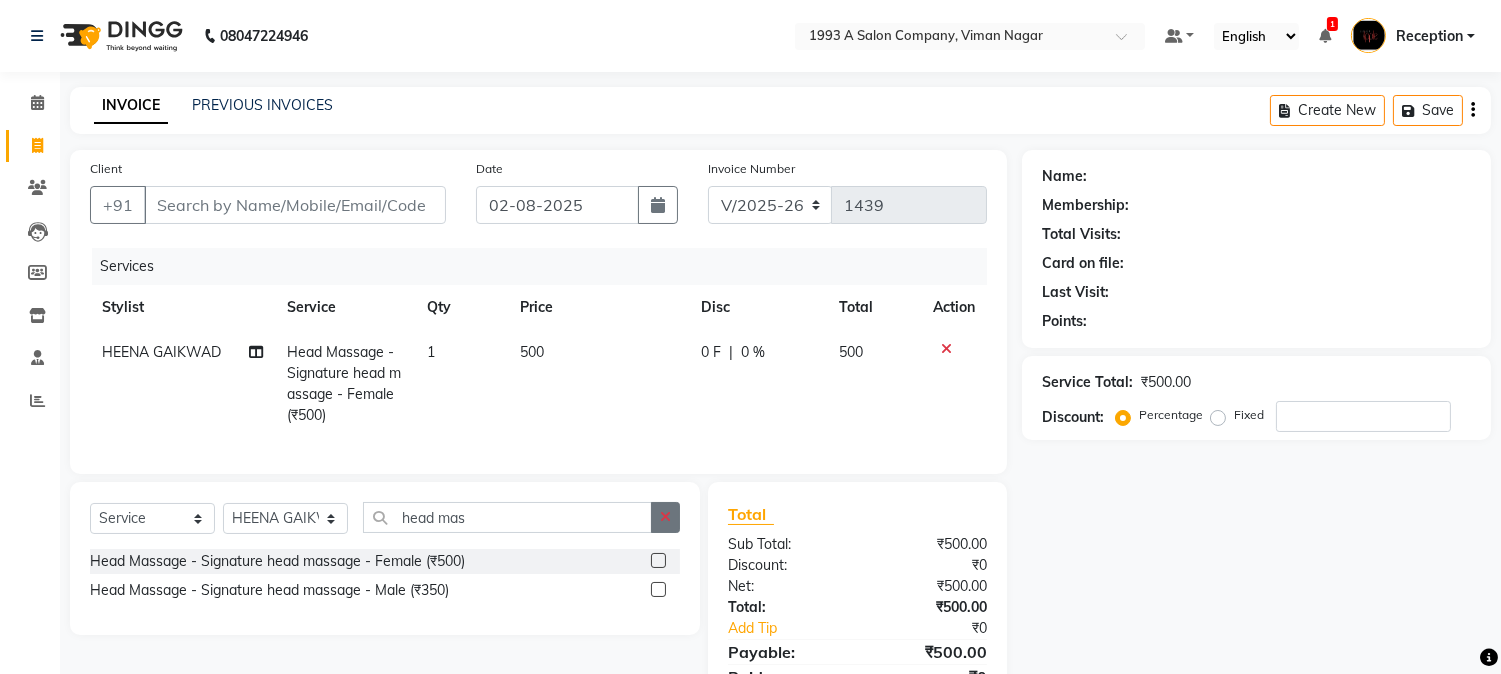 click 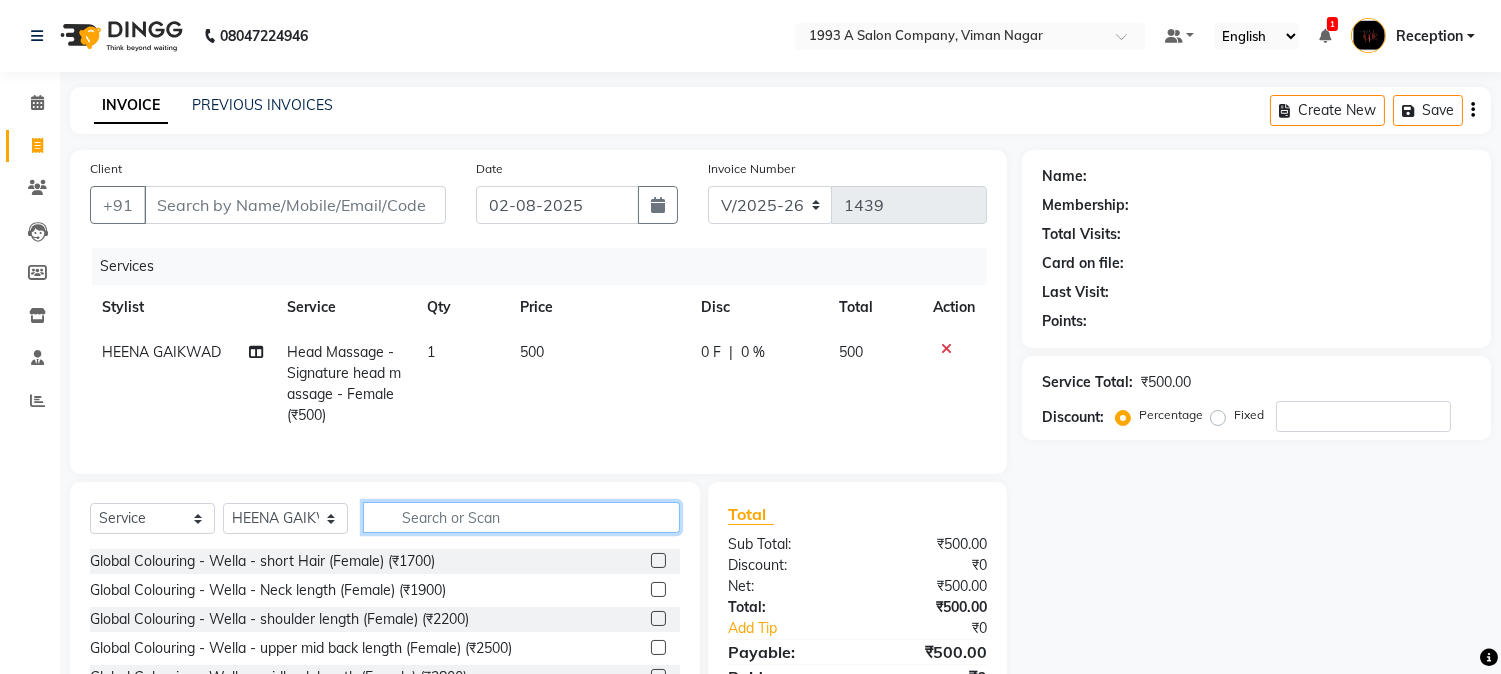click 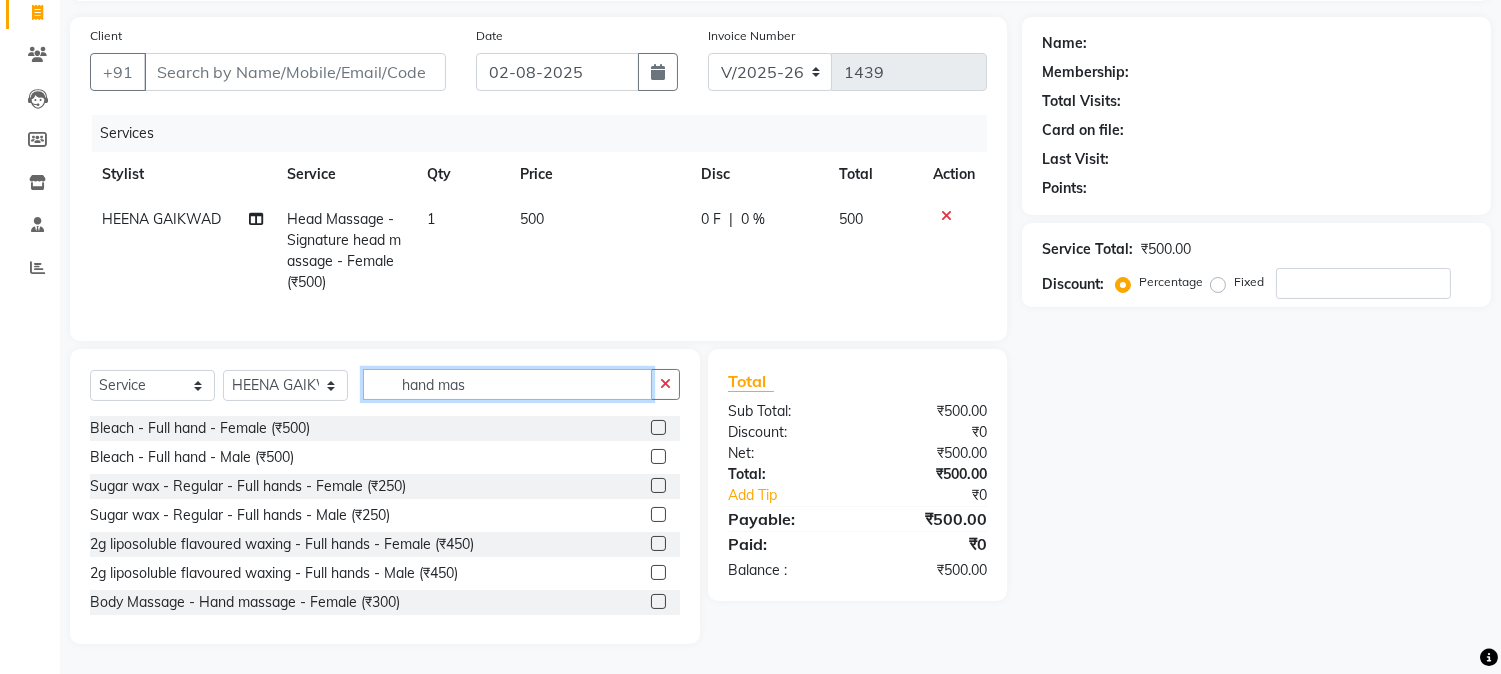 scroll, scrollTop: 106, scrollLeft: 0, axis: vertical 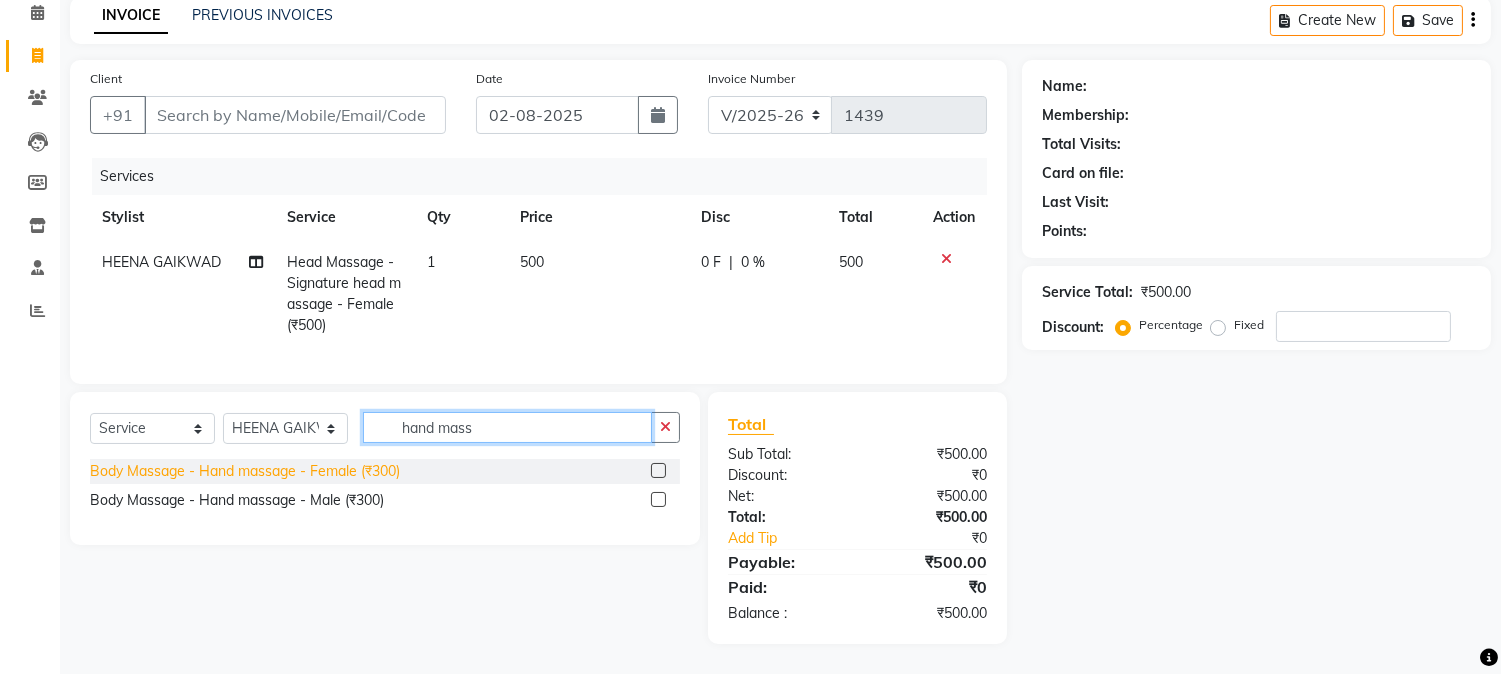 type on "hand mass" 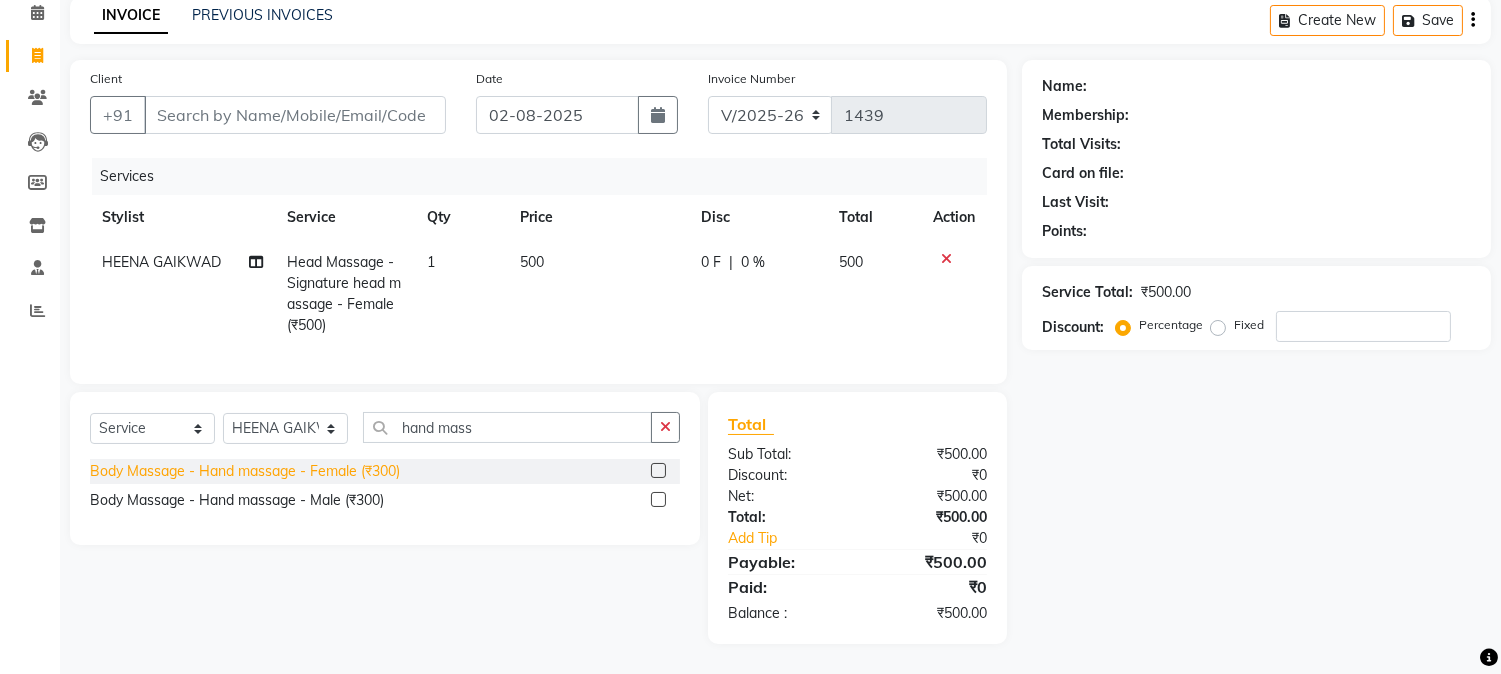 click on "Body Massage - Hand massage - Female (₹300)" 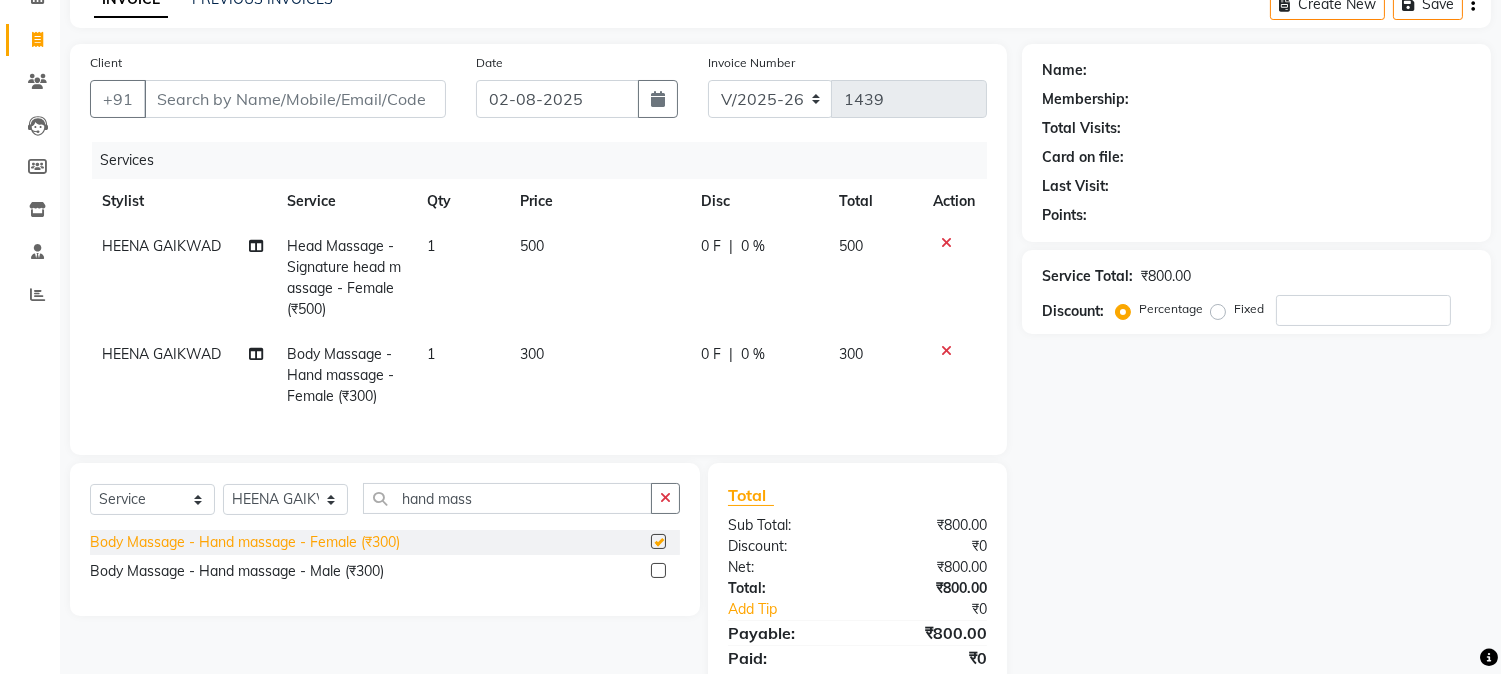 checkbox on "false" 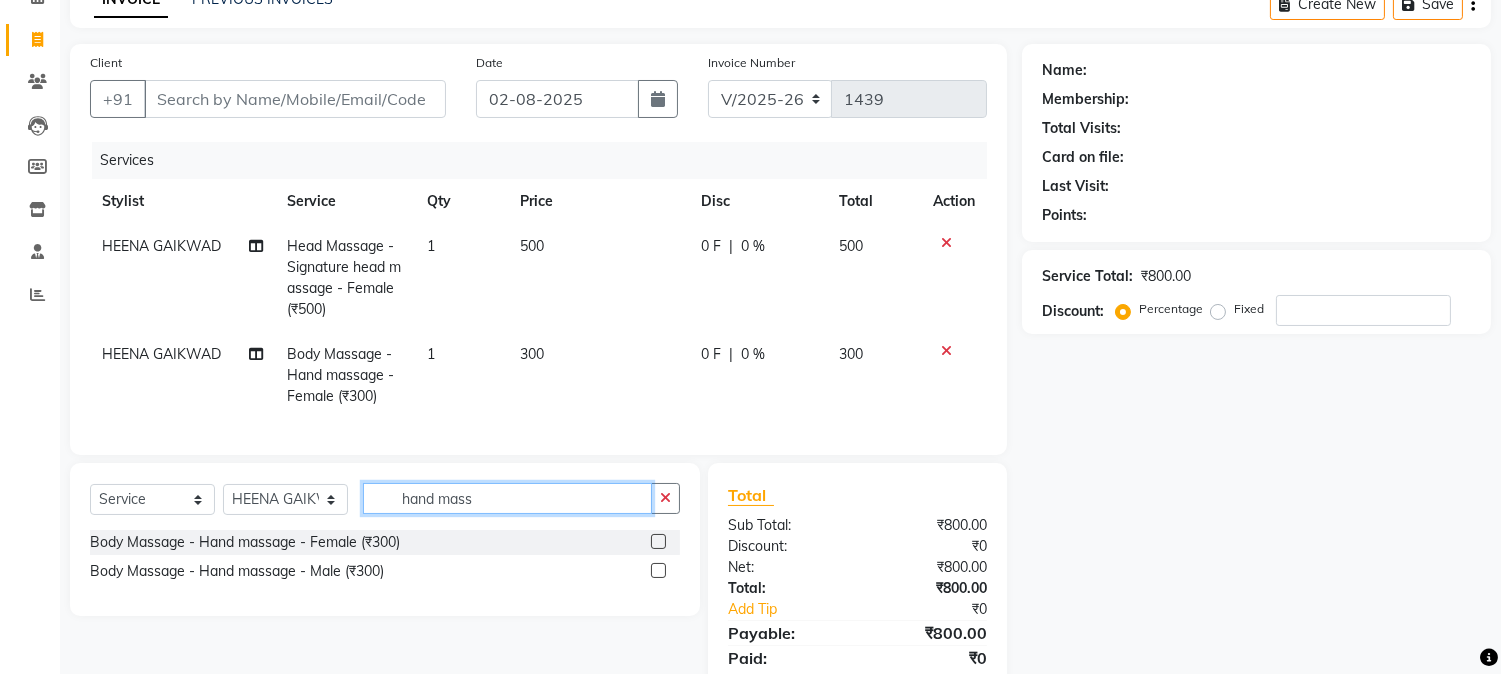 click on "hand mass" 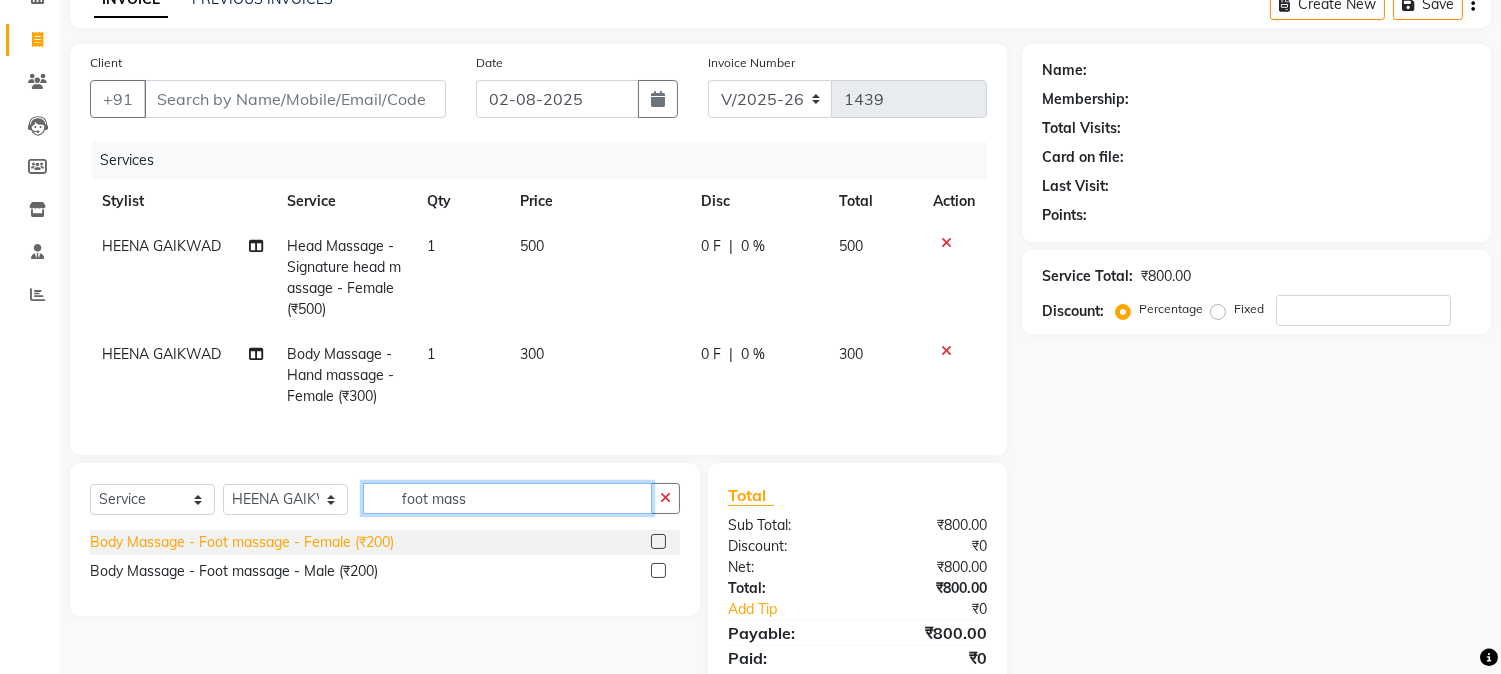 type on "foot mass" 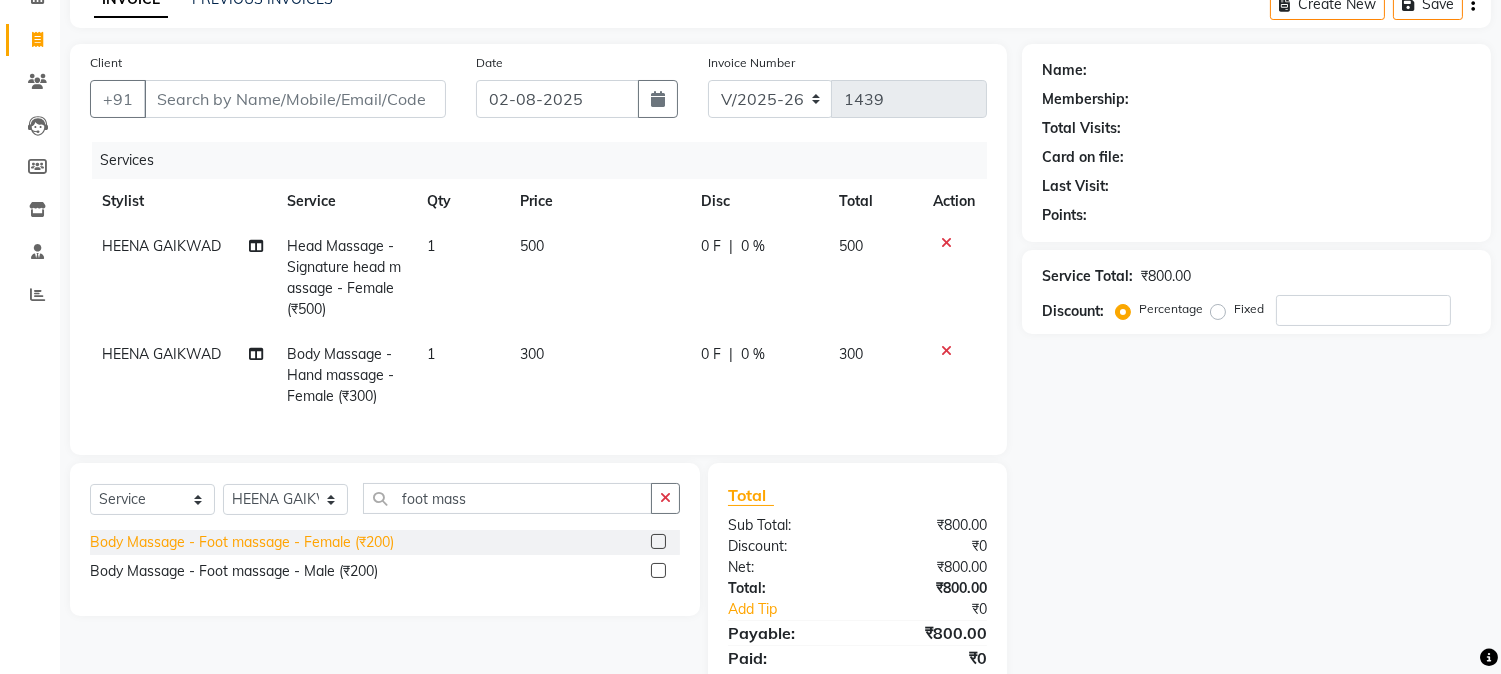 click on "Body Massage - Foot massage - Female (₹200)" 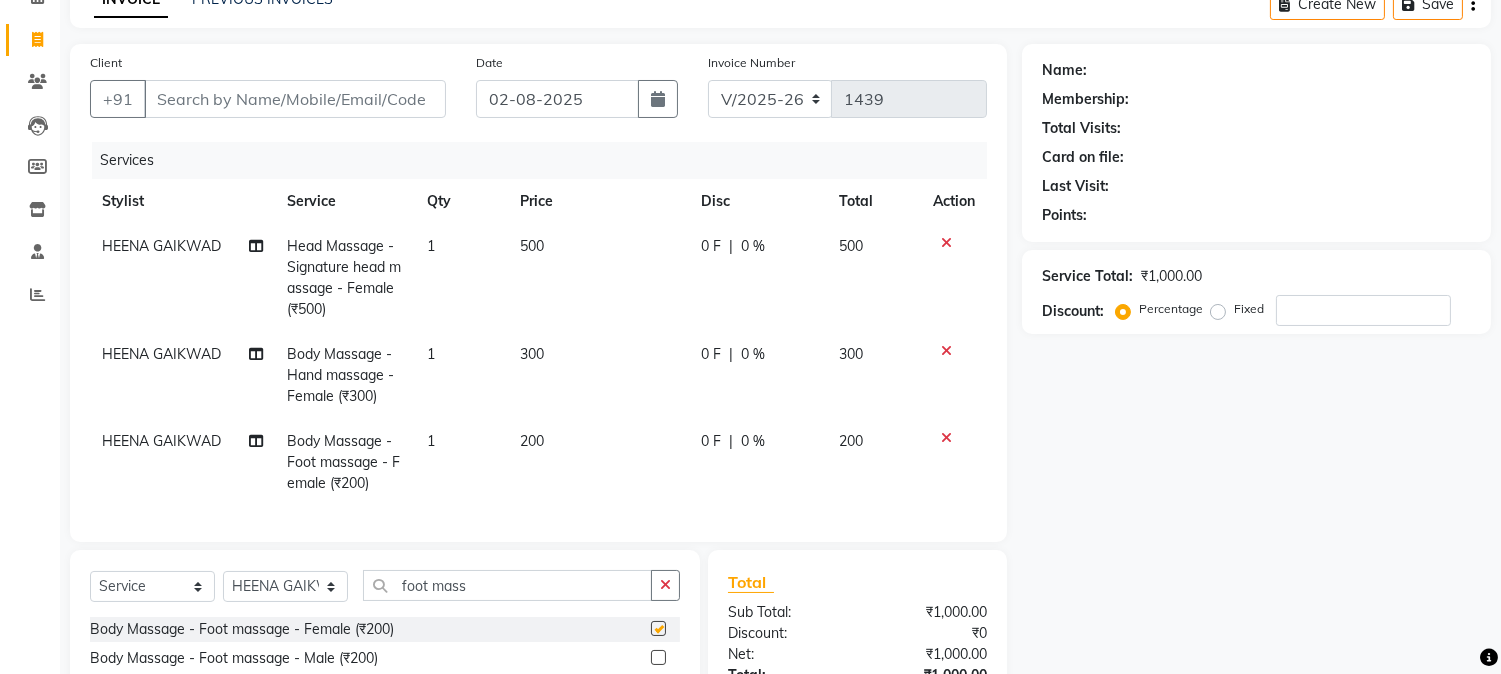 checkbox on "false" 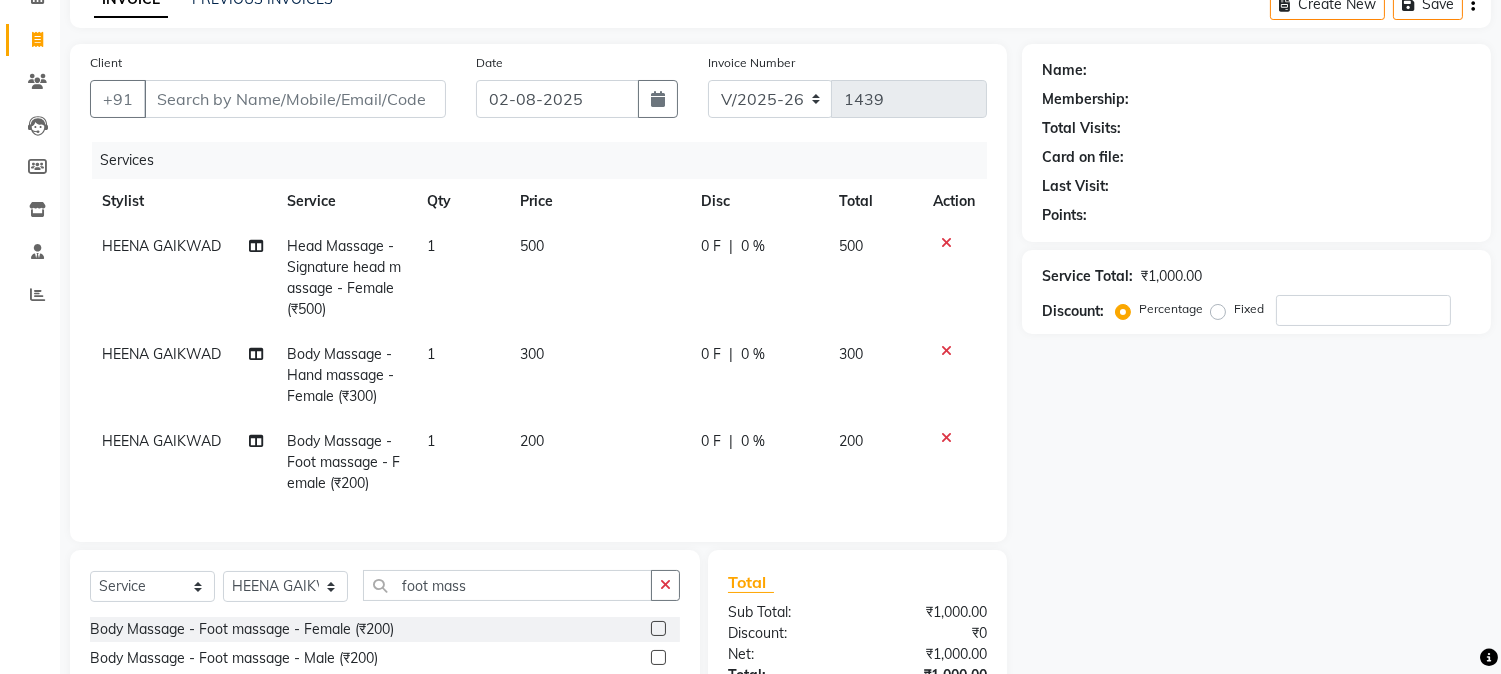 click 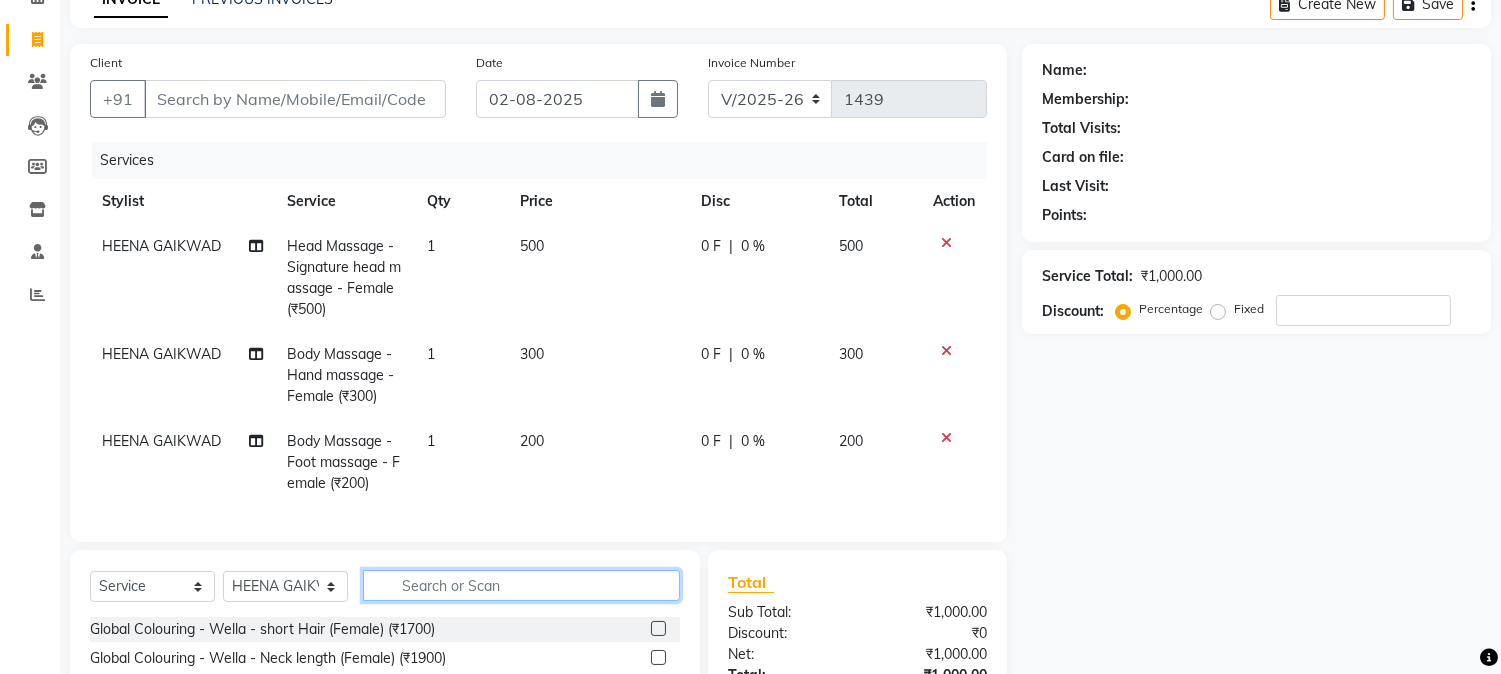 scroll, scrollTop: 323, scrollLeft: 0, axis: vertical 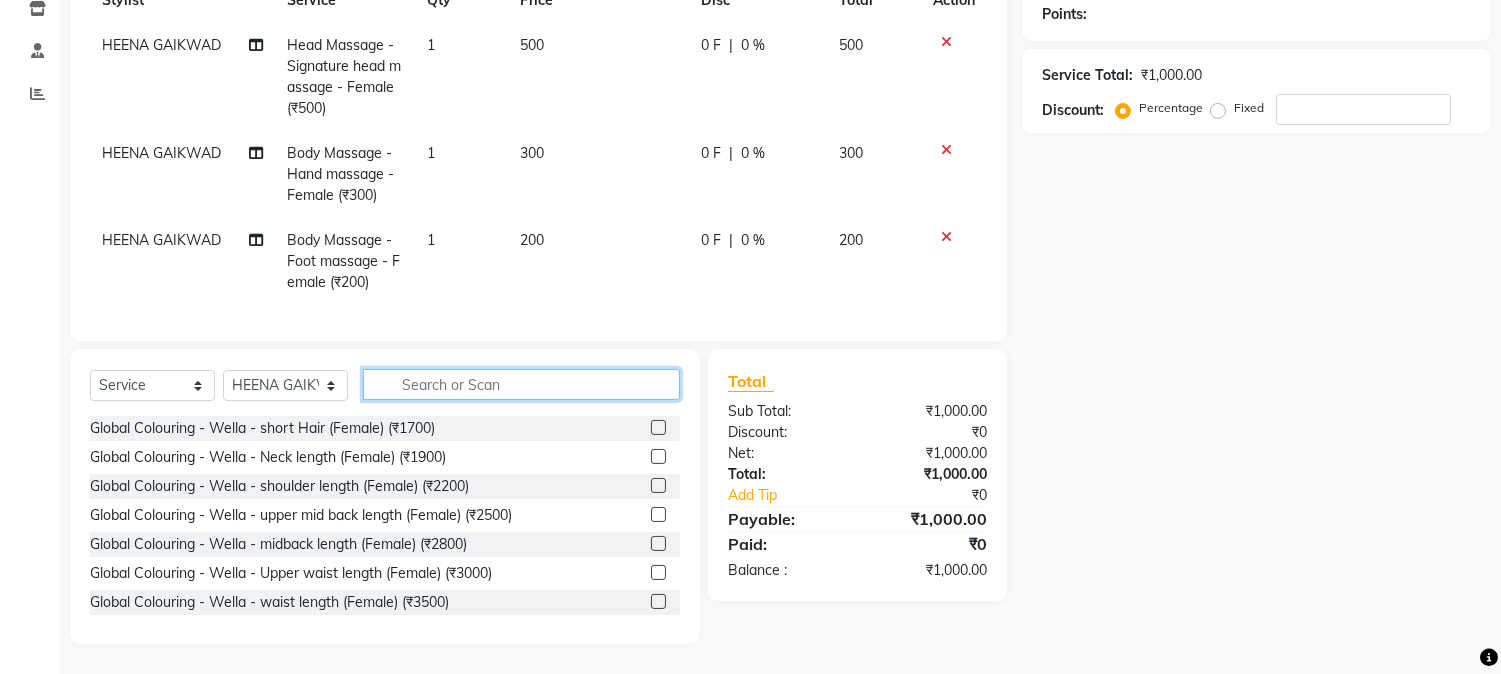 click 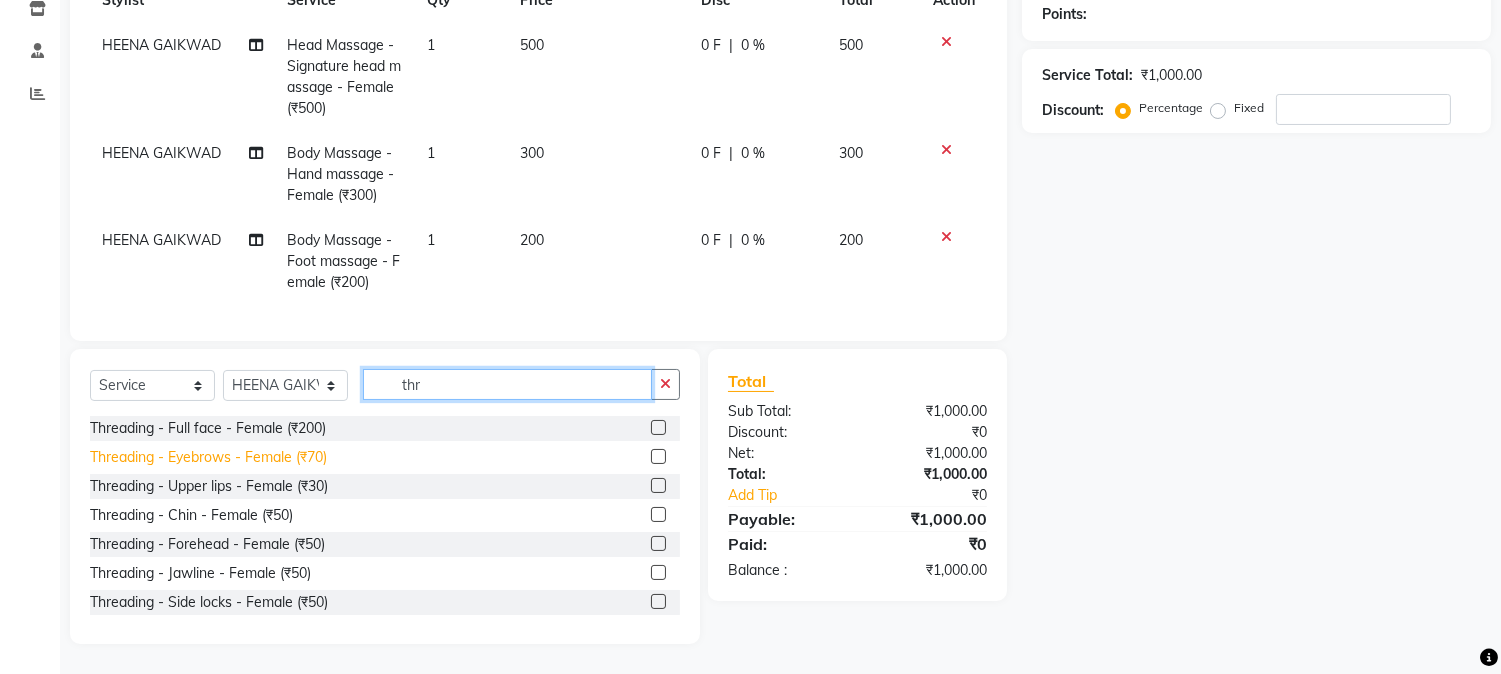 type on "thr" 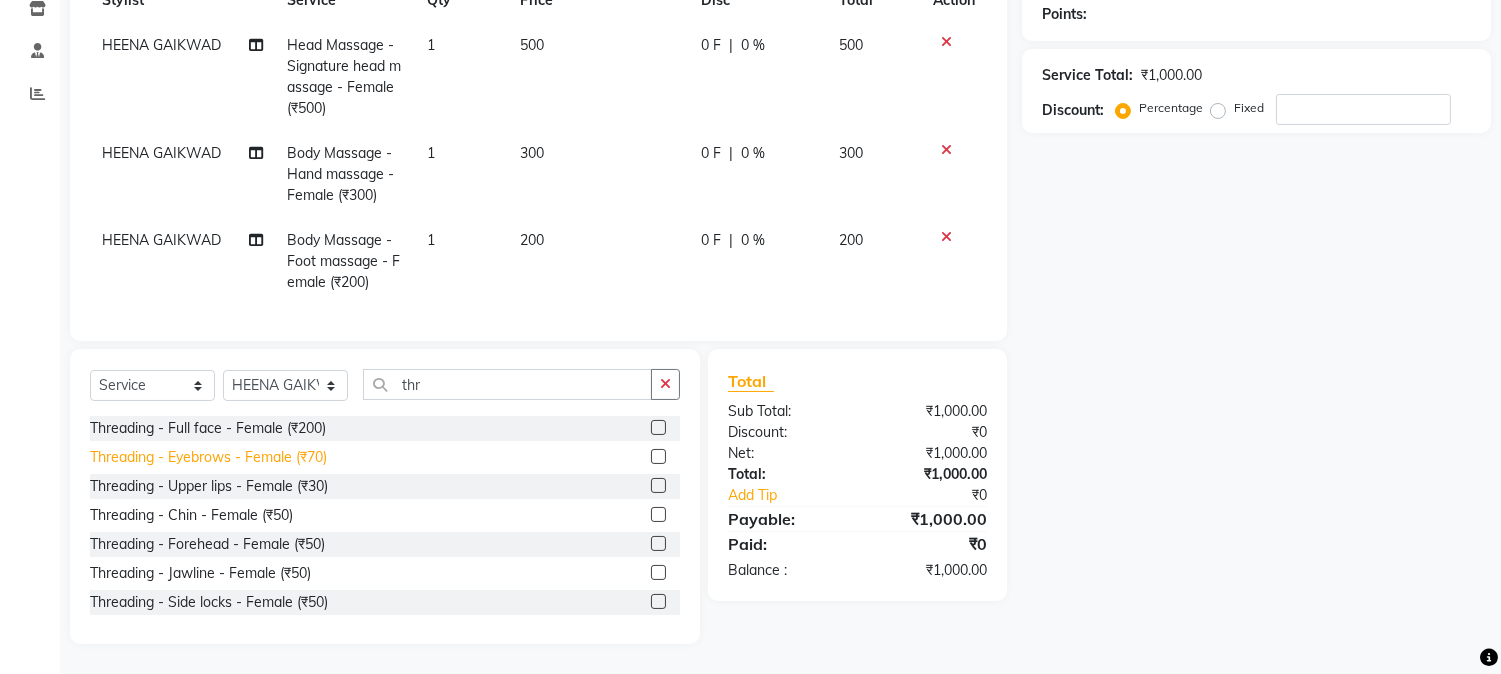 click on "Threading - Eyebrows - Female (₹70)" 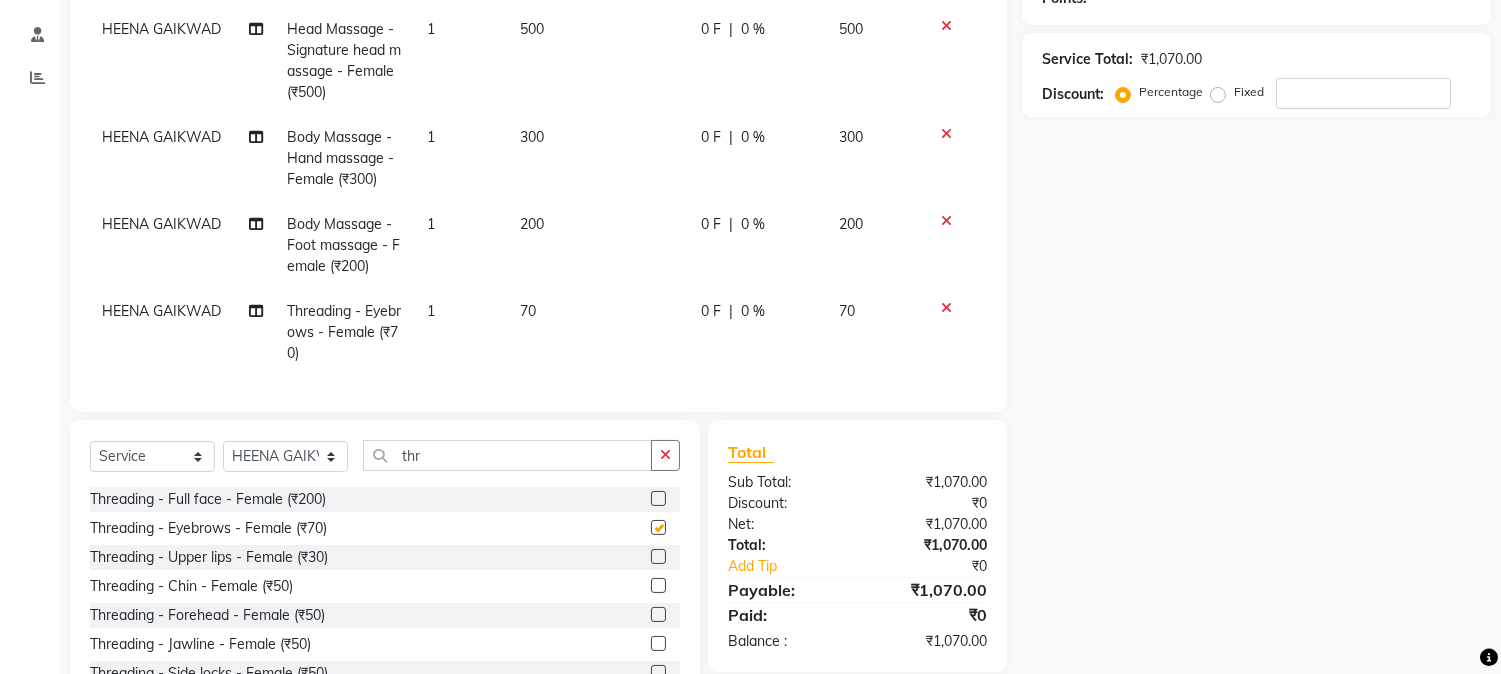 checkbox on "false" 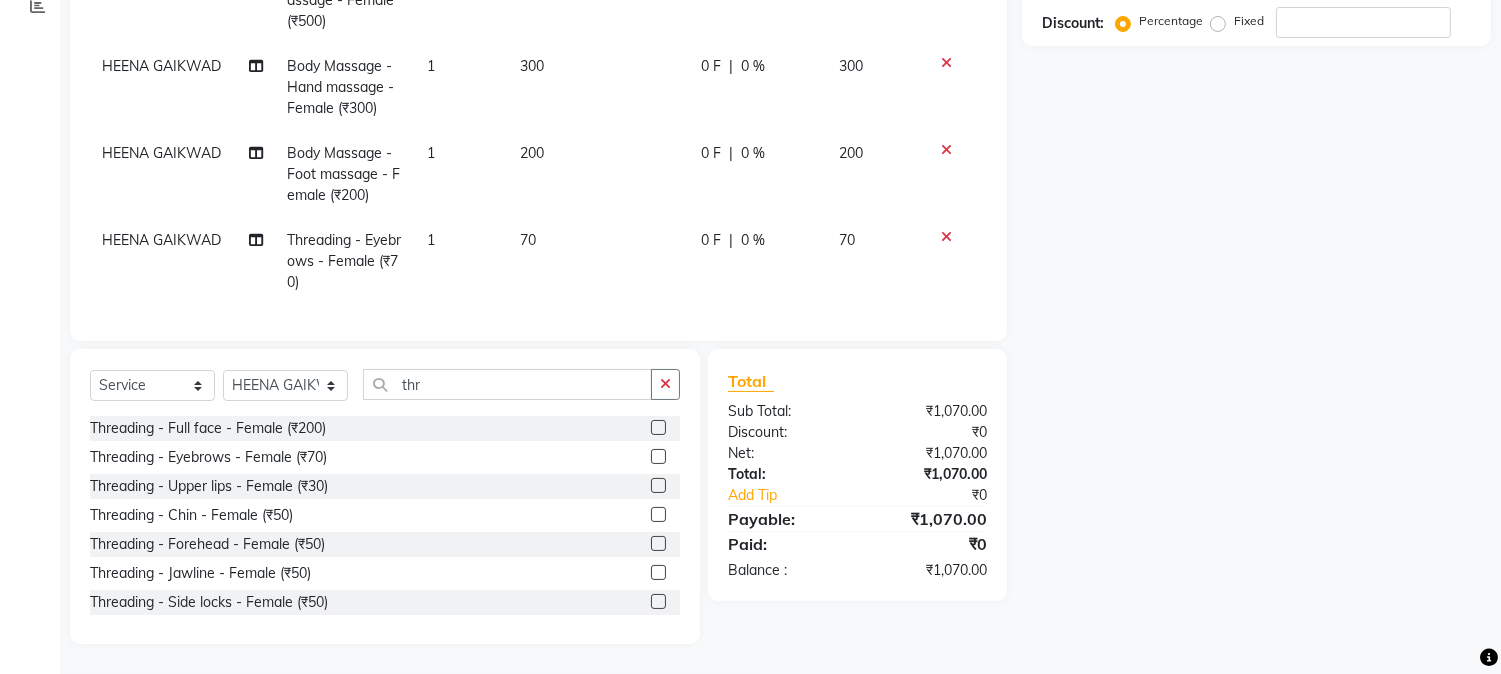 scroll, scrollTop: 0, scrollLeft: 0, axis: both 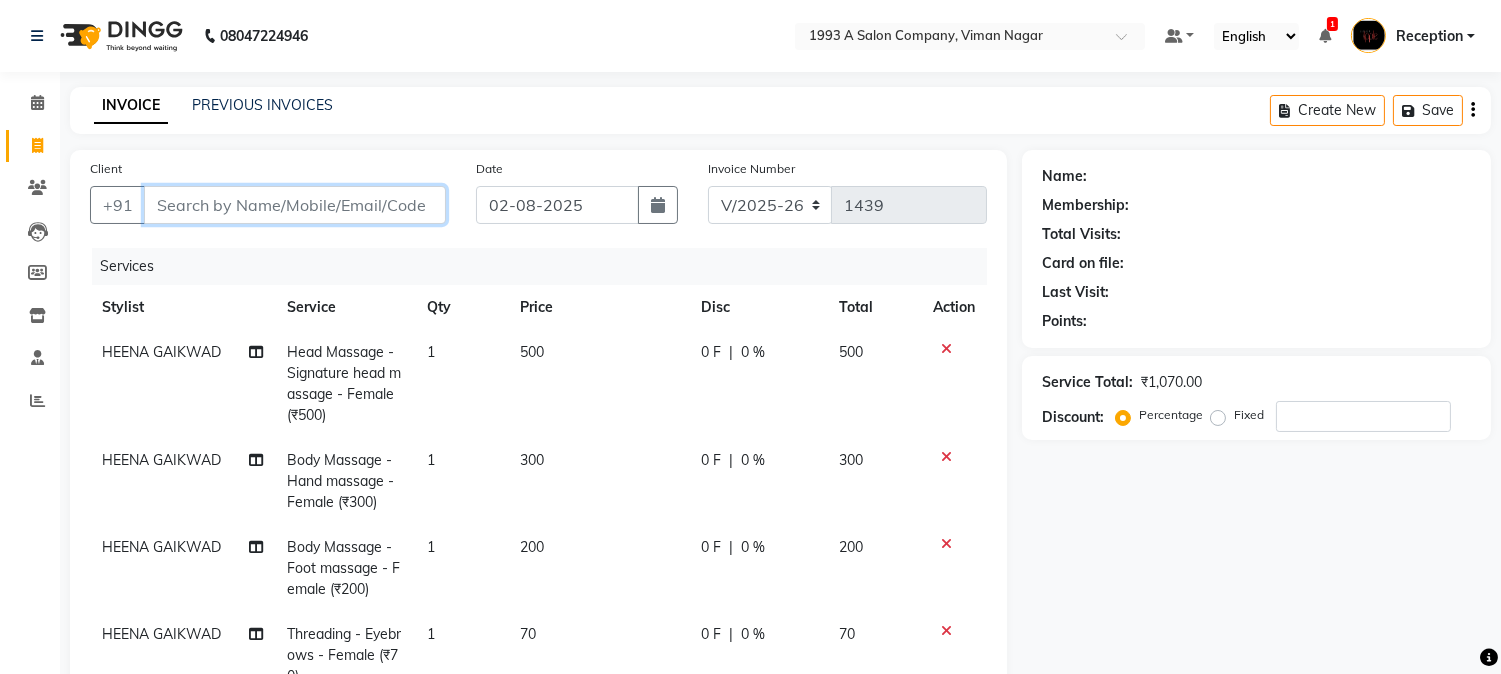 click on "Client" at bounding box center [295, 205] 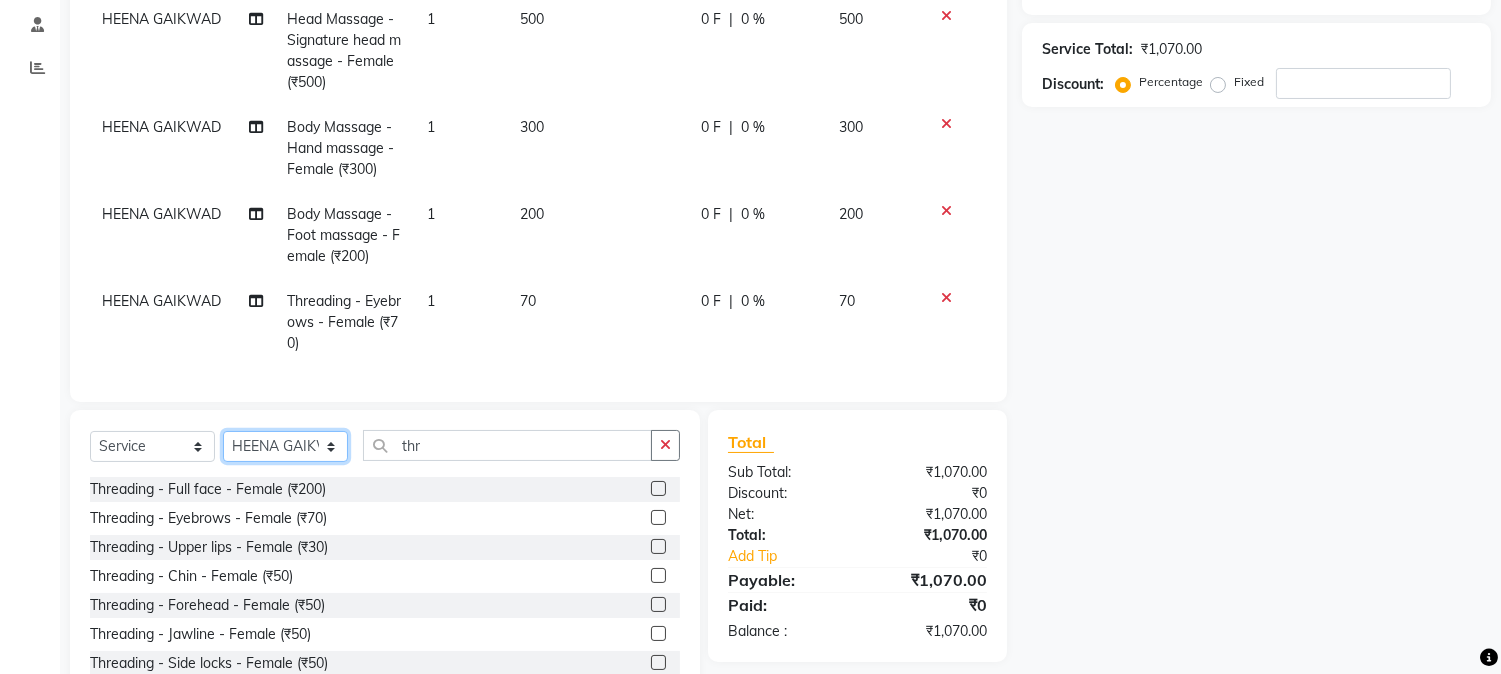 click on "Select Stylist [FIRST] [LAST] [FIRST] [LAST]  Reception  [FIRST] [LAST] [FIRST] [LAST] [FIRST] Training Department [FIRST] [LAST] [FIRST] Sir" 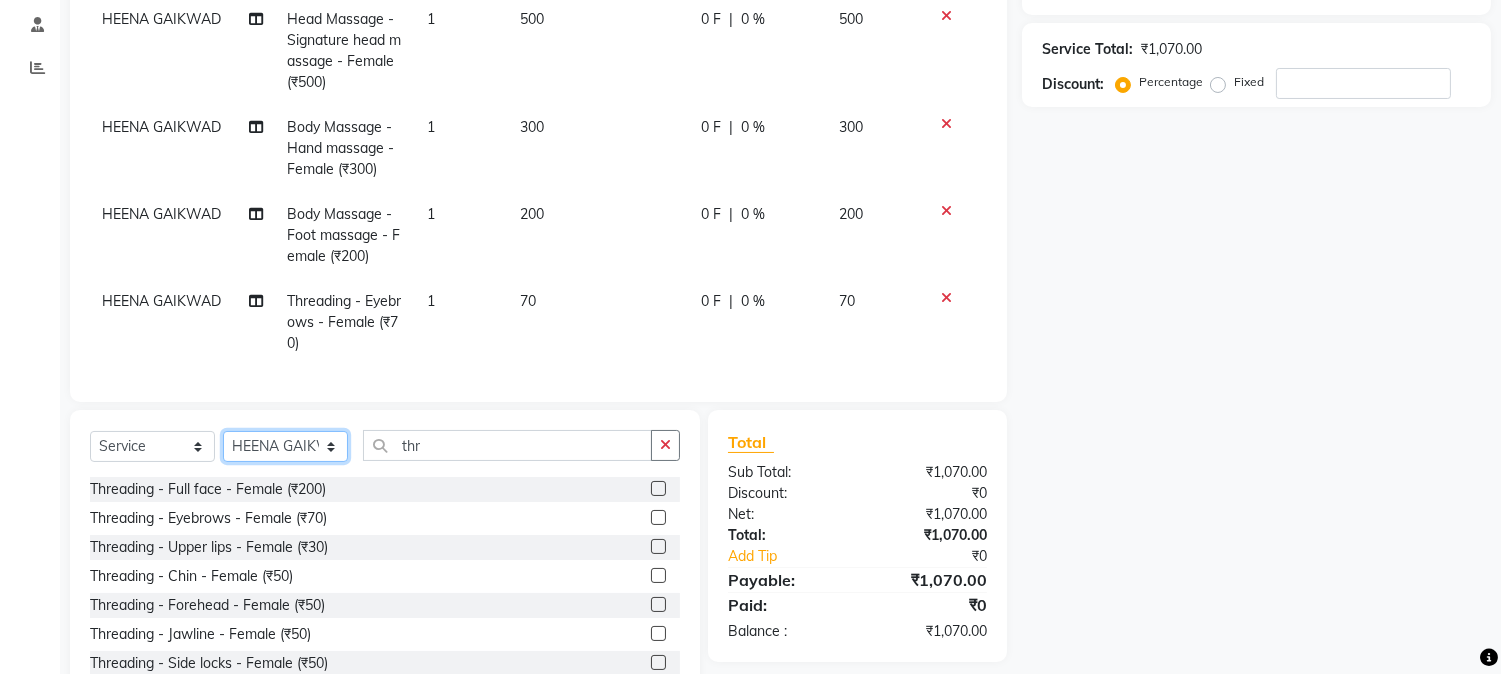 select on "86361" 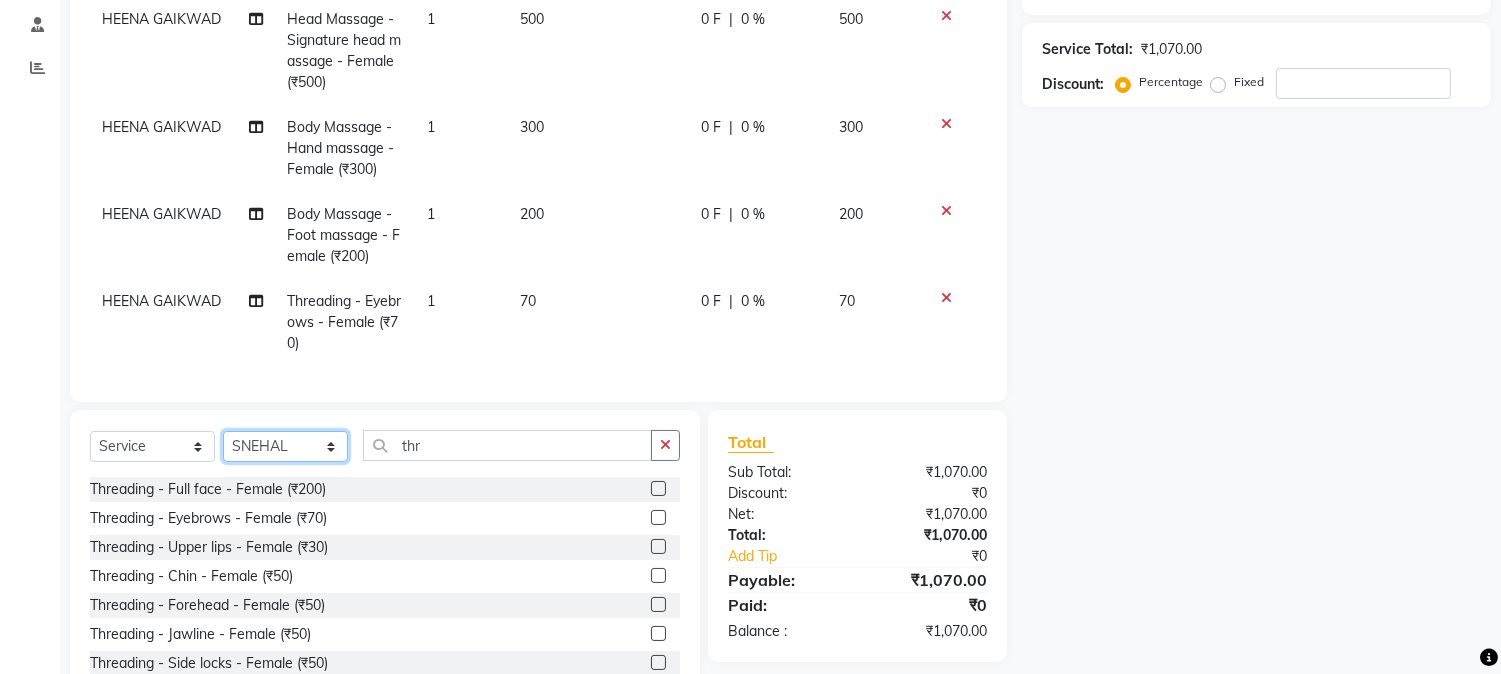click on "Select Stylist [FIRST] [LAST] [FIRST] [LAST]  Reception  [FIRST] [LAST] [FIRST] [LAST] [FIRST] Training Department [FIRST] [LAST] [FIRST] Sir" 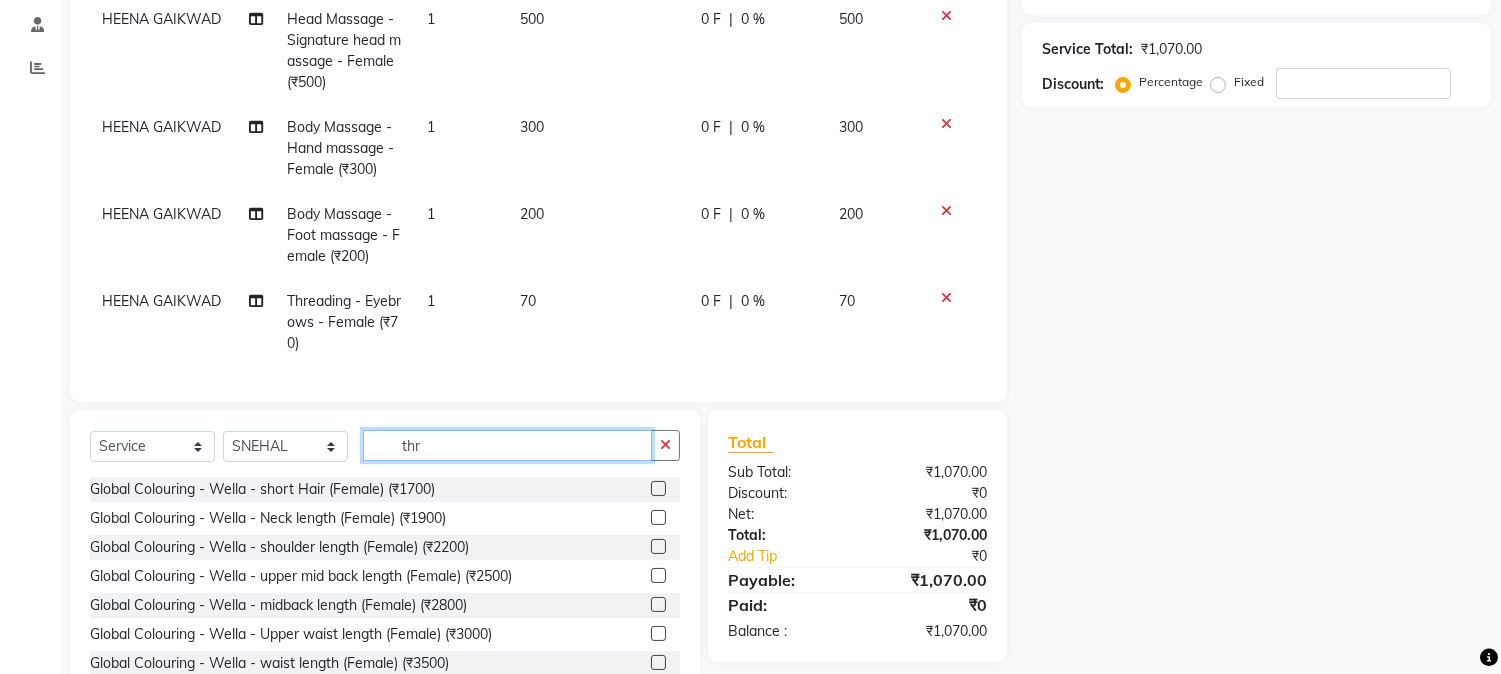 click on "thr" 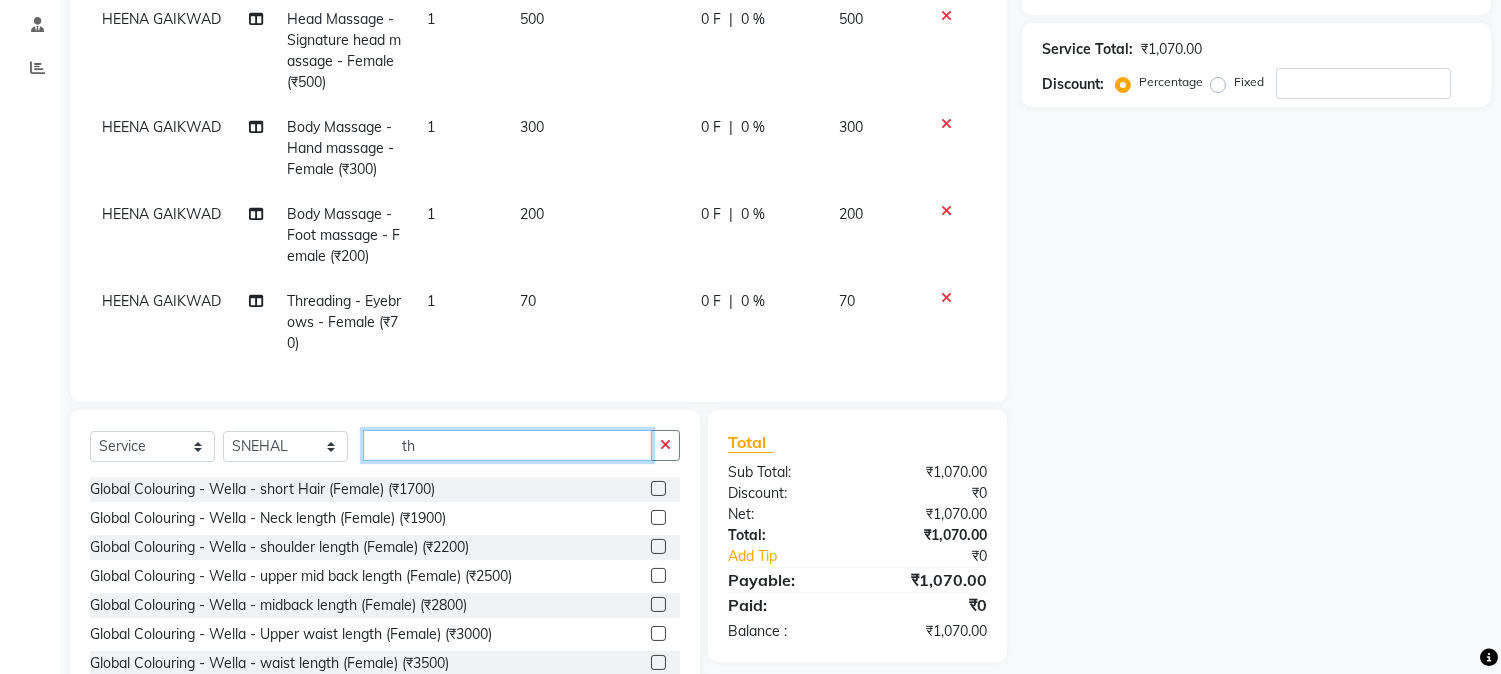 type on "t" 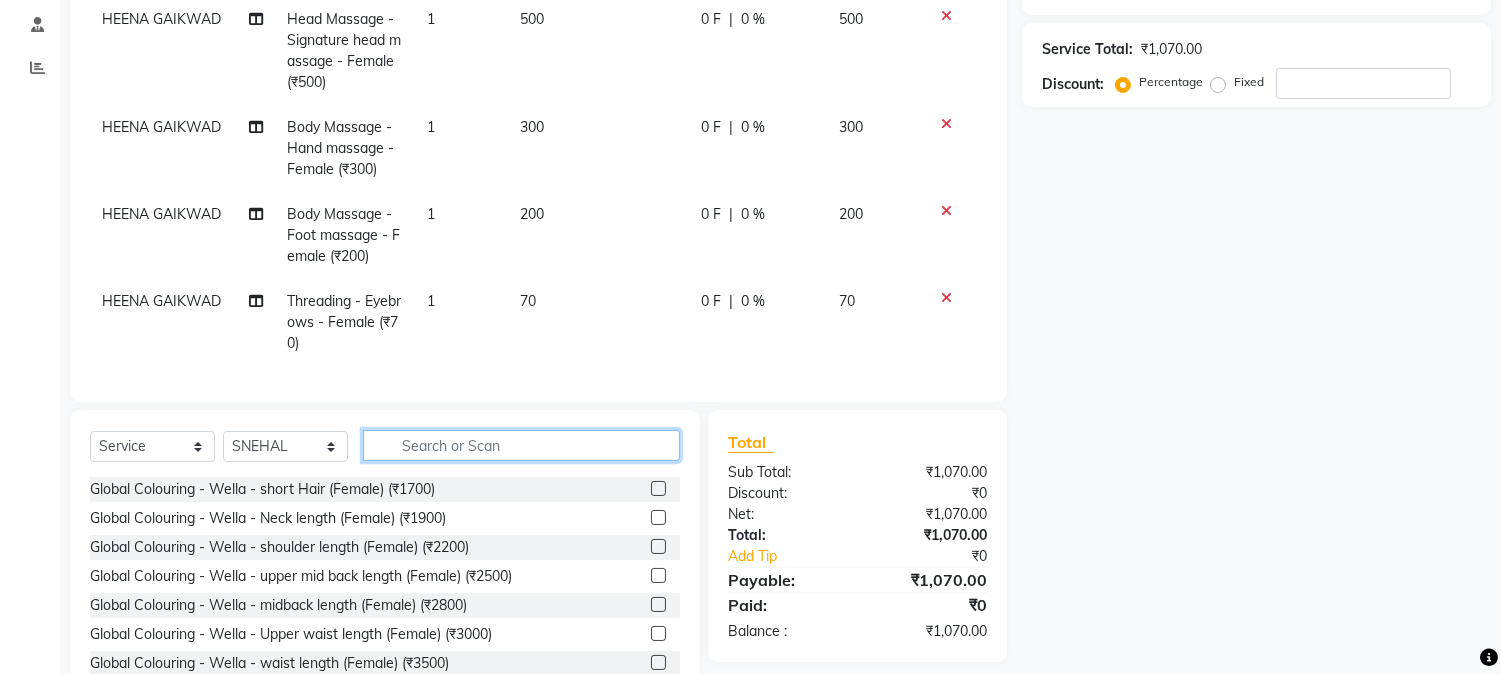 type on "5" 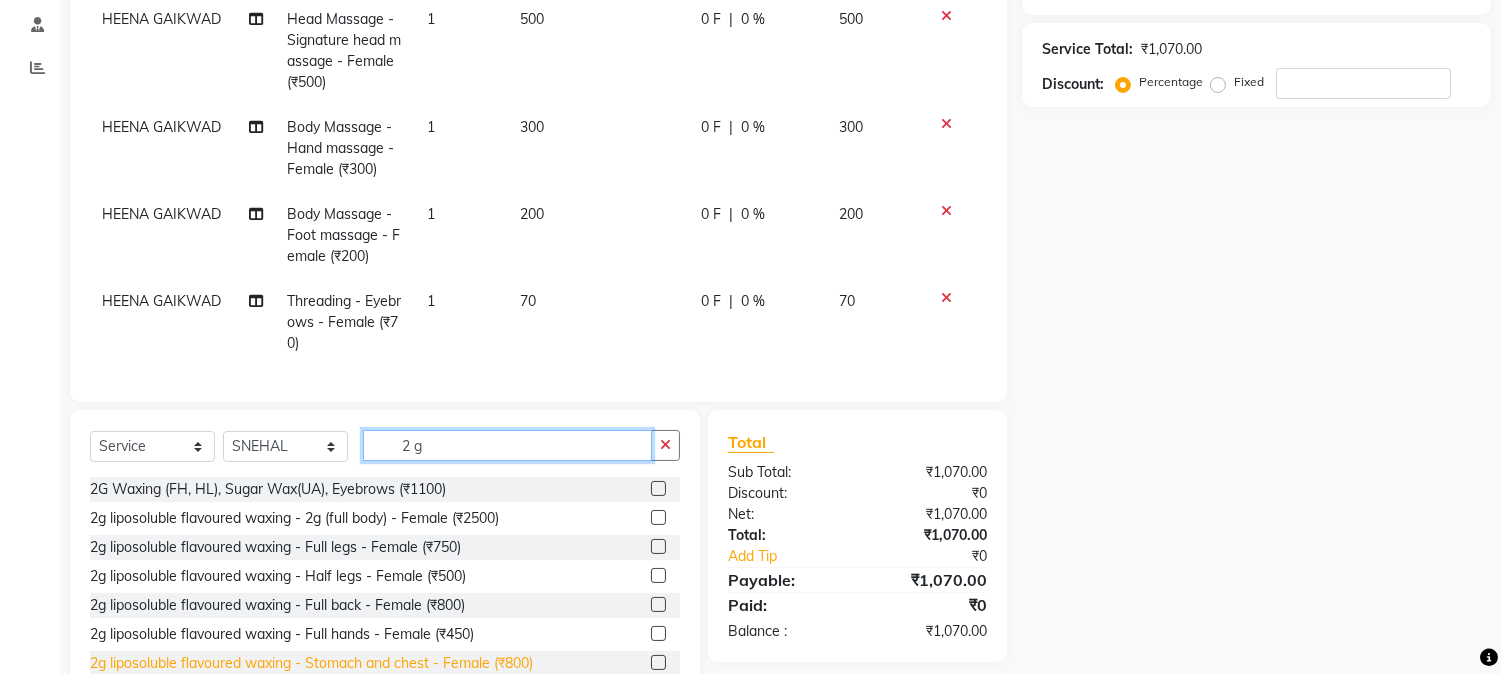 scroll, scrollTop: 111, scrollLeft: 0, axis: vertical 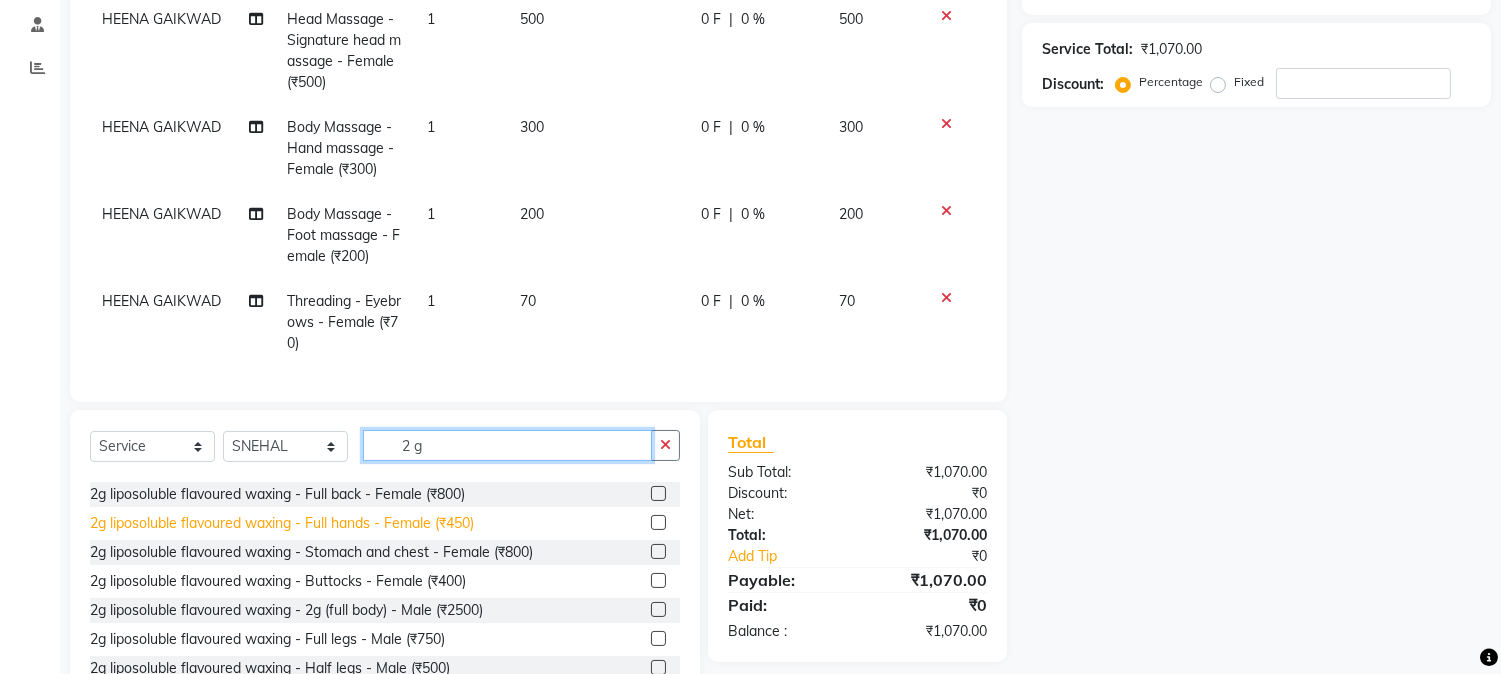 type on "2 g" 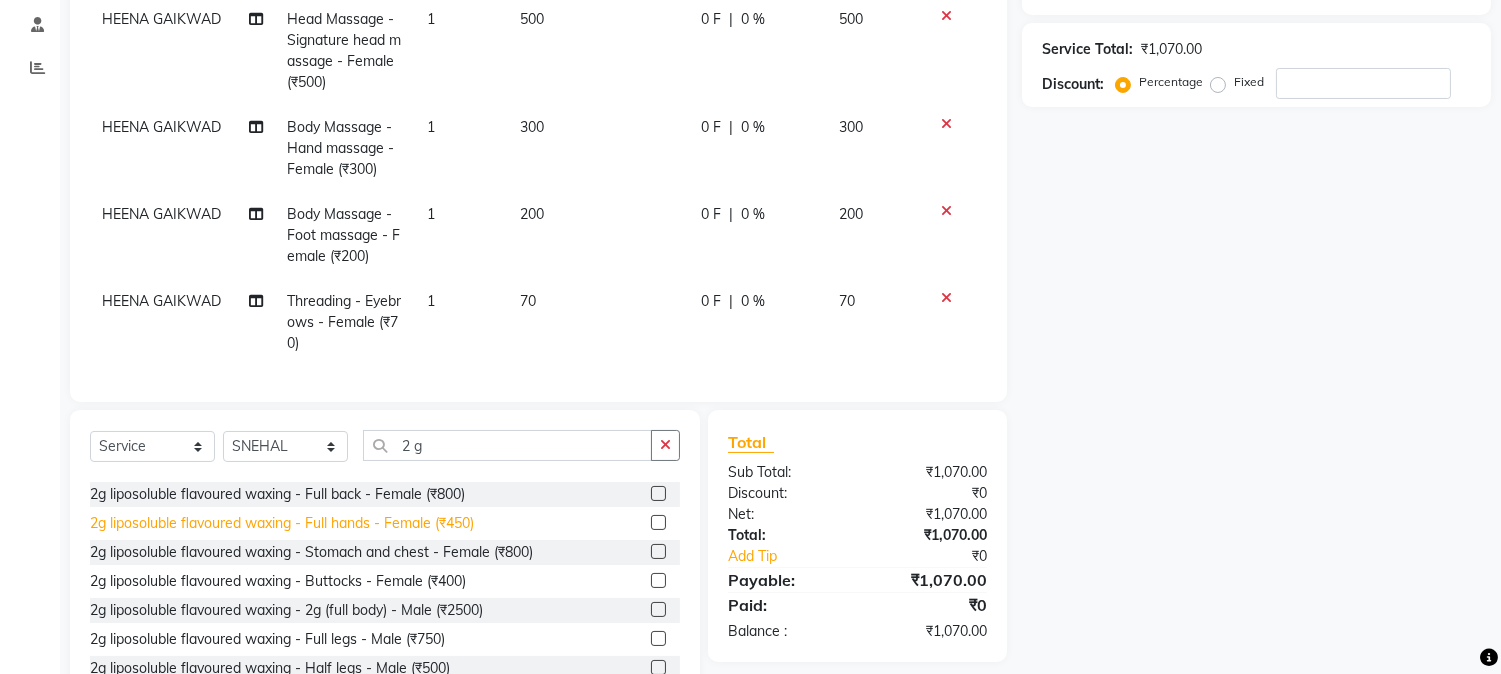 click on "2g liposoluble flavoured waxing - Full hands - Female (₹450)" 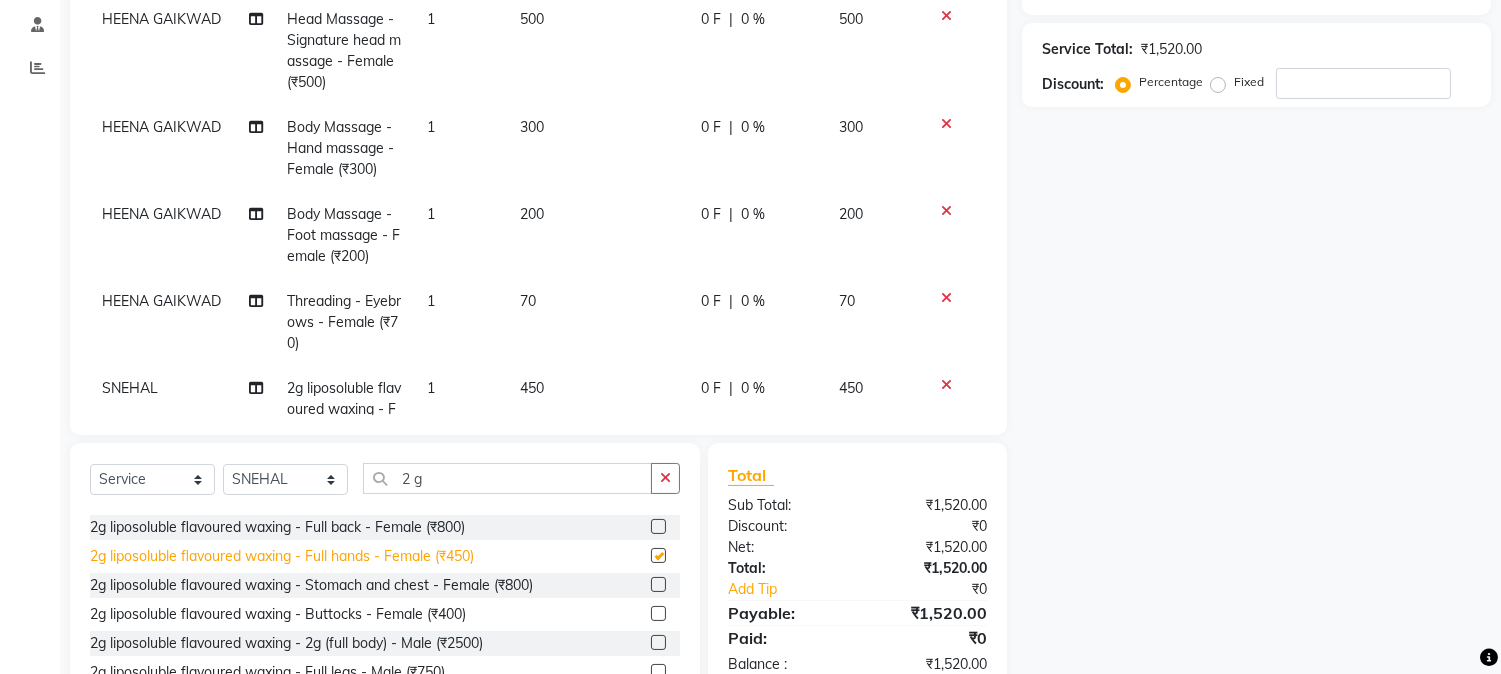 checkbox on "false" 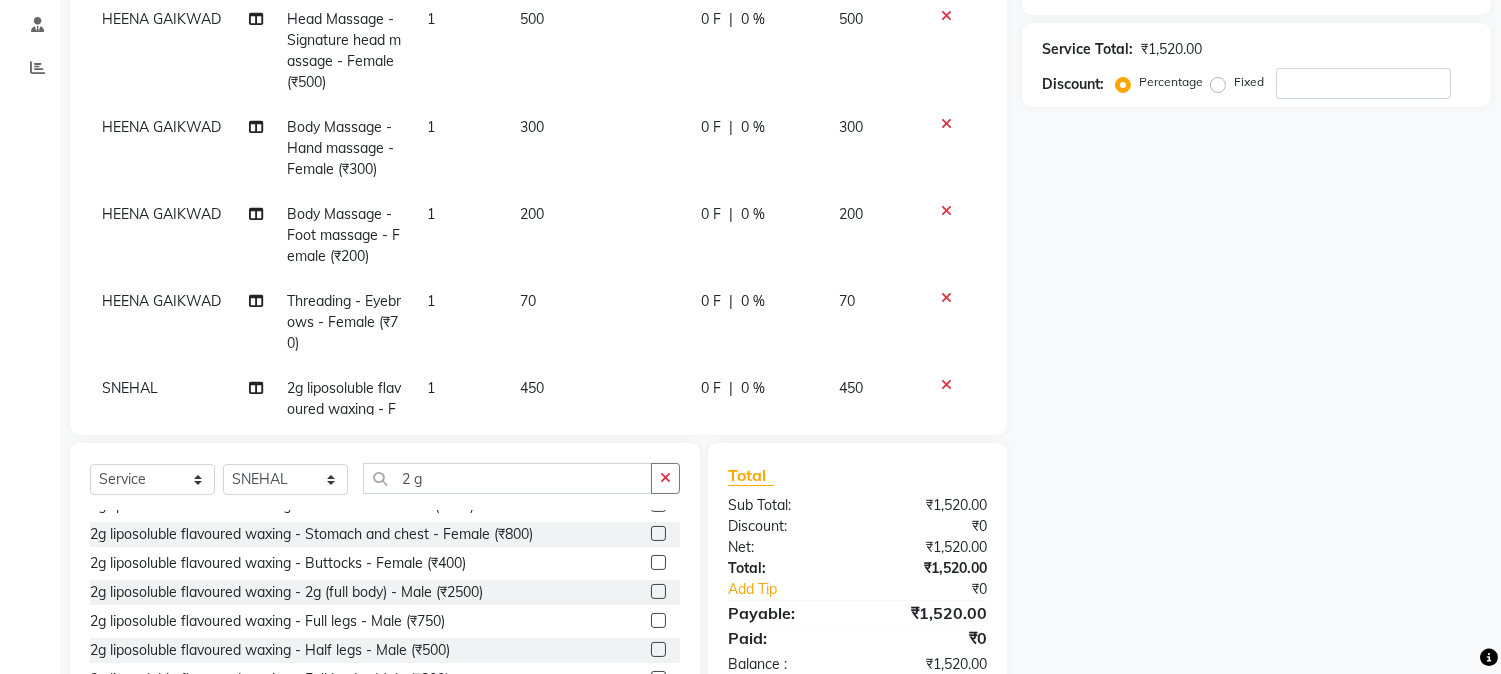 scroll, scrollTop: 205, scrollLeft: 0, axis: vertical 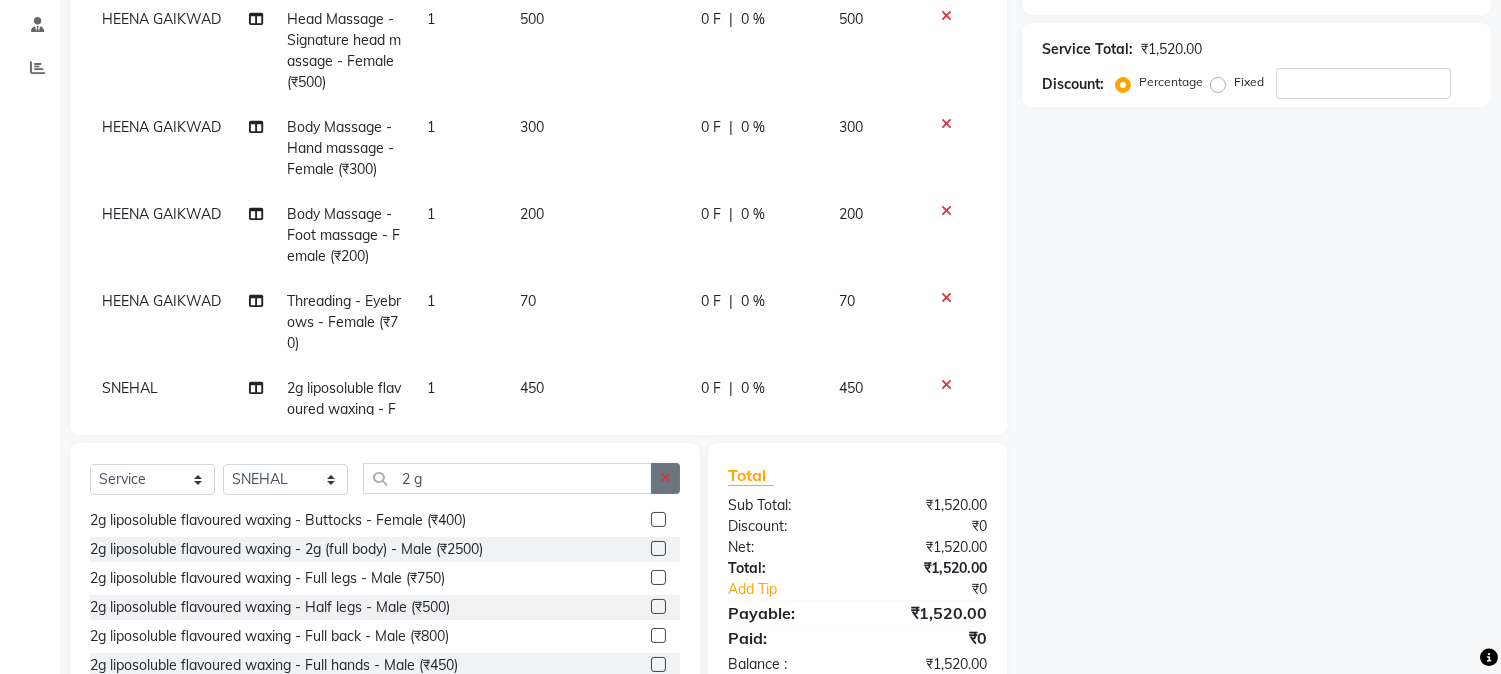 click 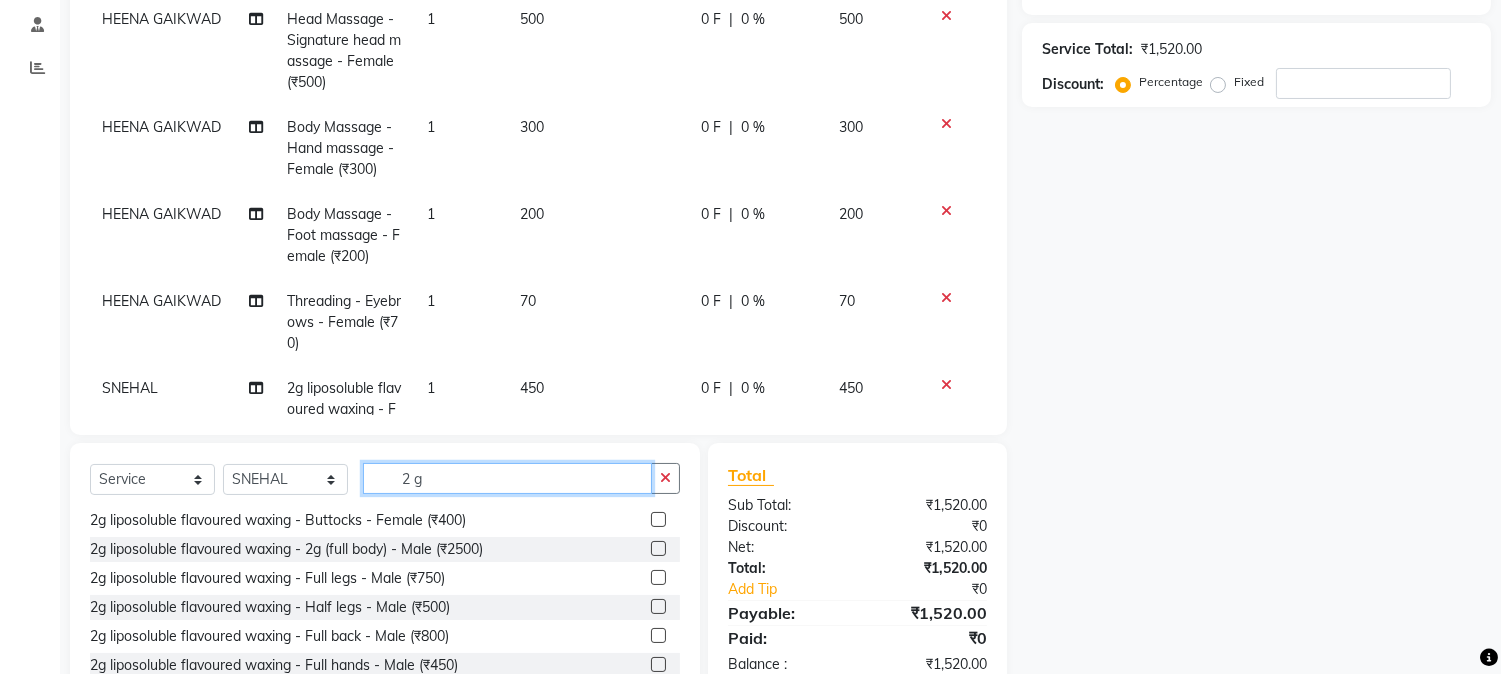type 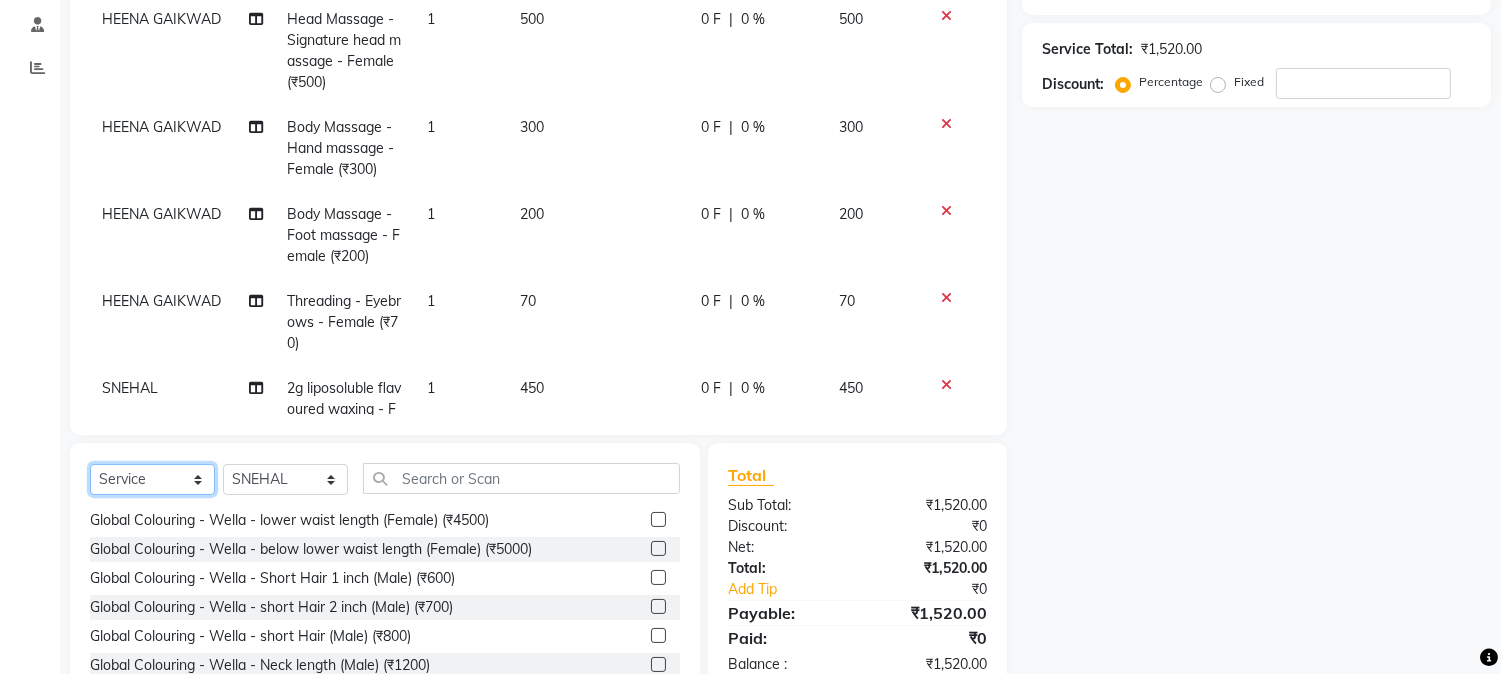 click on "Select  Service  Product  Membership  Package Voucher Prepaid Gift Card" 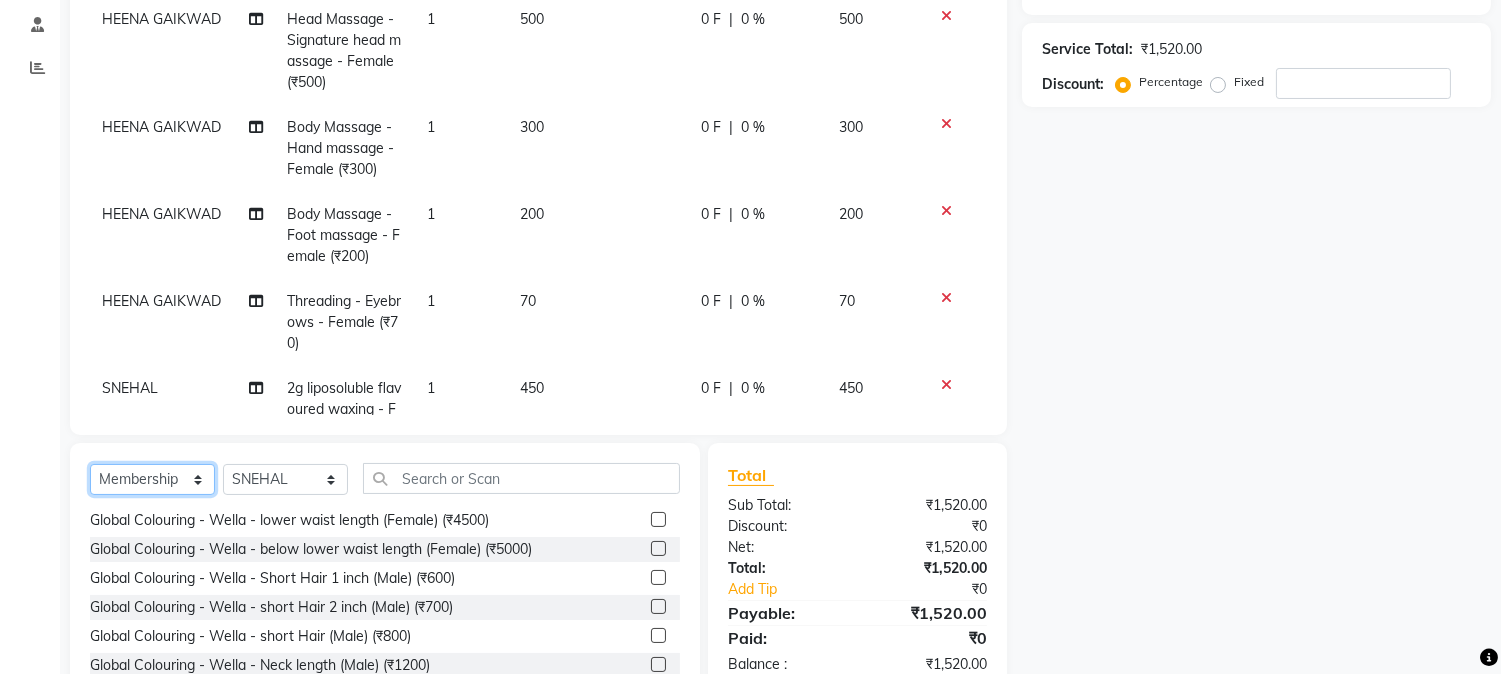 click on "Select  Service  Product  Membership  Package Voucher Prepaid Gift Card" 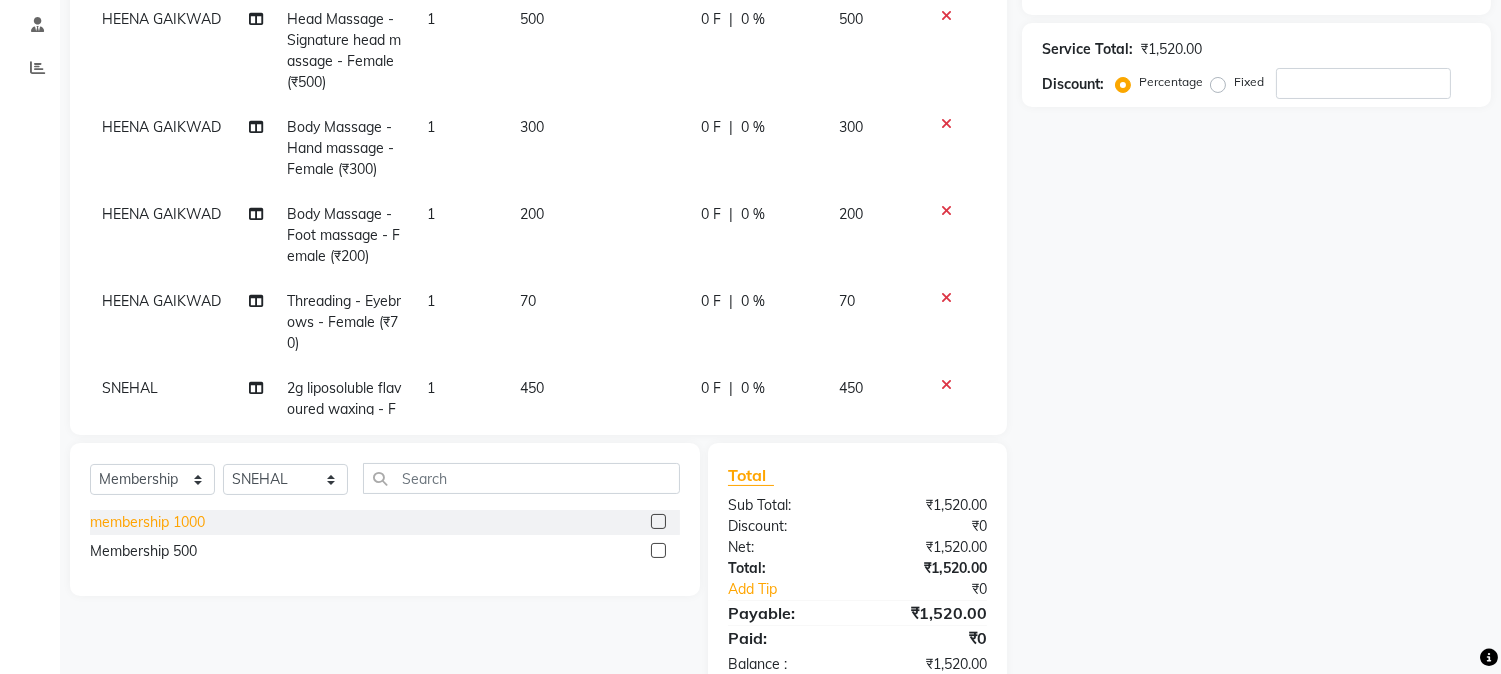 click on "membership 1000" 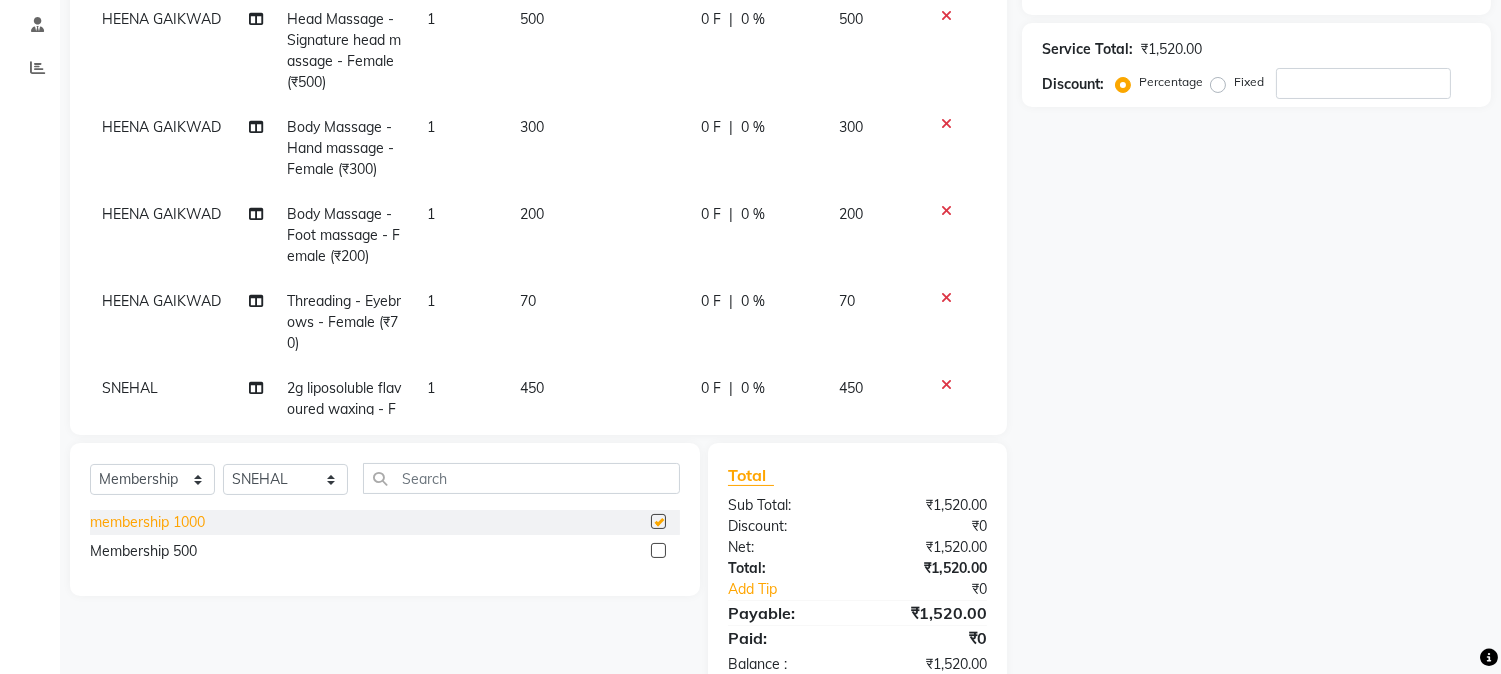 select on "select" 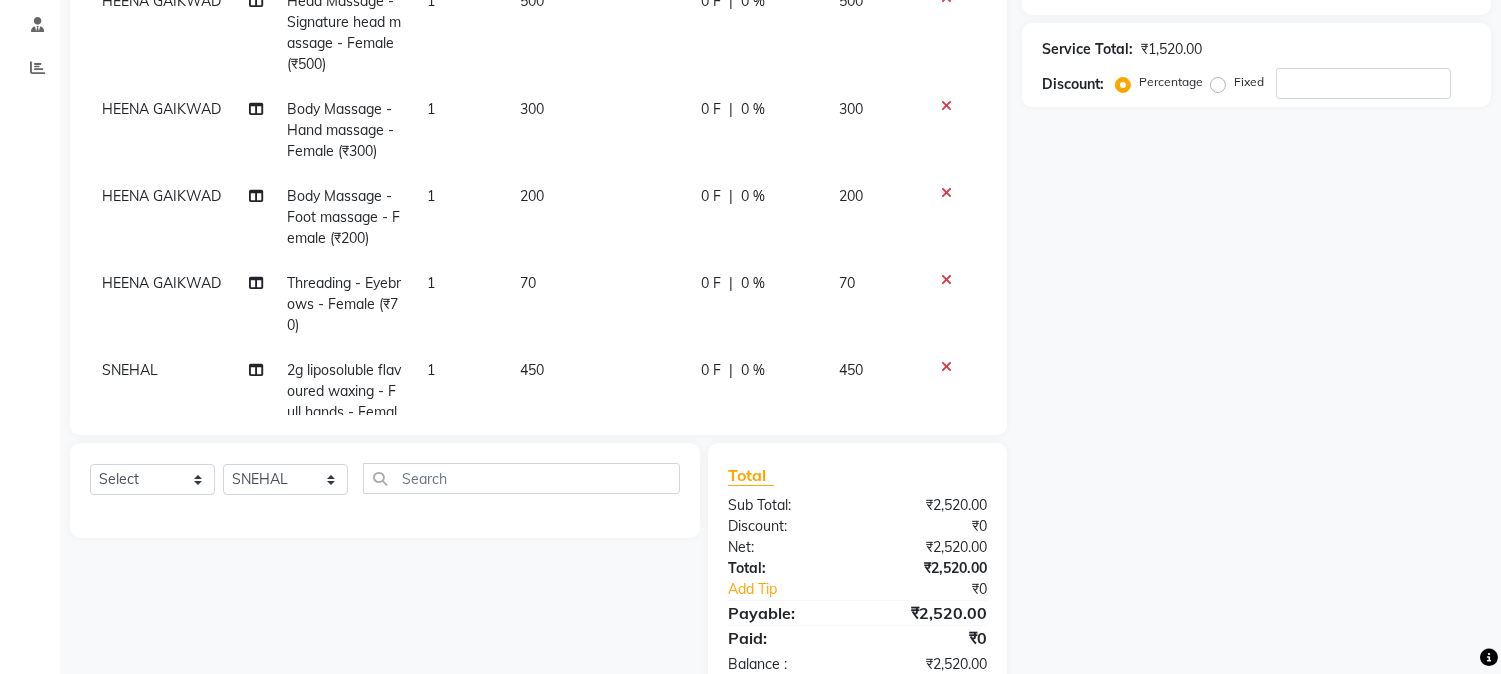 scroll, scrollTop: 0, scrollLeft: 0, axis: both 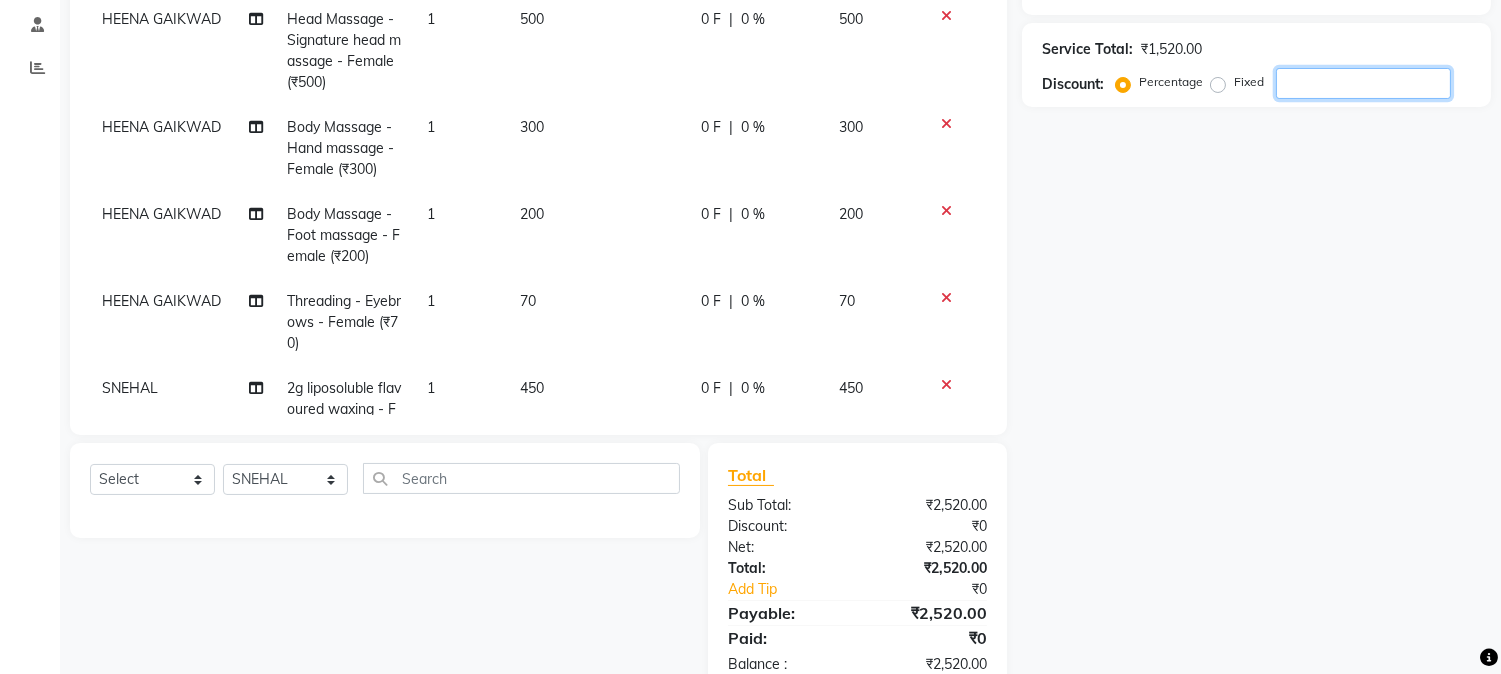 click 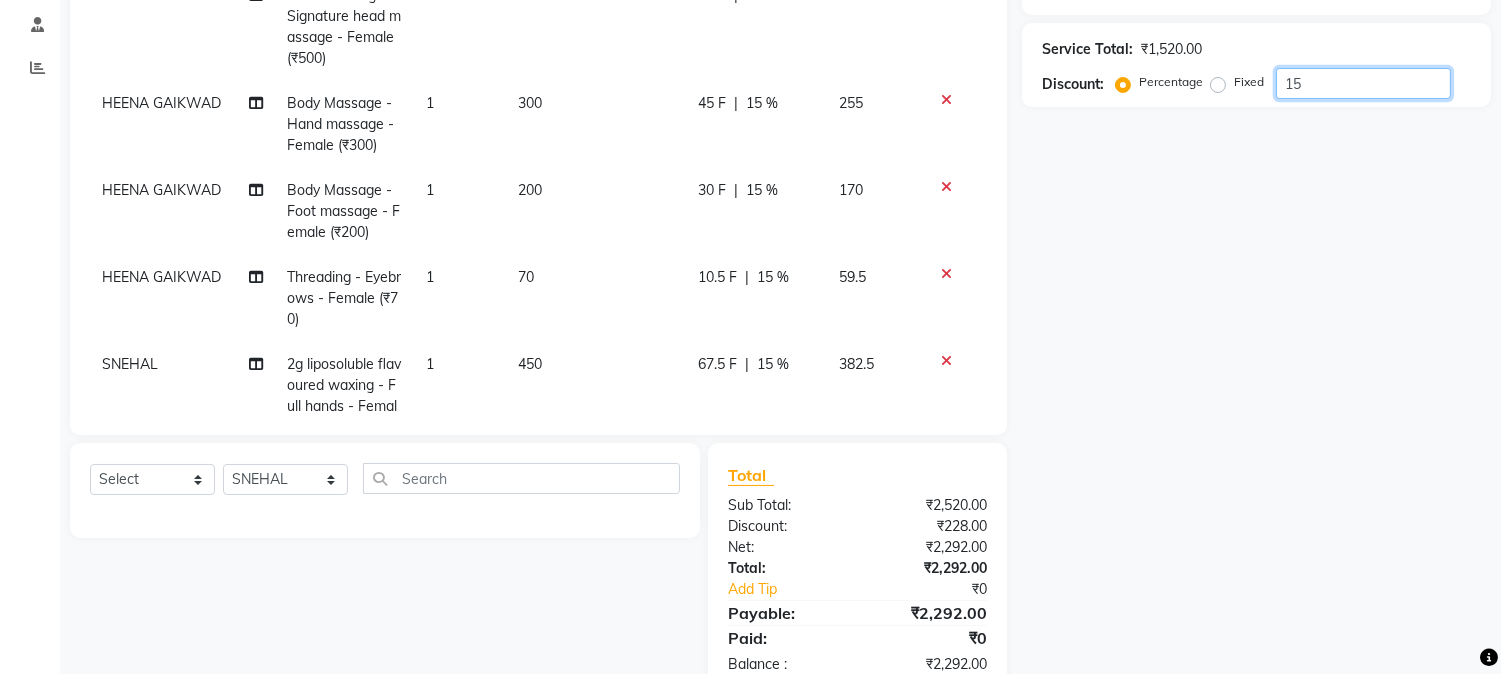 scroll, scrollTop: 0, scrollLeft: 0, axis: both 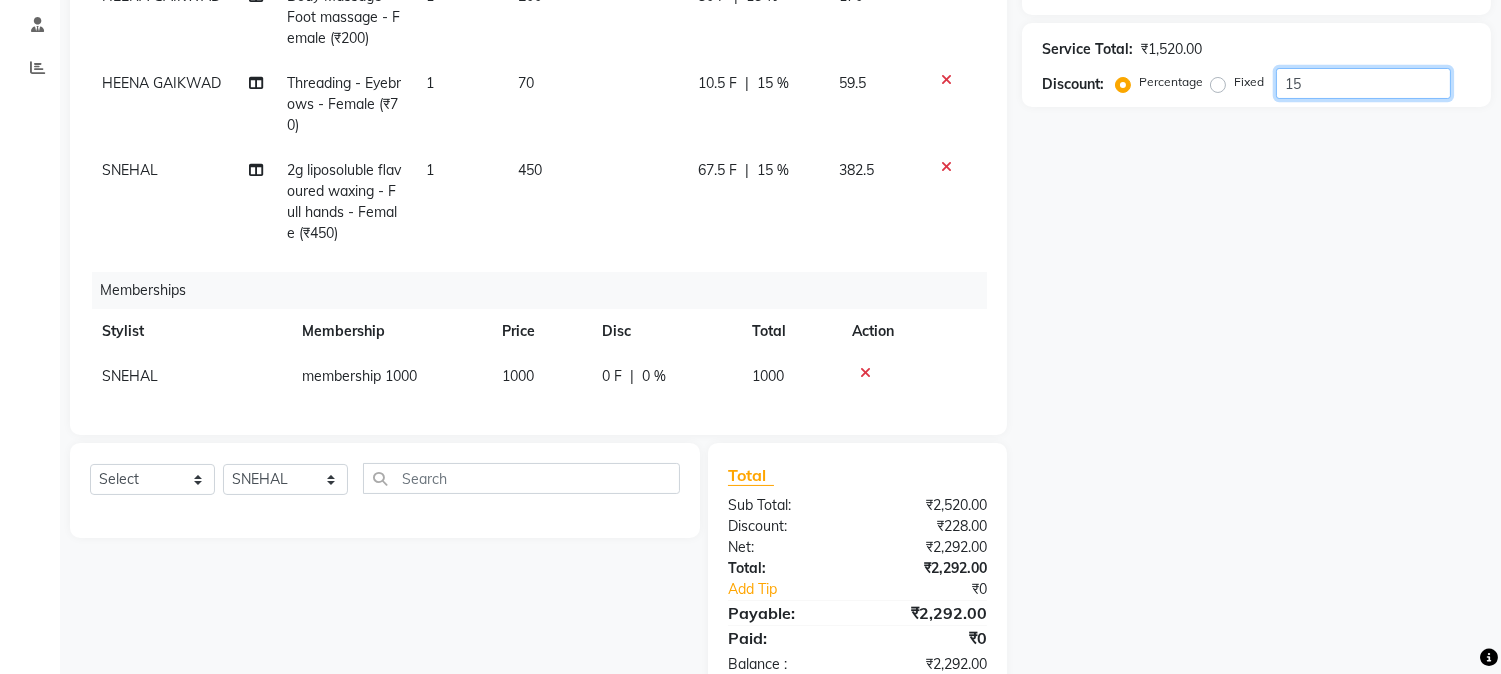 type on "15" 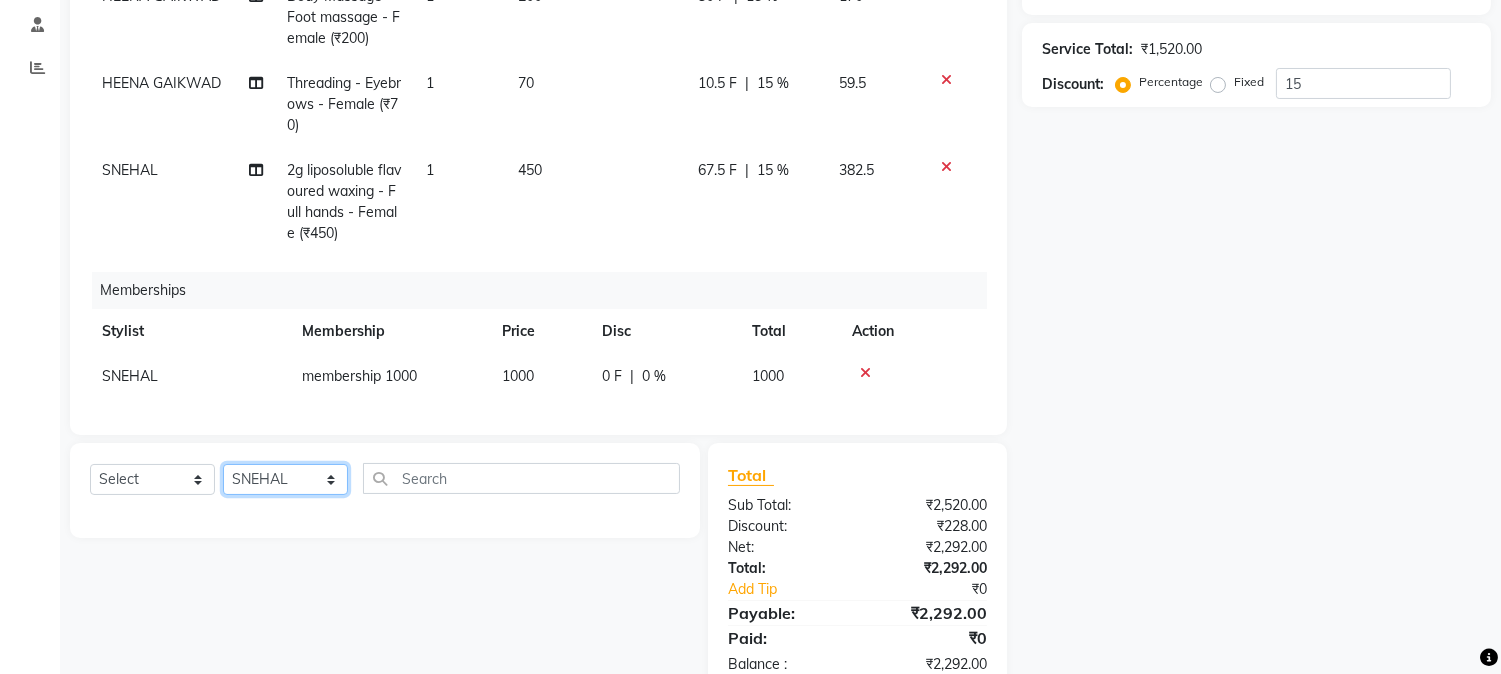 click on "Select Stylist [FIRST] [LAST] [FIRST] [LAST]  Reception  [FIRST] [LAST] [FIRST] [LAST] [FIRST] Training Department [FIRST] [LAST] [FIRST] Sir" 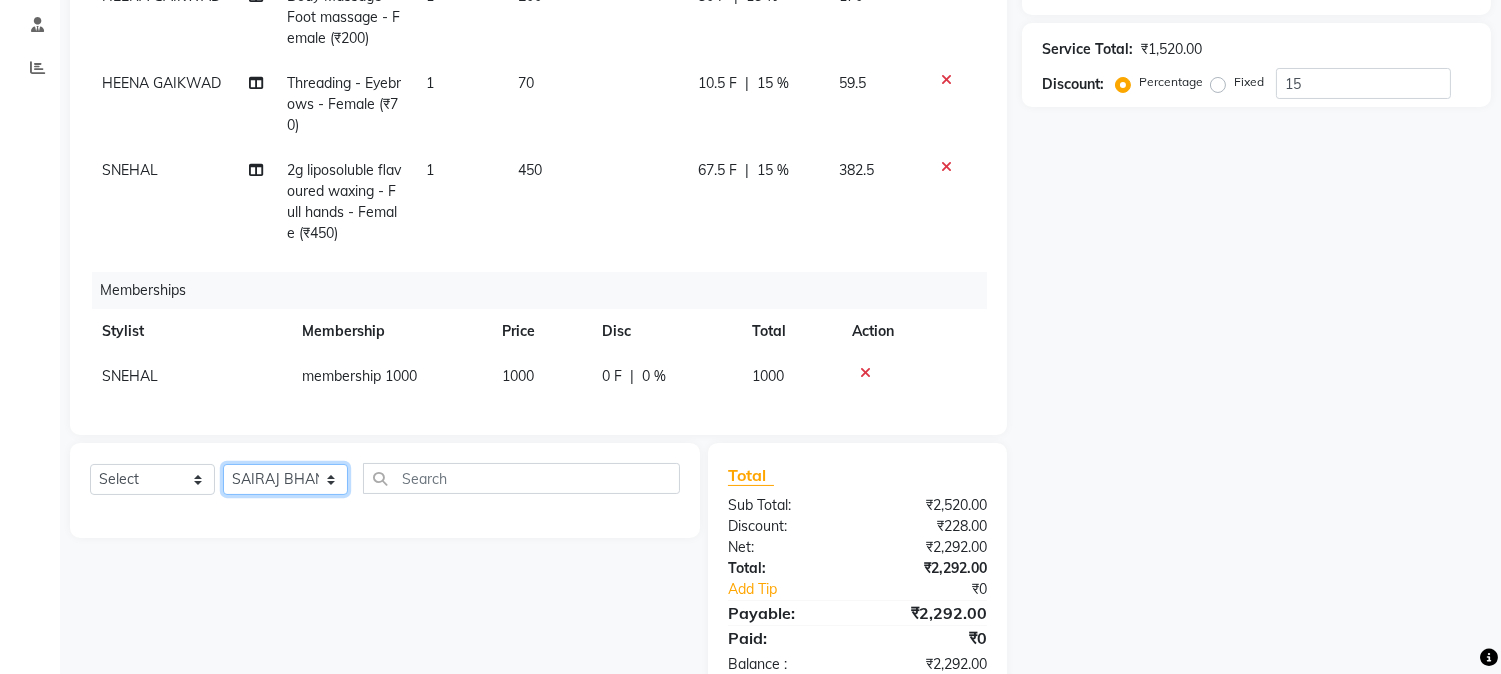click on "Select Stylist [FIRST] [LAST] [FIRST] [LAST]  Reception  [FIRST] [LAST] [FIRST] [LAST] [FIRST] Training Department [FIRST] [LAST] [FIRST] Sir" 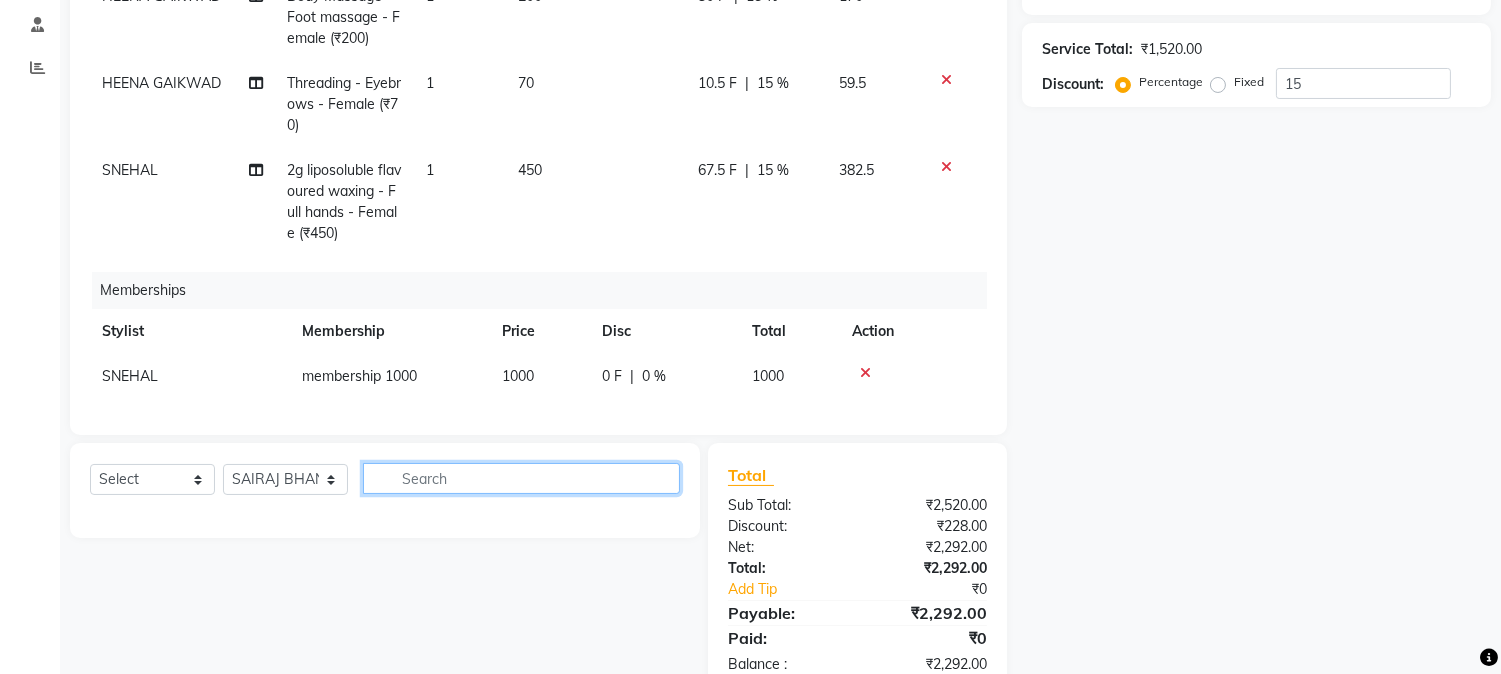 click 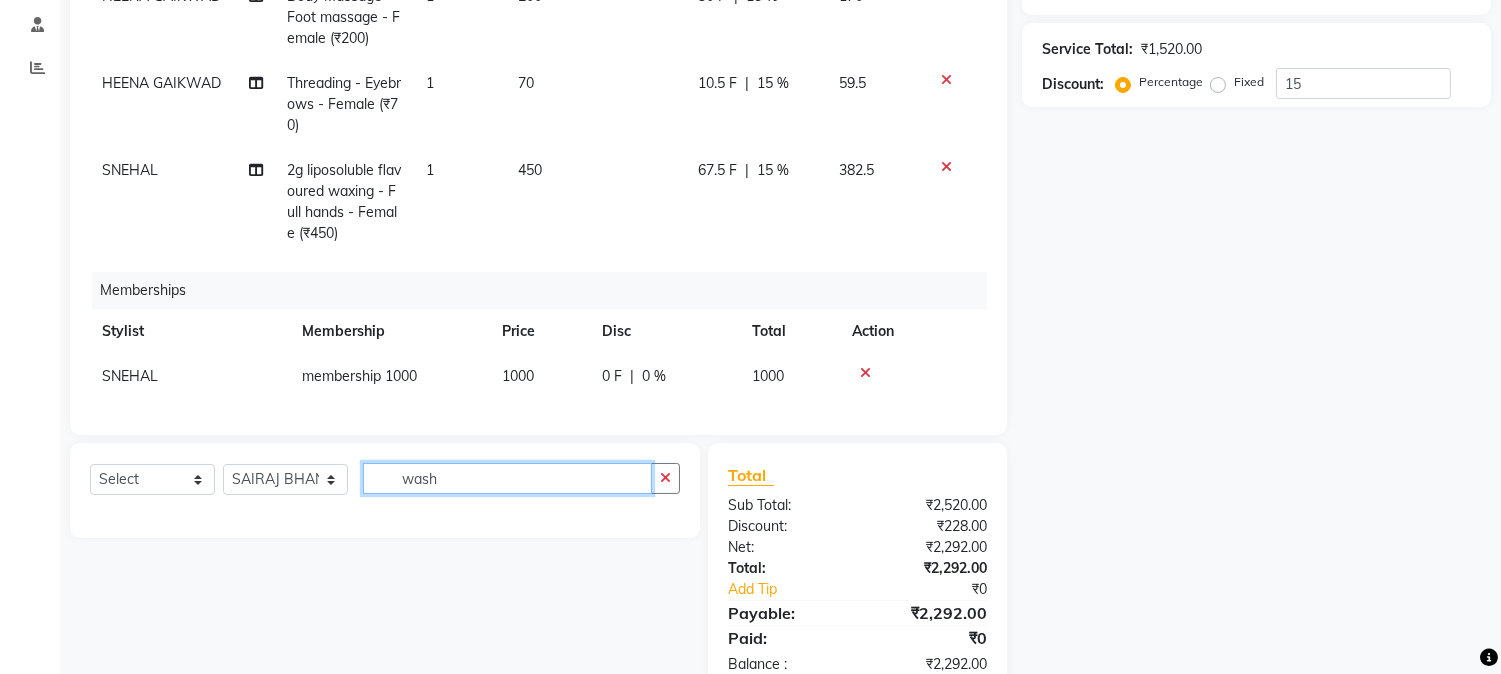 type on "wash" 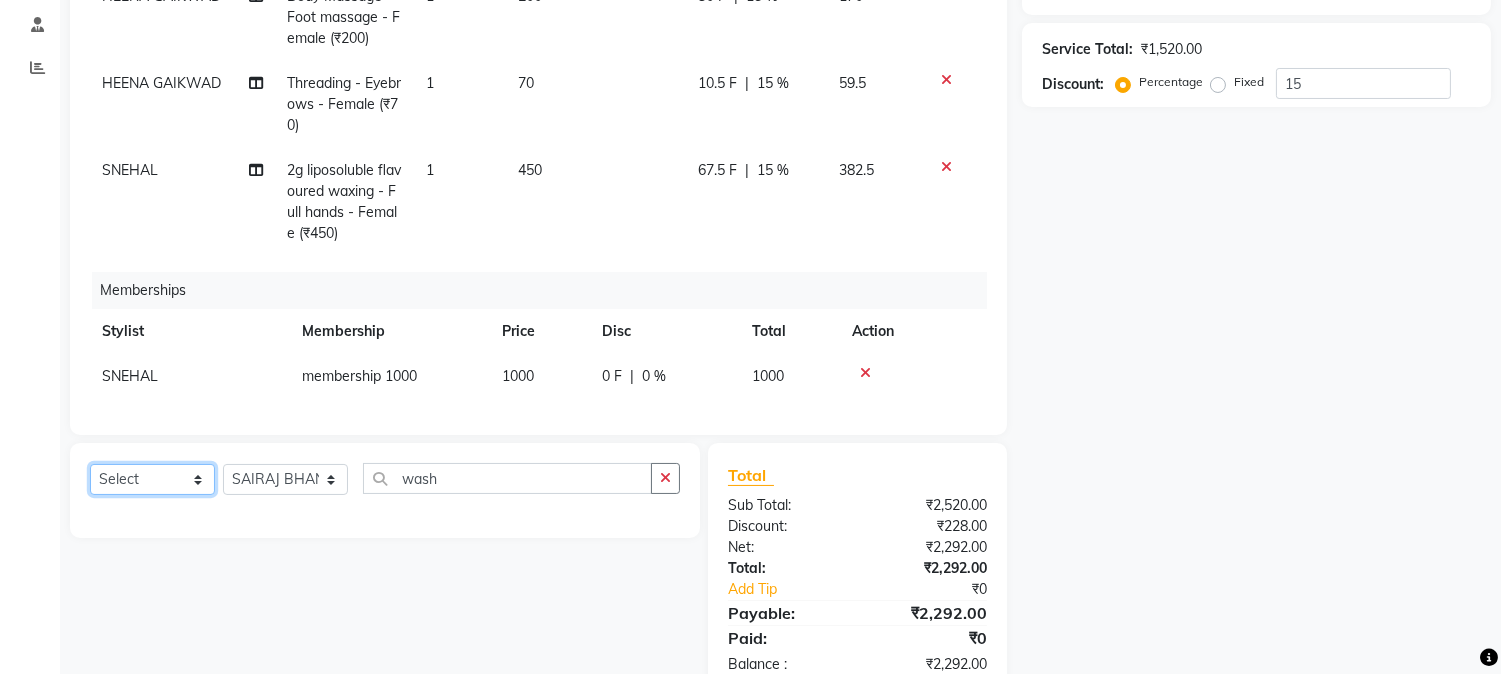 click on "Select  Service  Product  Package Voucher Prepaid Gift Card" 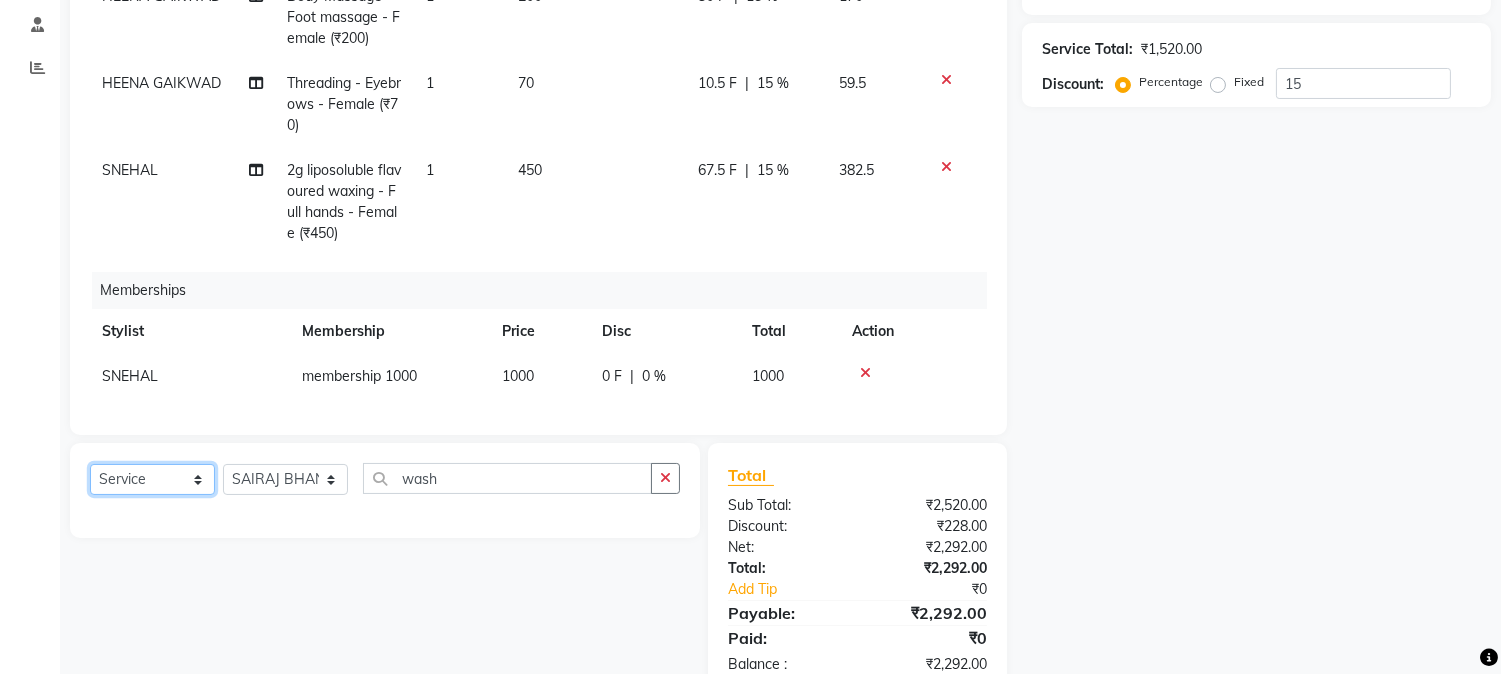 click on "Select  Service  Product  Package Voucher Prepaid Gift Card" 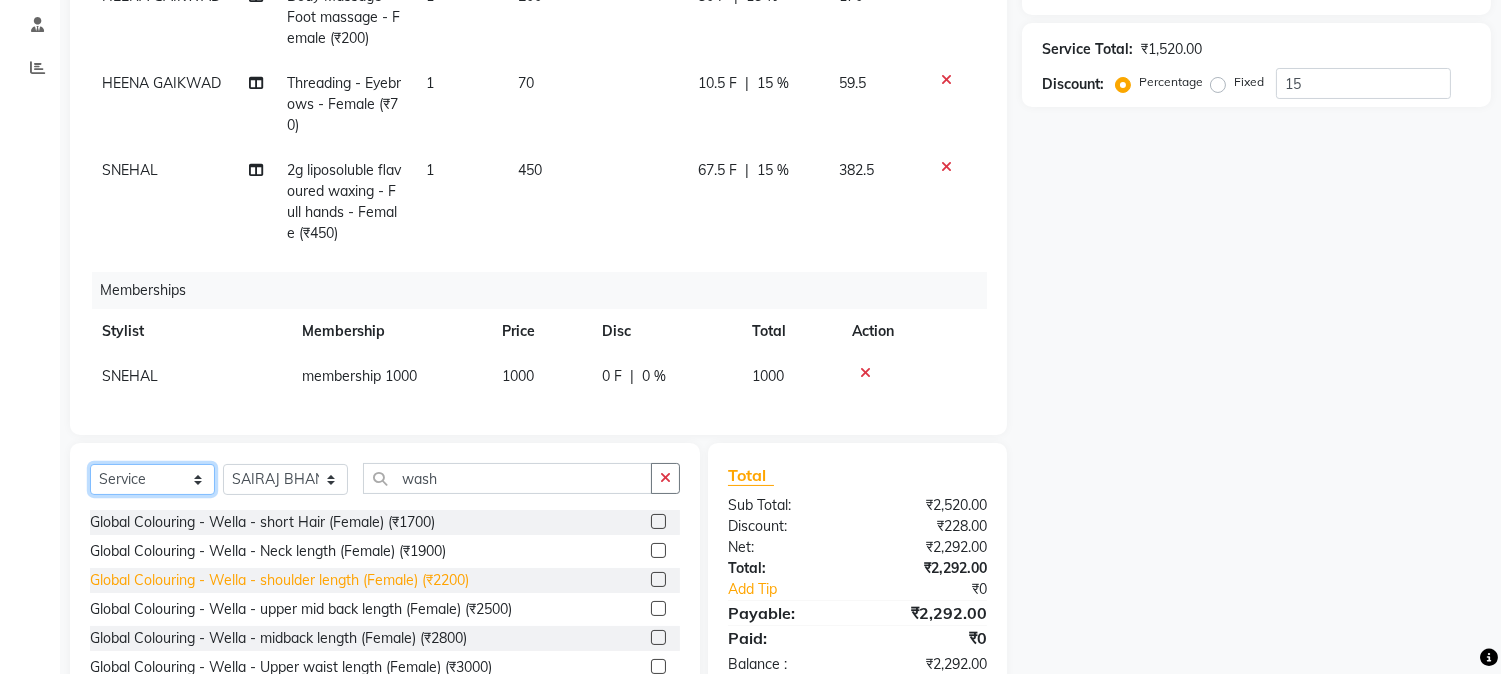 scroll, scrollTop: 426, scrollLeft: 0, axis: vertical 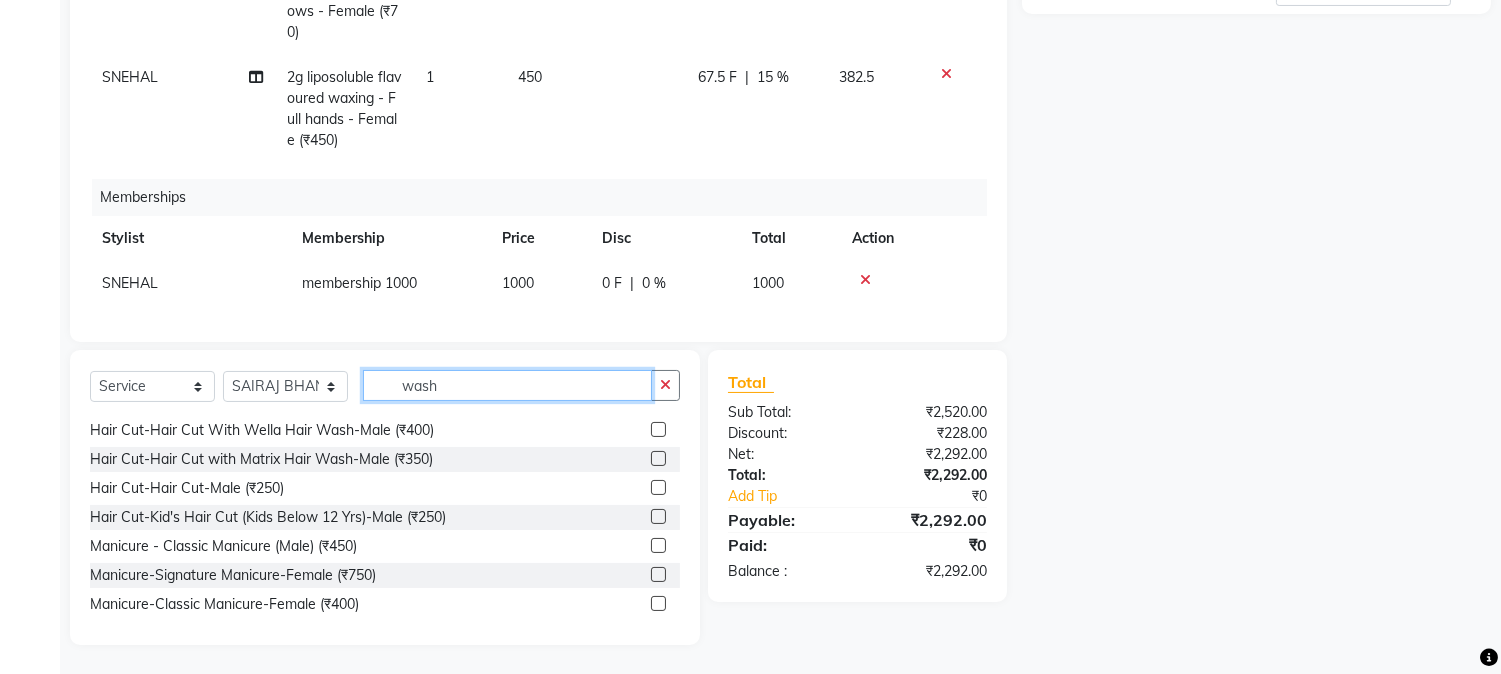 click on "wash" 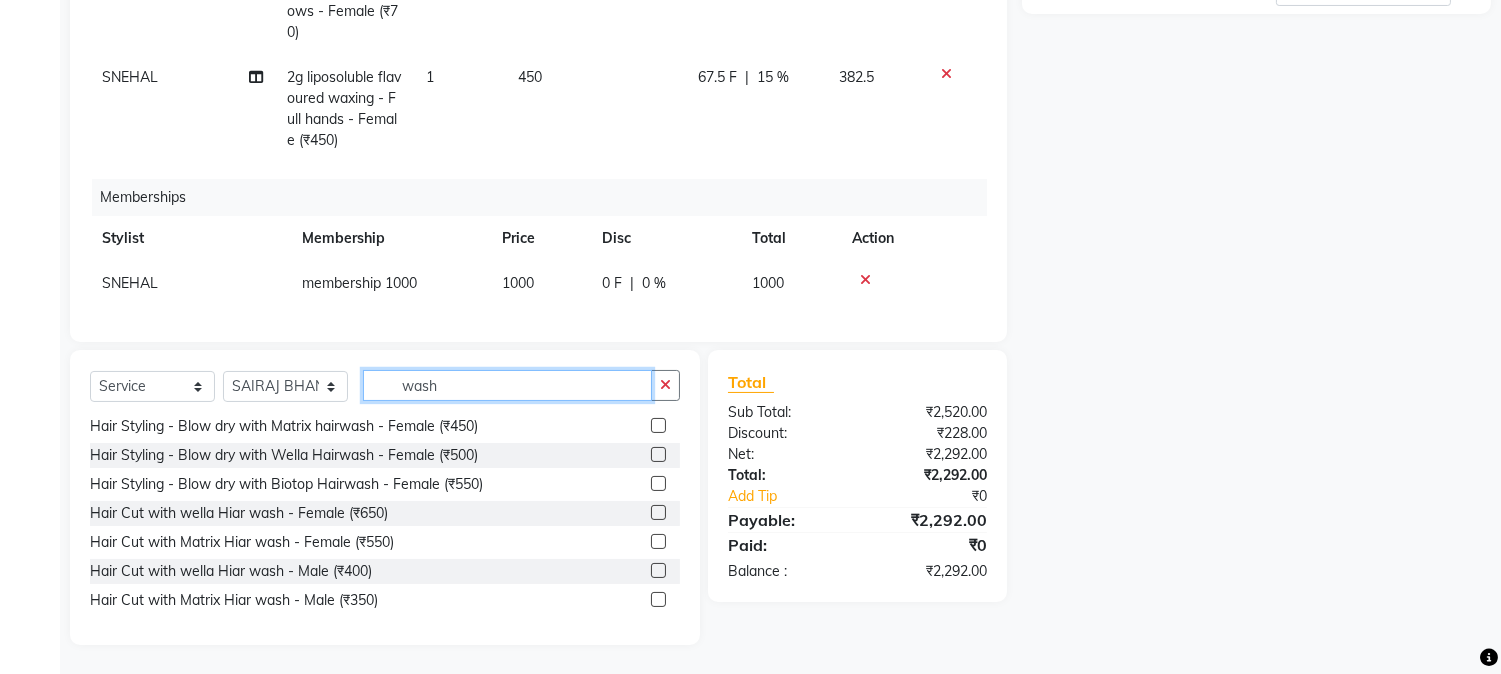 scroll, scrollTop: 57, scrollLeft: 0, axis: vertical 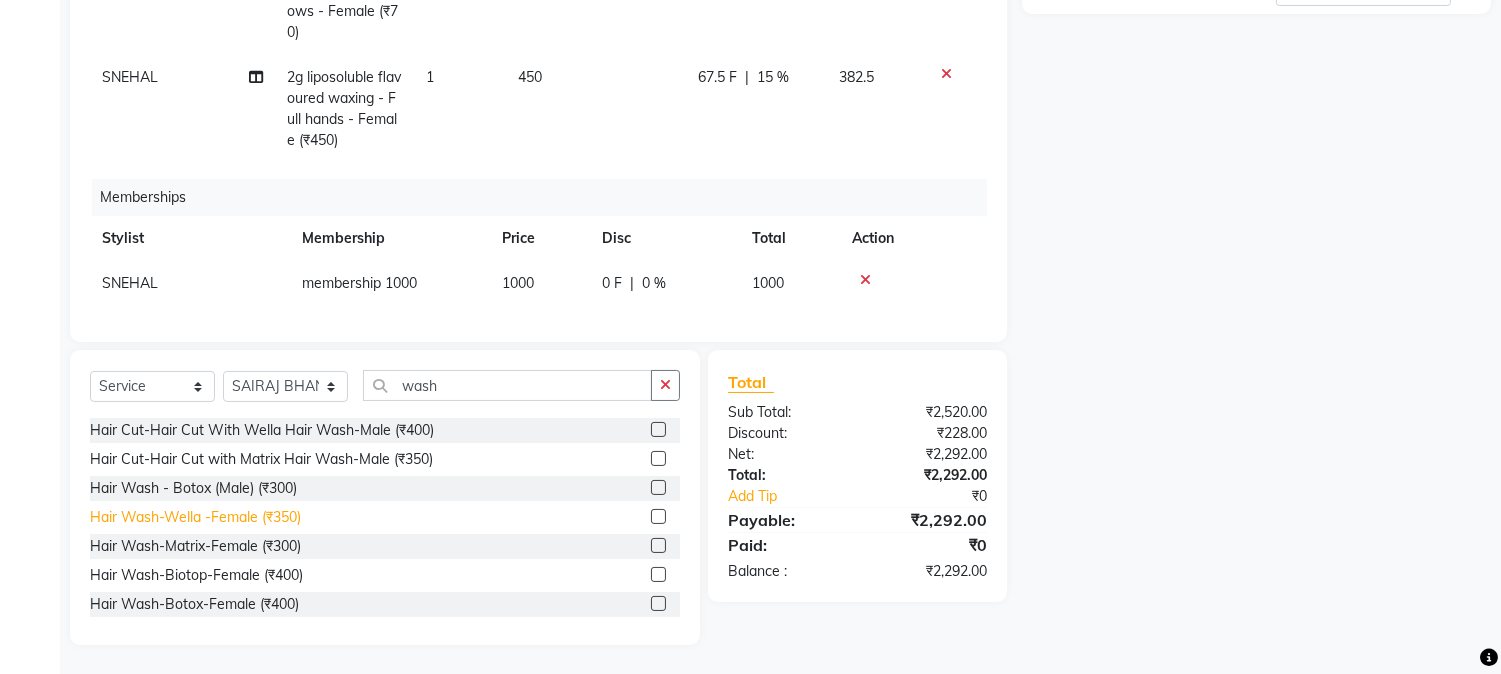 click on "Hair Wash-Wella -Female (₹350)" 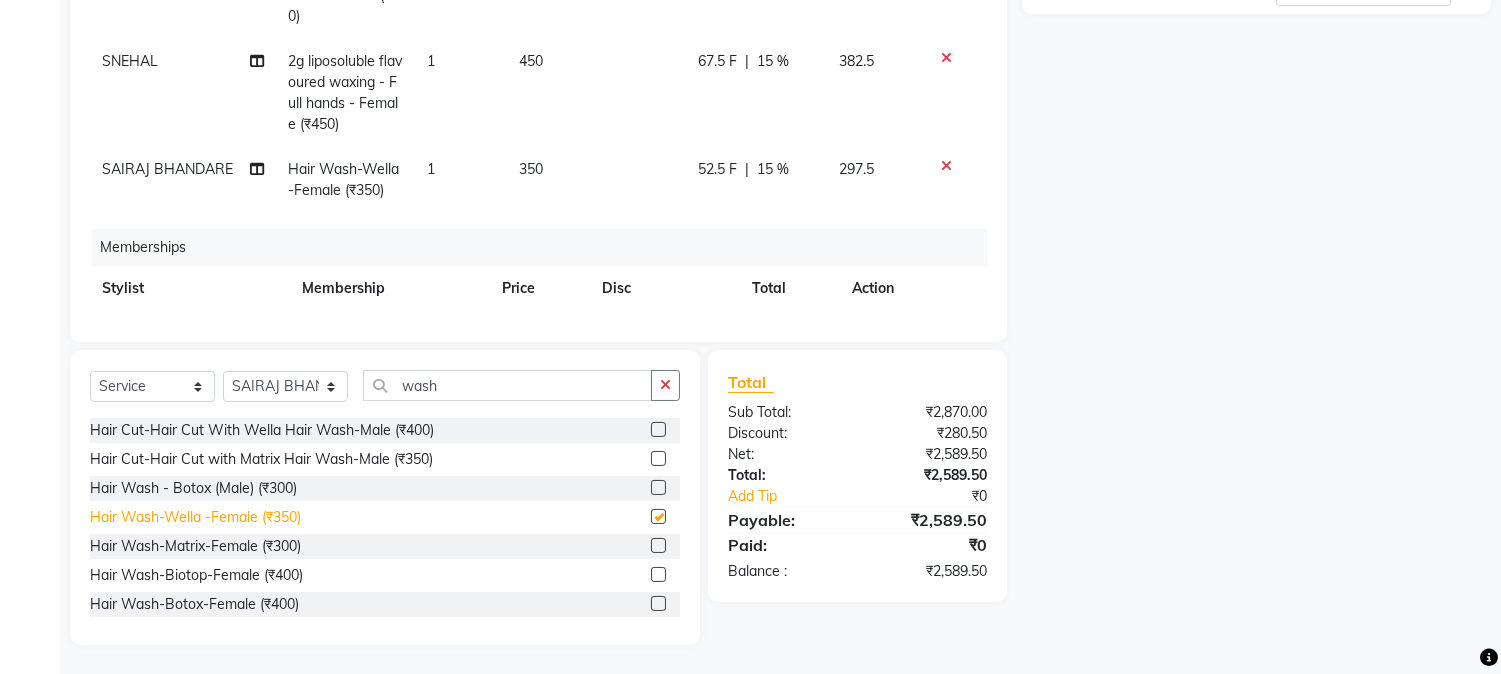 checkbox on "false" 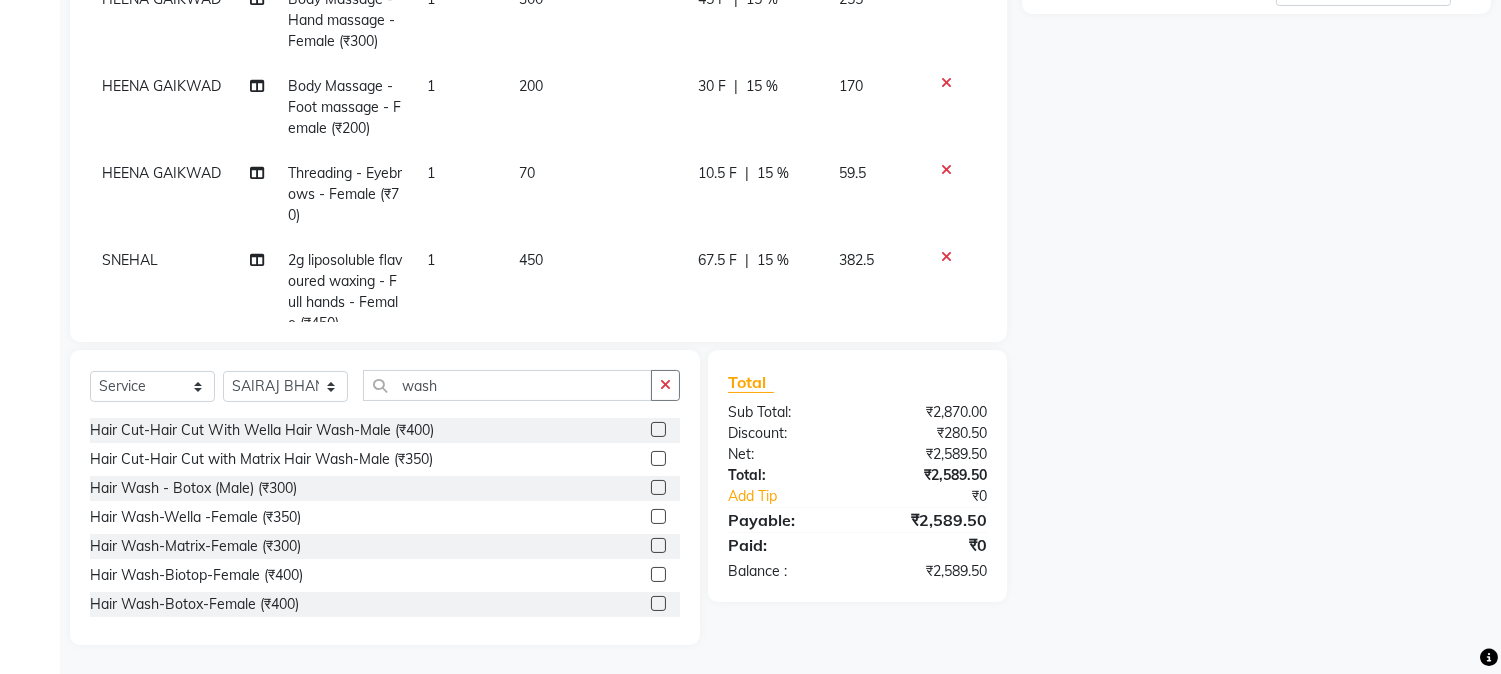 scroll, scrollTop: 0, scrollLeft: 0, axis: both 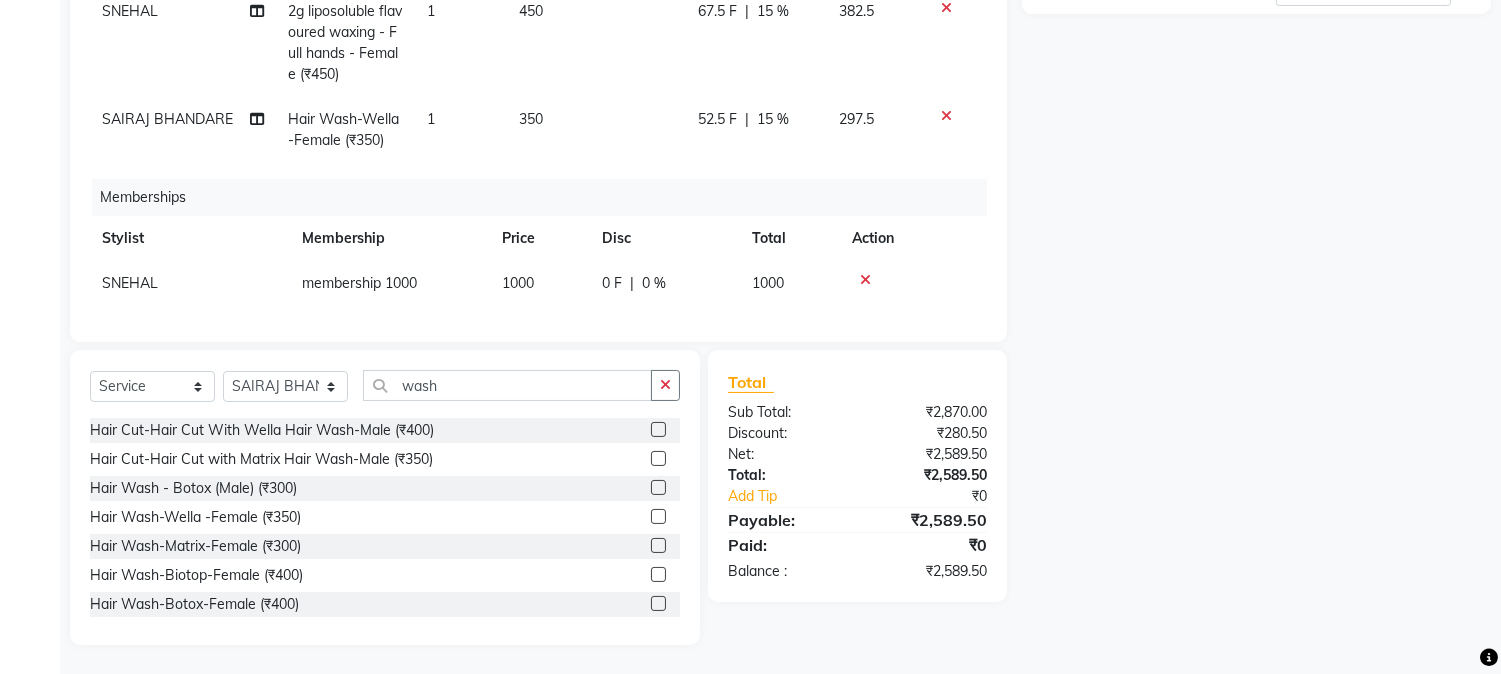 click on "SNEHAL" 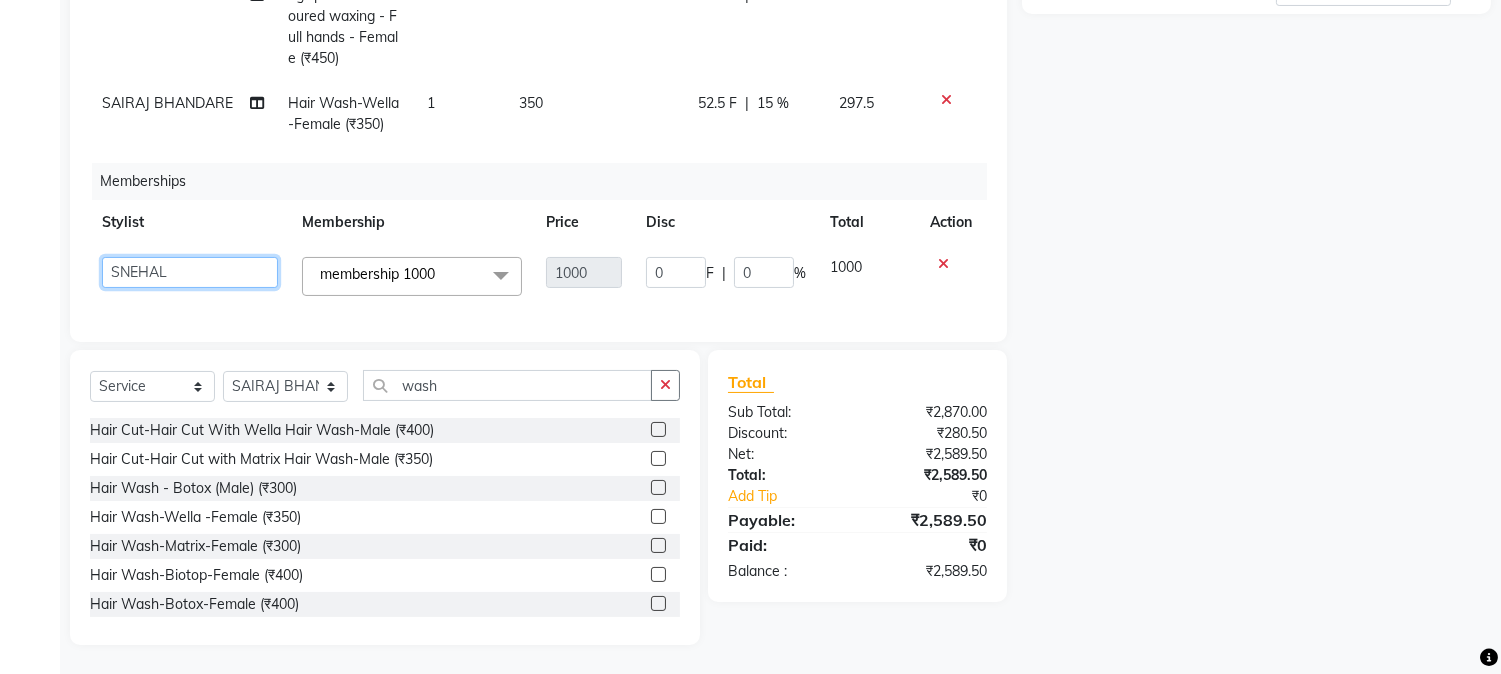 click on "Aniket Mane   HEENA GAIKWAD   kanchan tripathi    Reception    SAIRAJ BHANDARE   sarika yadav   SNEHAL   Training Department   Vaibhav Randive   Vinit Sir" 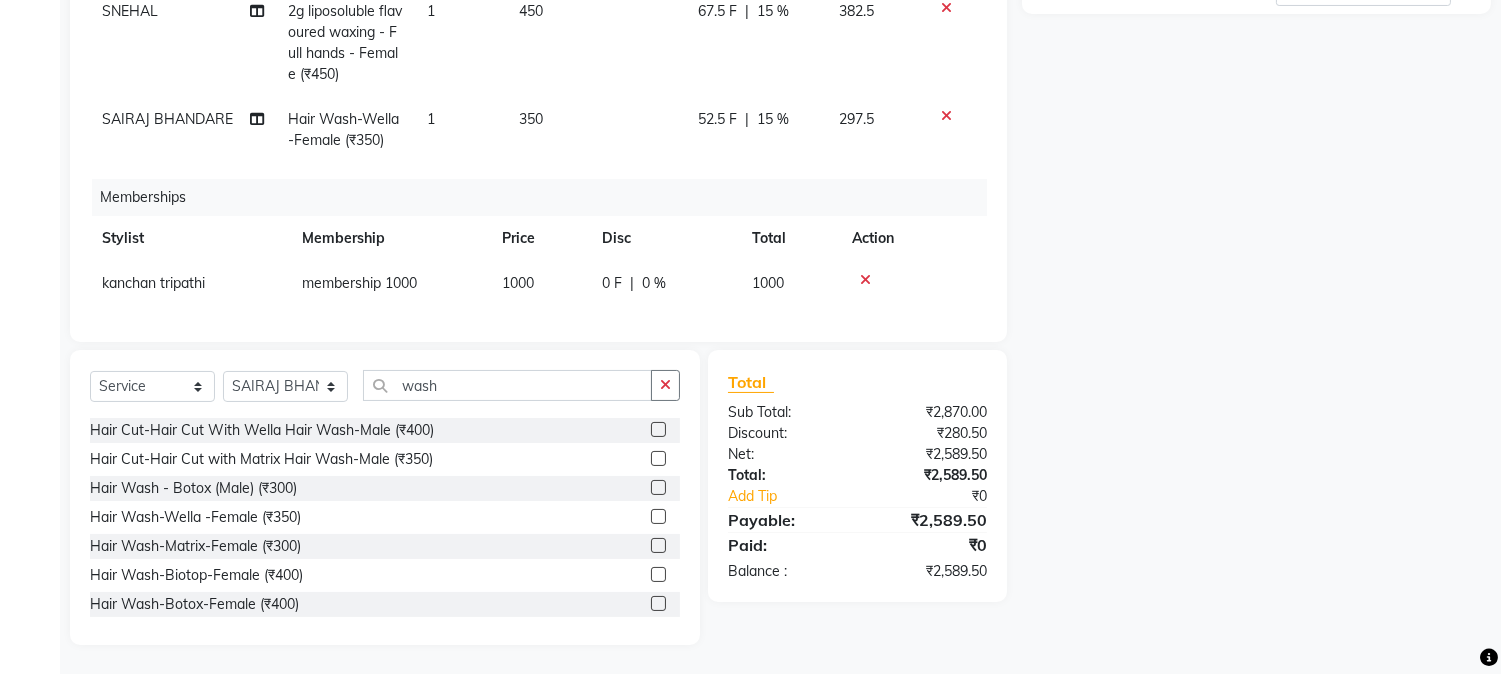 scroll, scrollTop: 0, scrollLeft: 0, axis: both 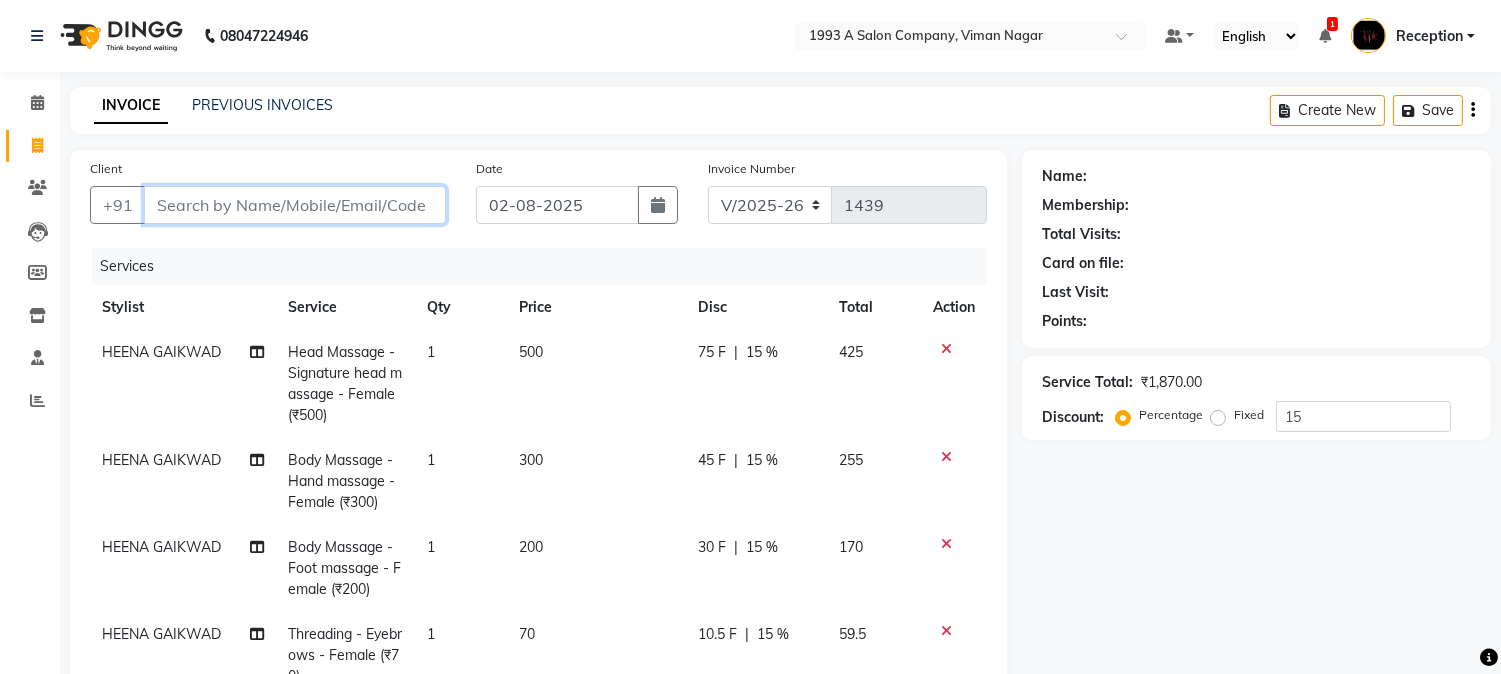 click on "Client" at bounding box center [295, 205] 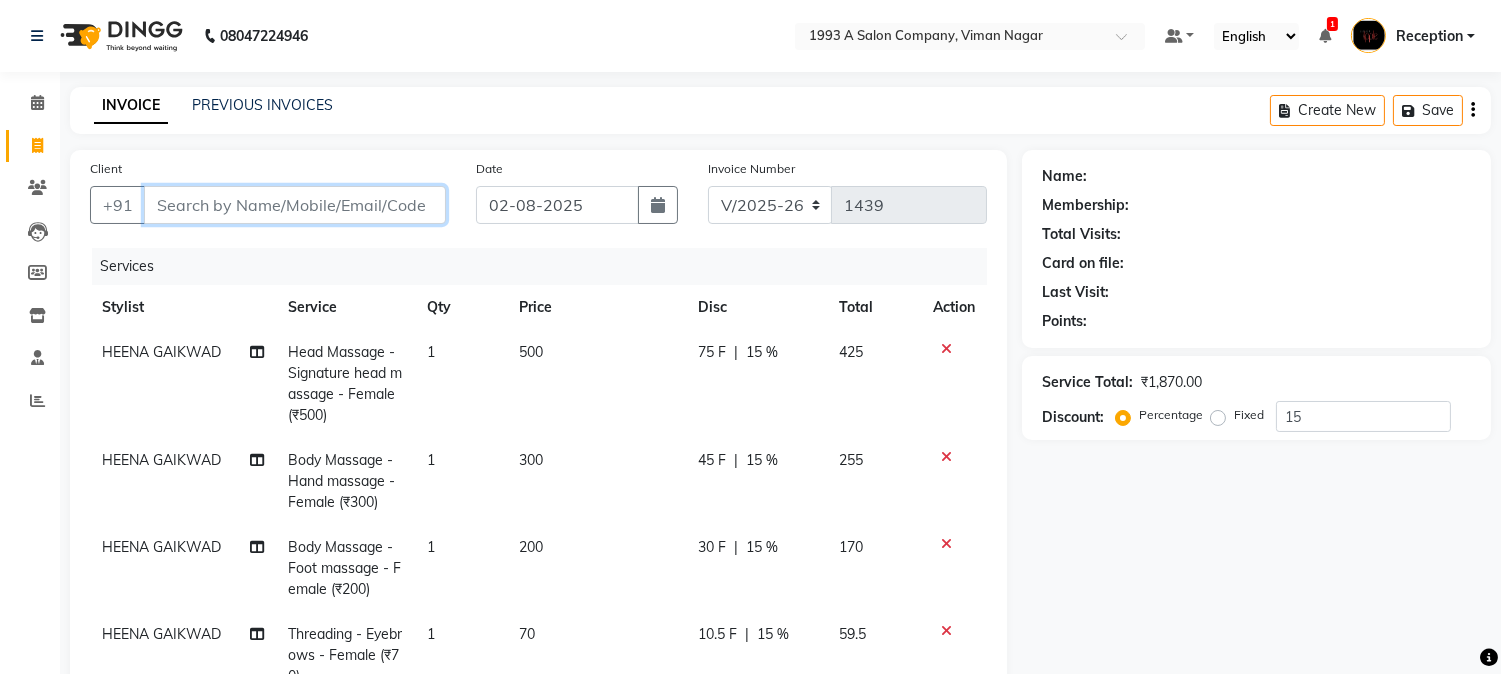 click on "Client" at bounding box center (295, 205) 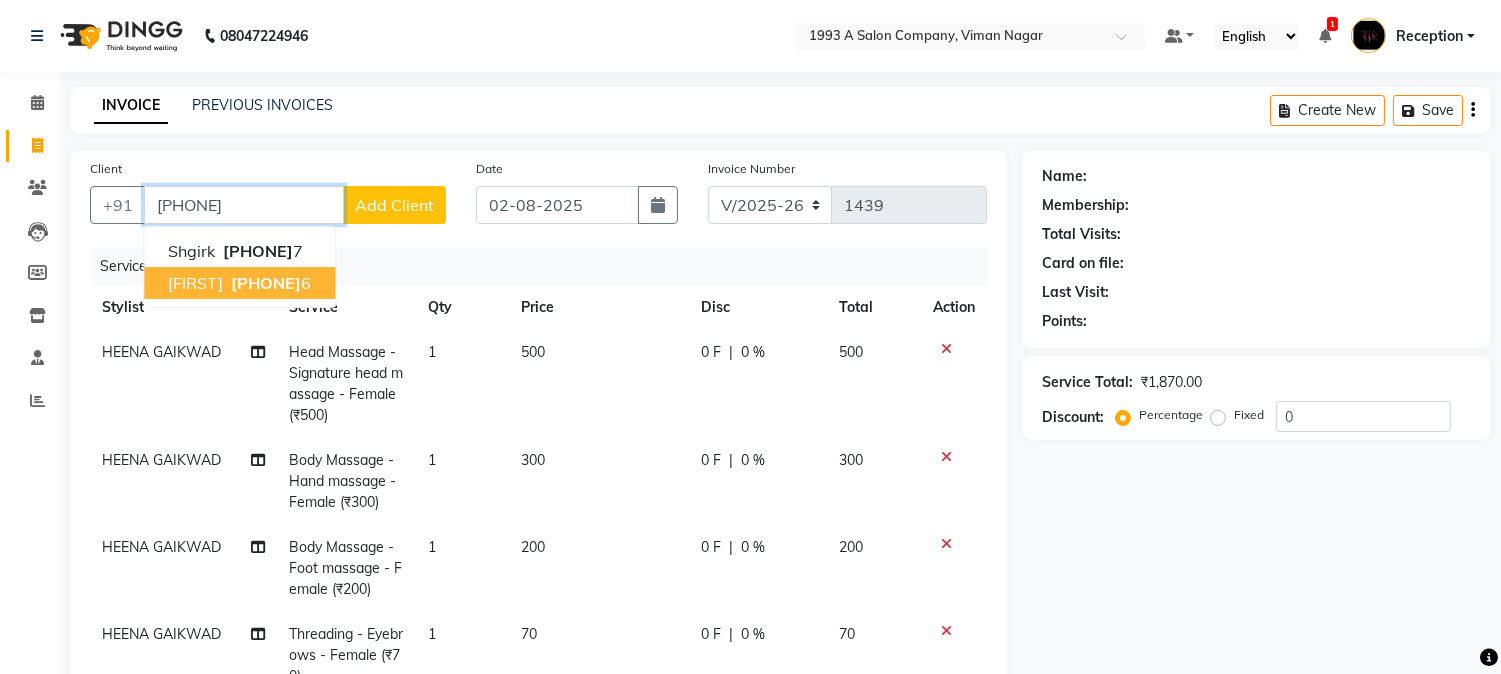 click on "916704847" at bounding box center [266, 283] 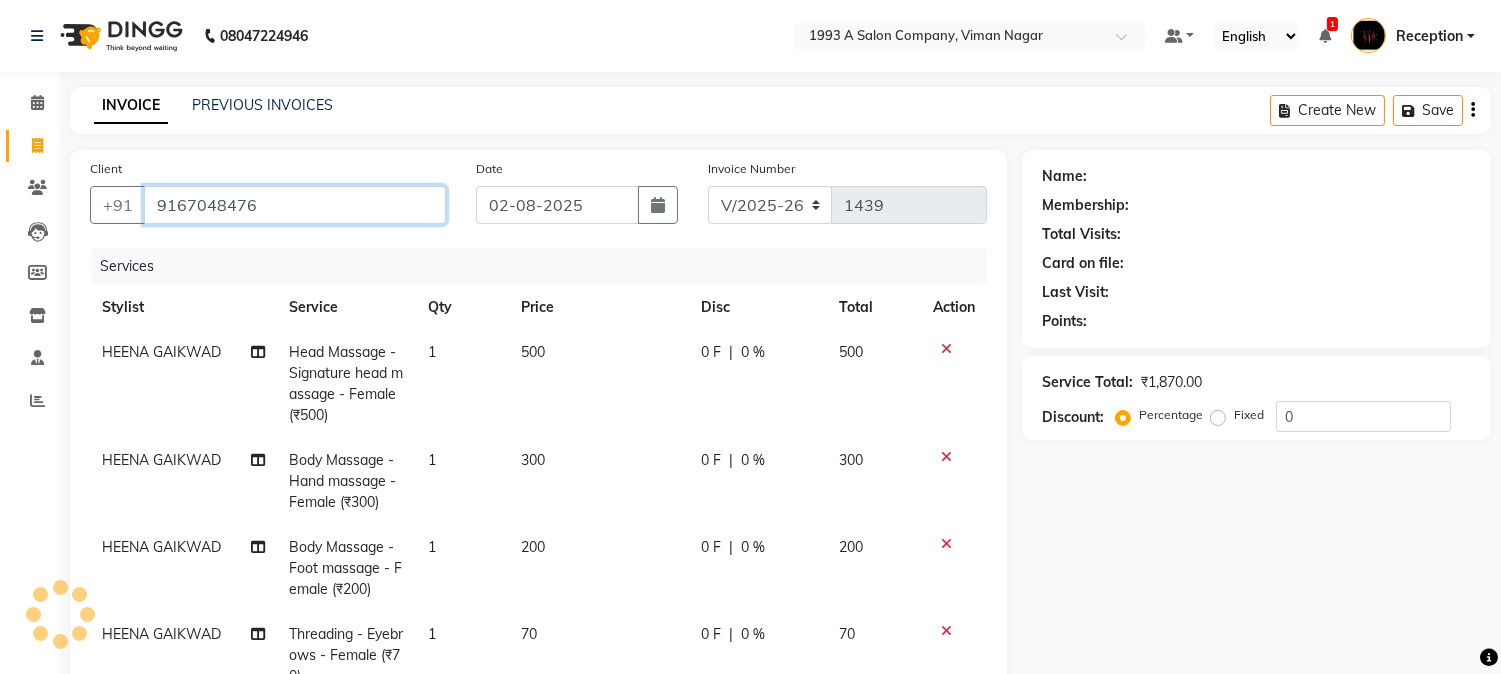 type on "9167048476" 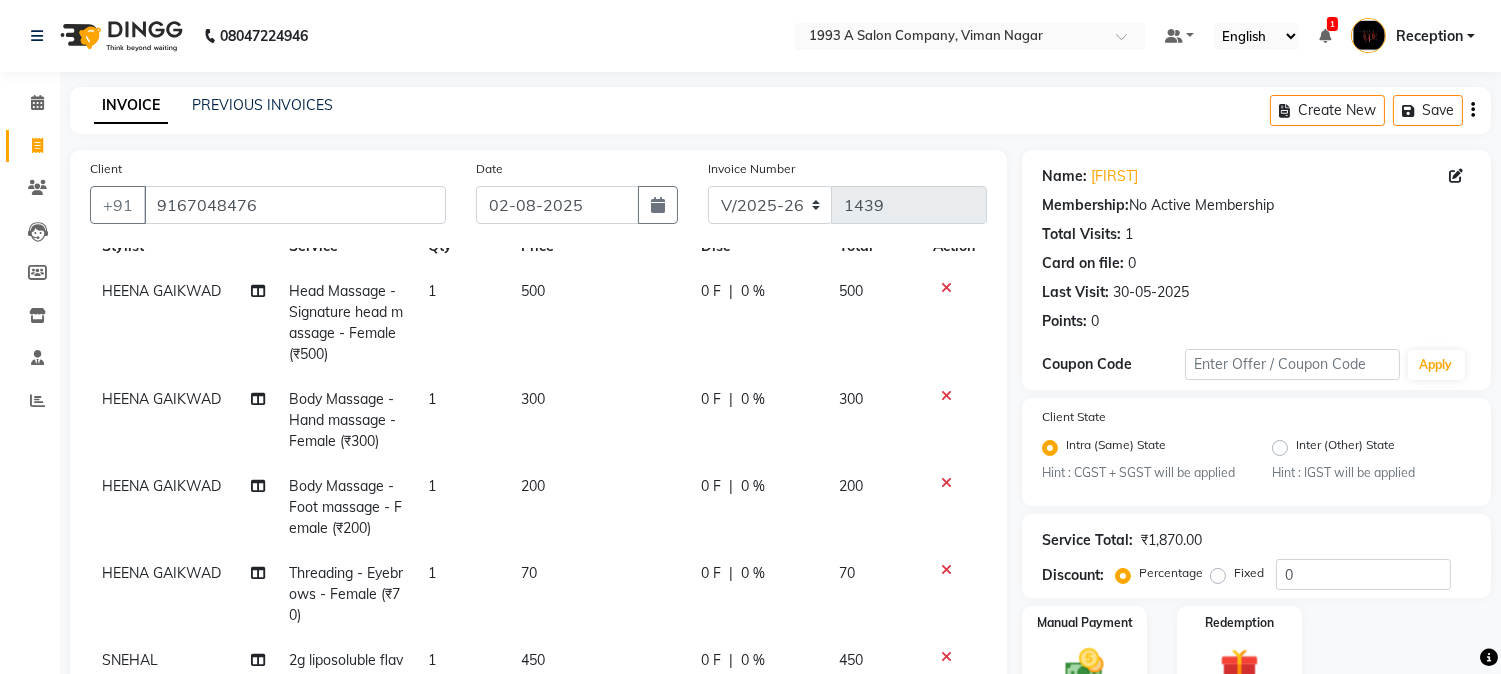 scroll, scrollTop: 111, scrollLeft: 0, axis: vertical 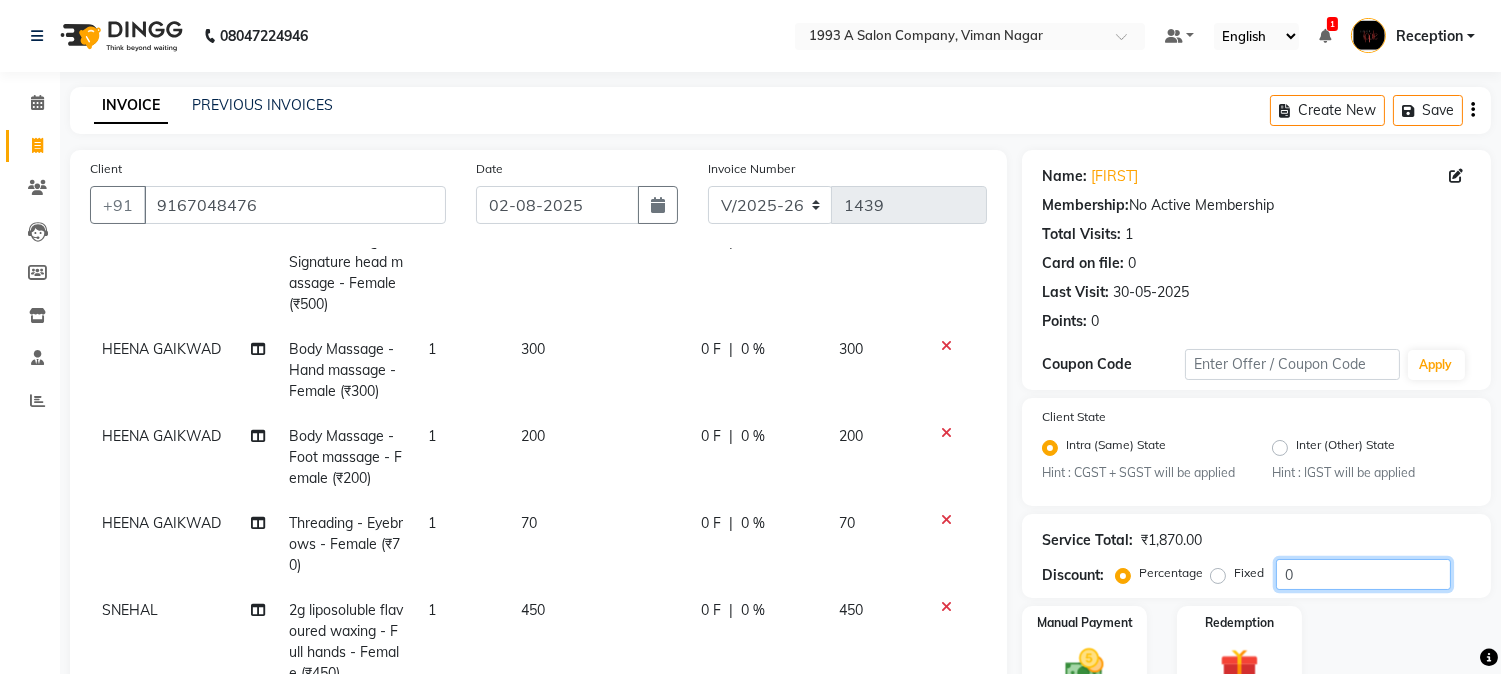 click on "0" 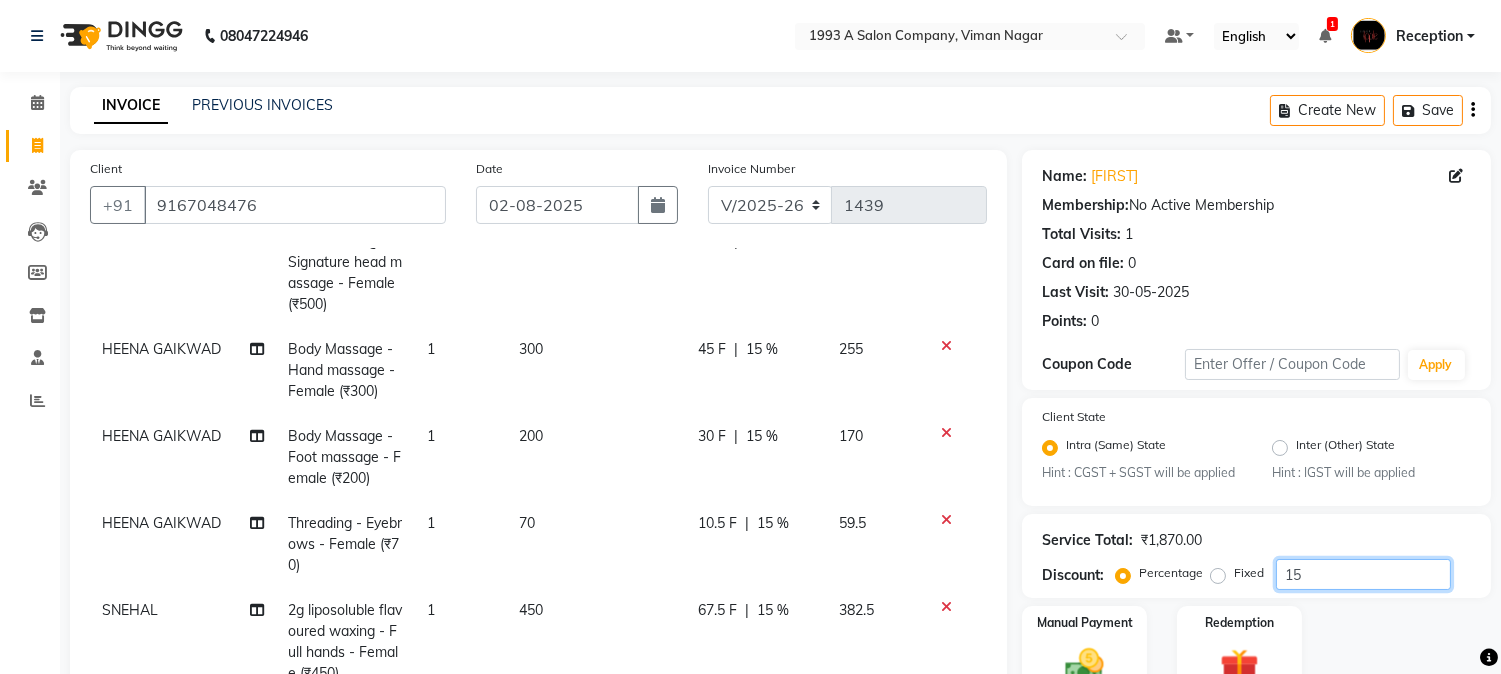 scroll, scrollTop: 426, scrollLeft: 0, axis: vertical 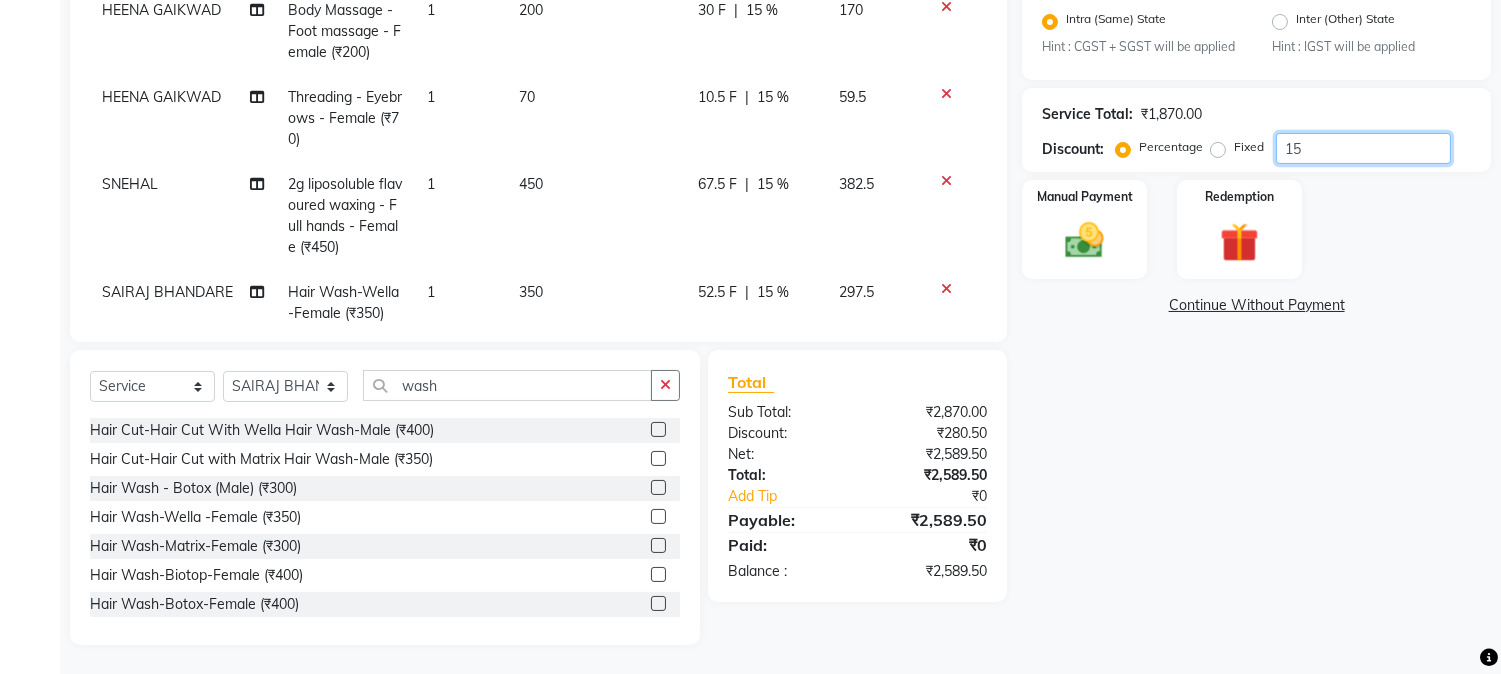 type on "15" 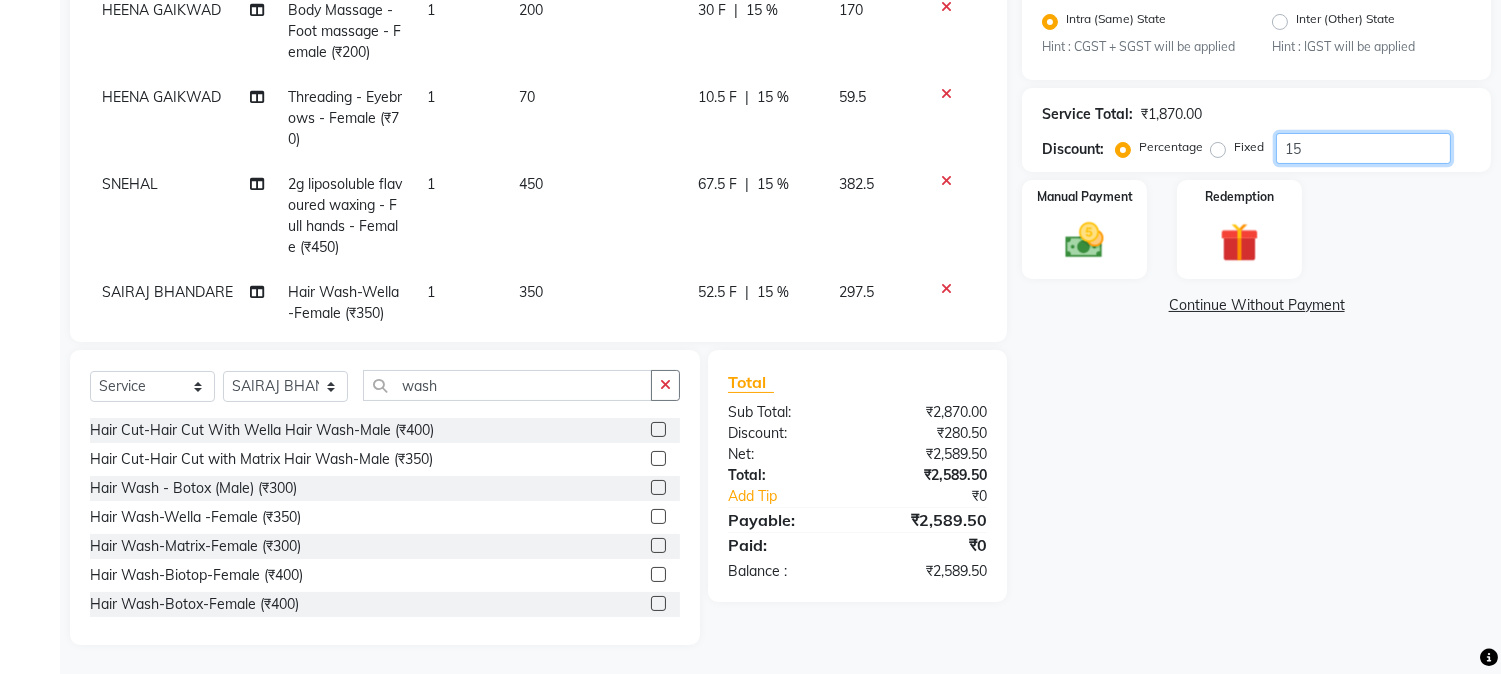 scroll, scrollTop: 315, scrollLeft: 0, axis: vertical 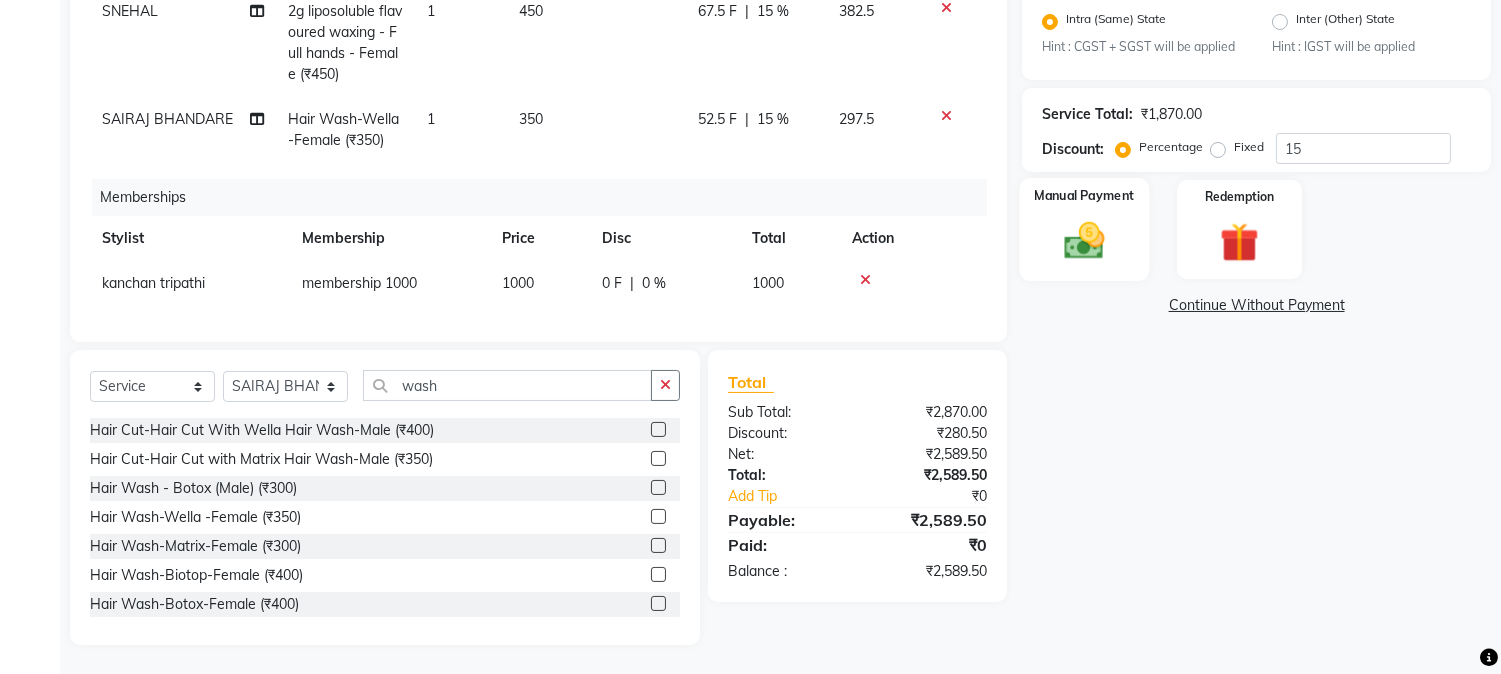 click on "Manual Payment" 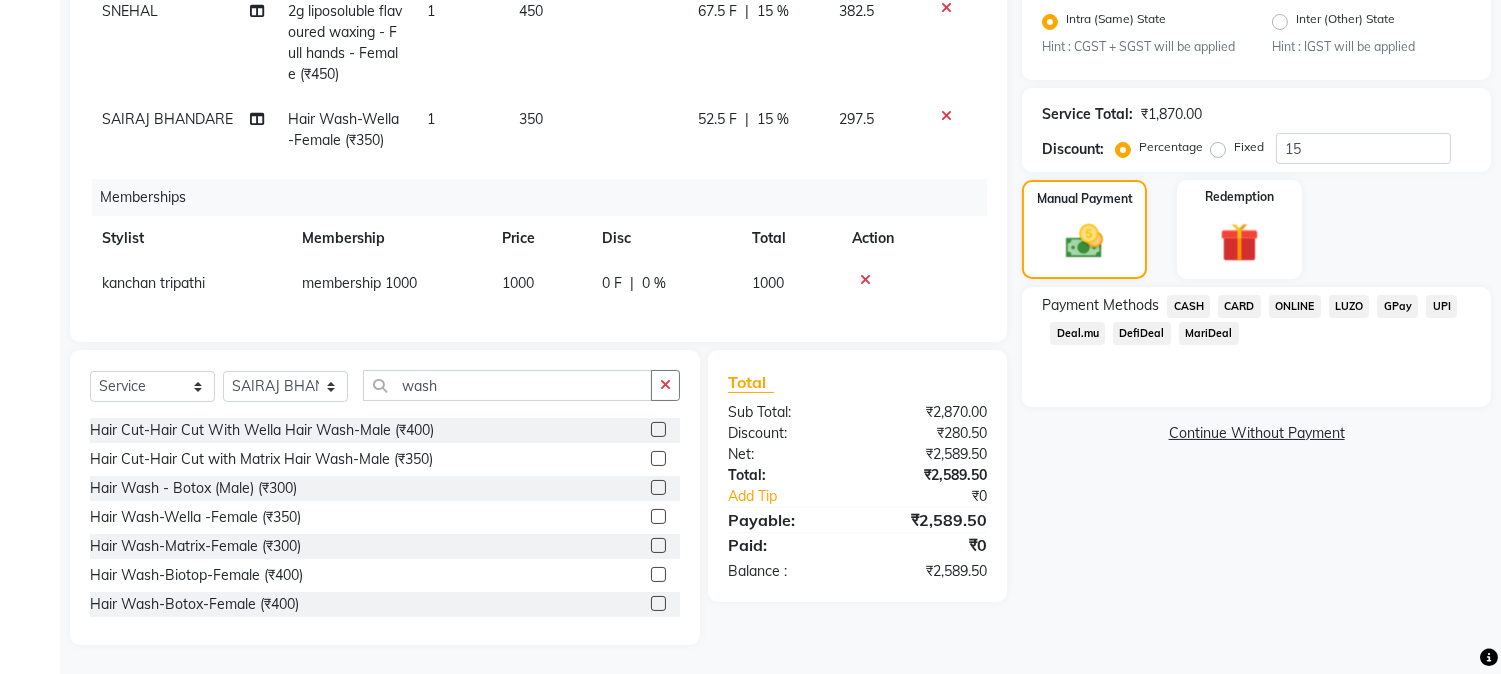 click on "ONLINE" 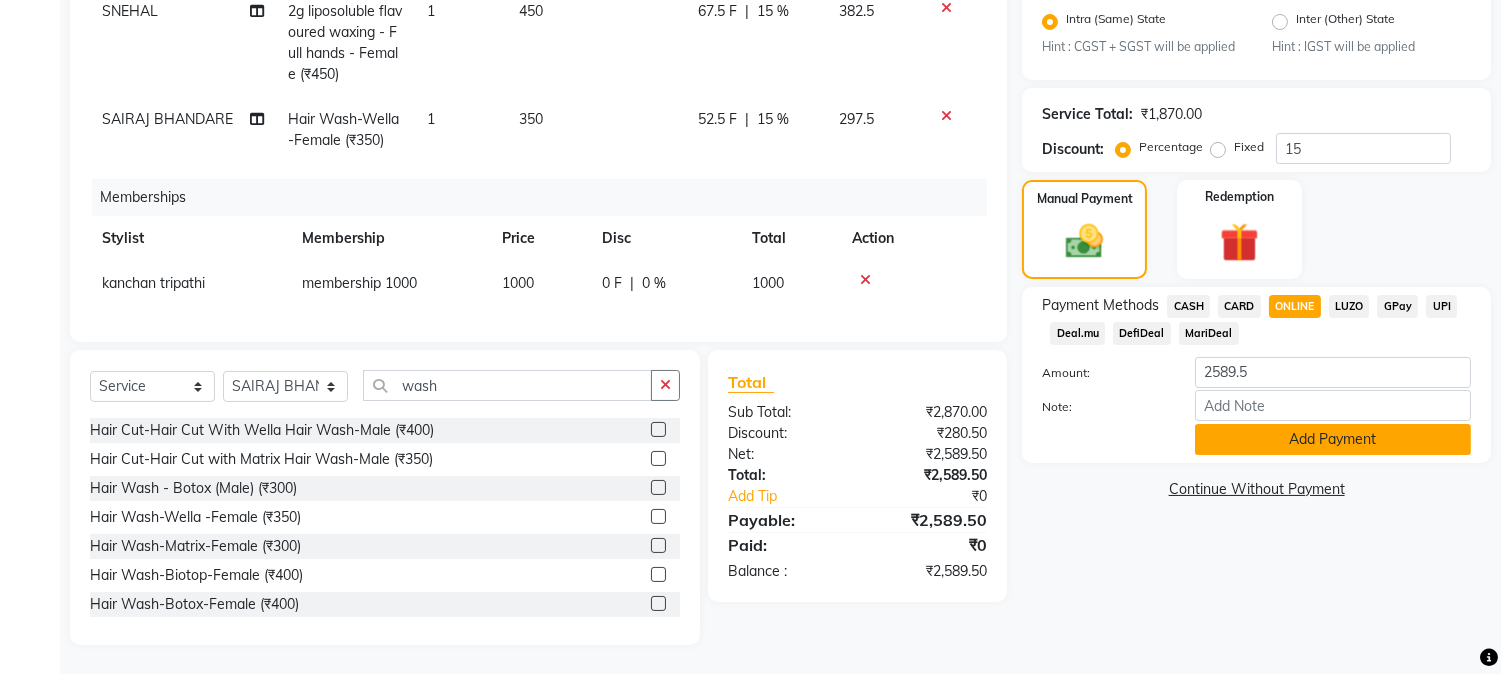 click on "Add Payment" 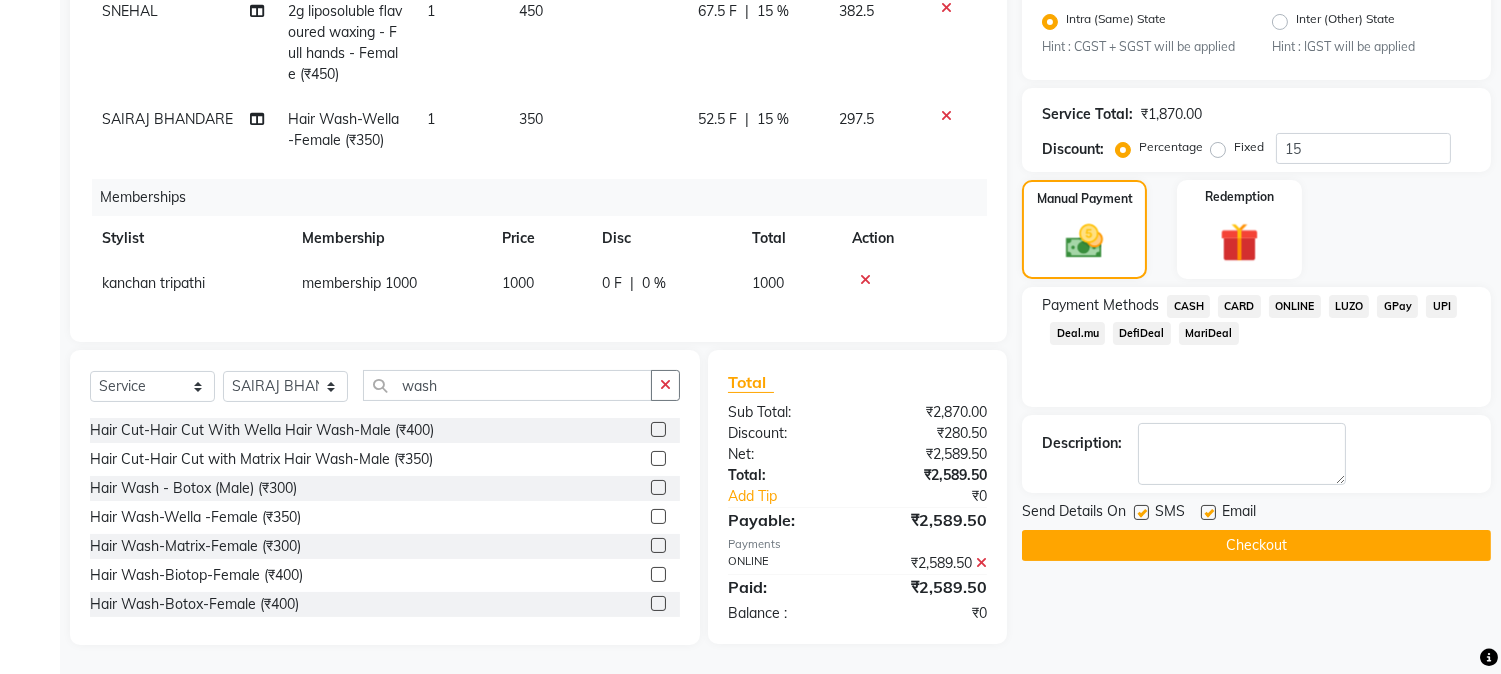 click on "Checkout" 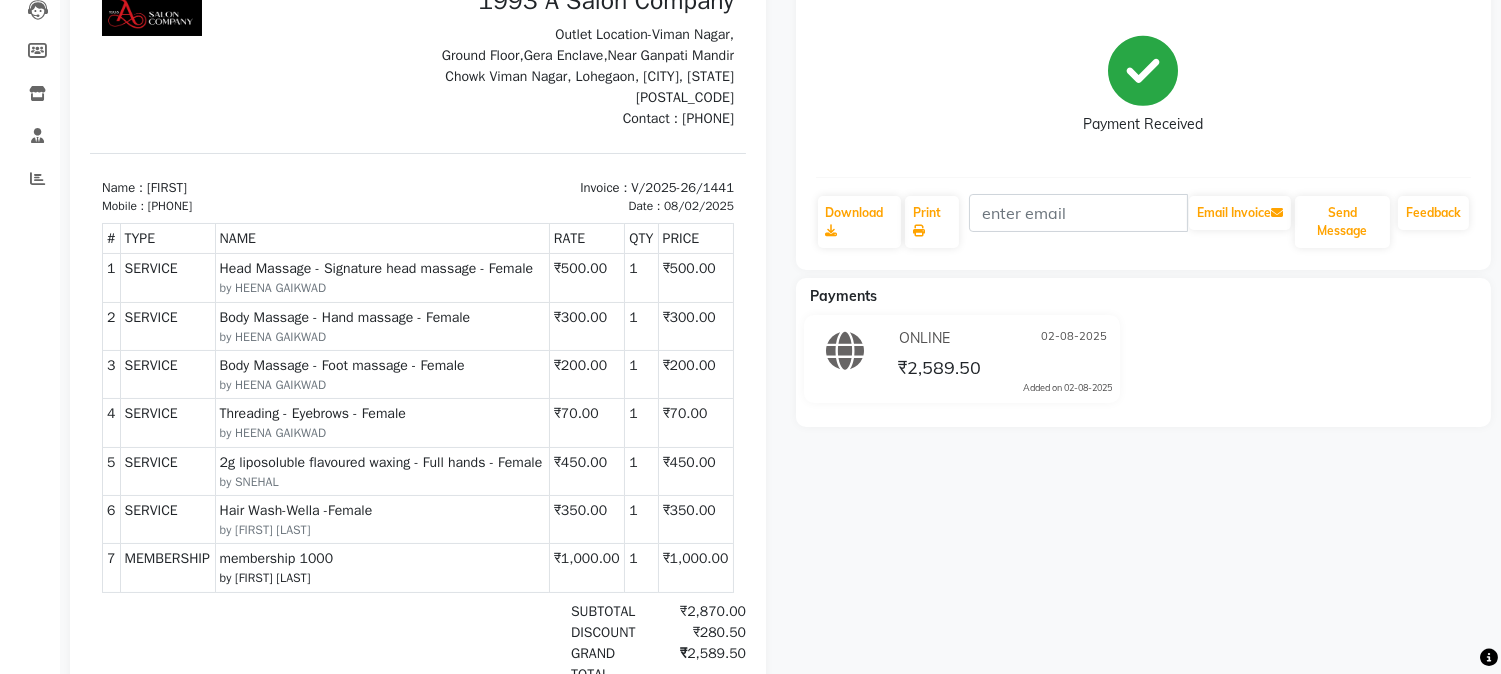 scroll, scrollTop: 0, scrollLeft: 0, axis: both 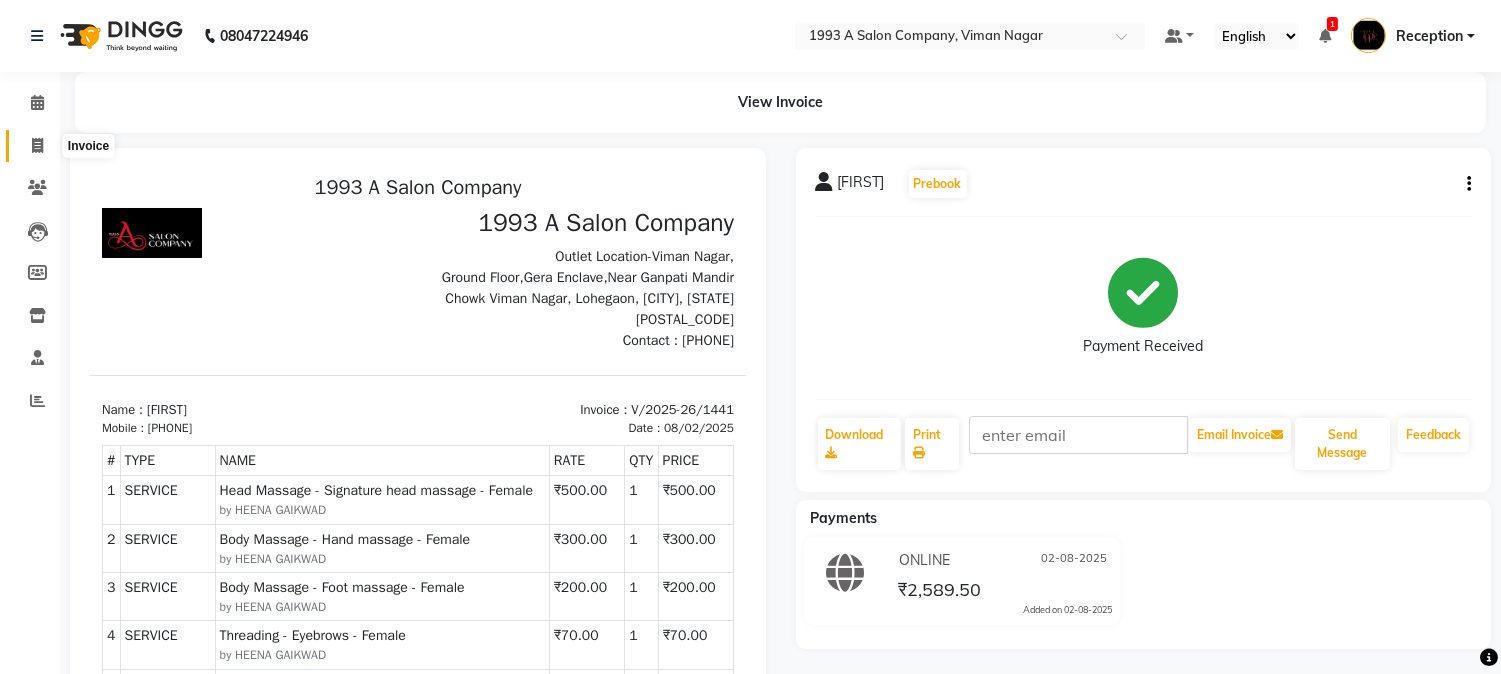 click 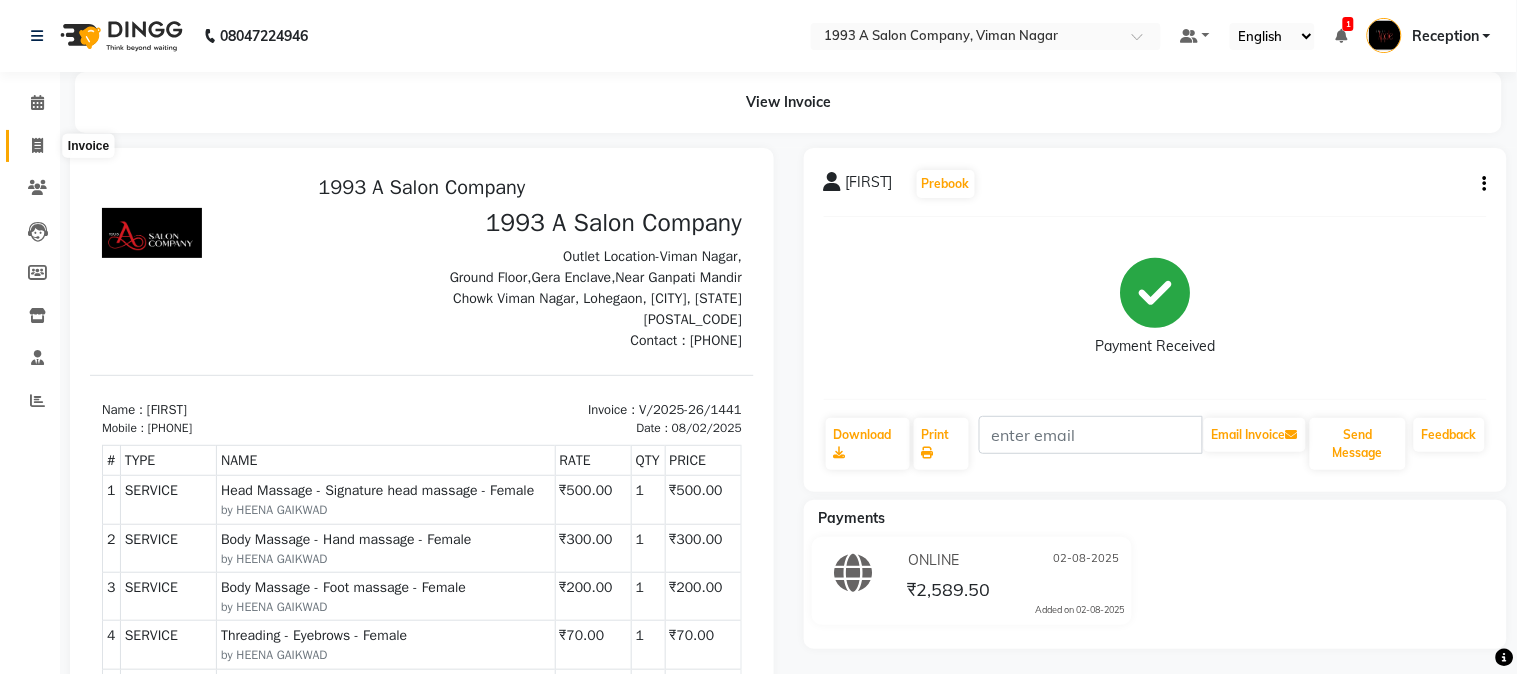 select on "service" 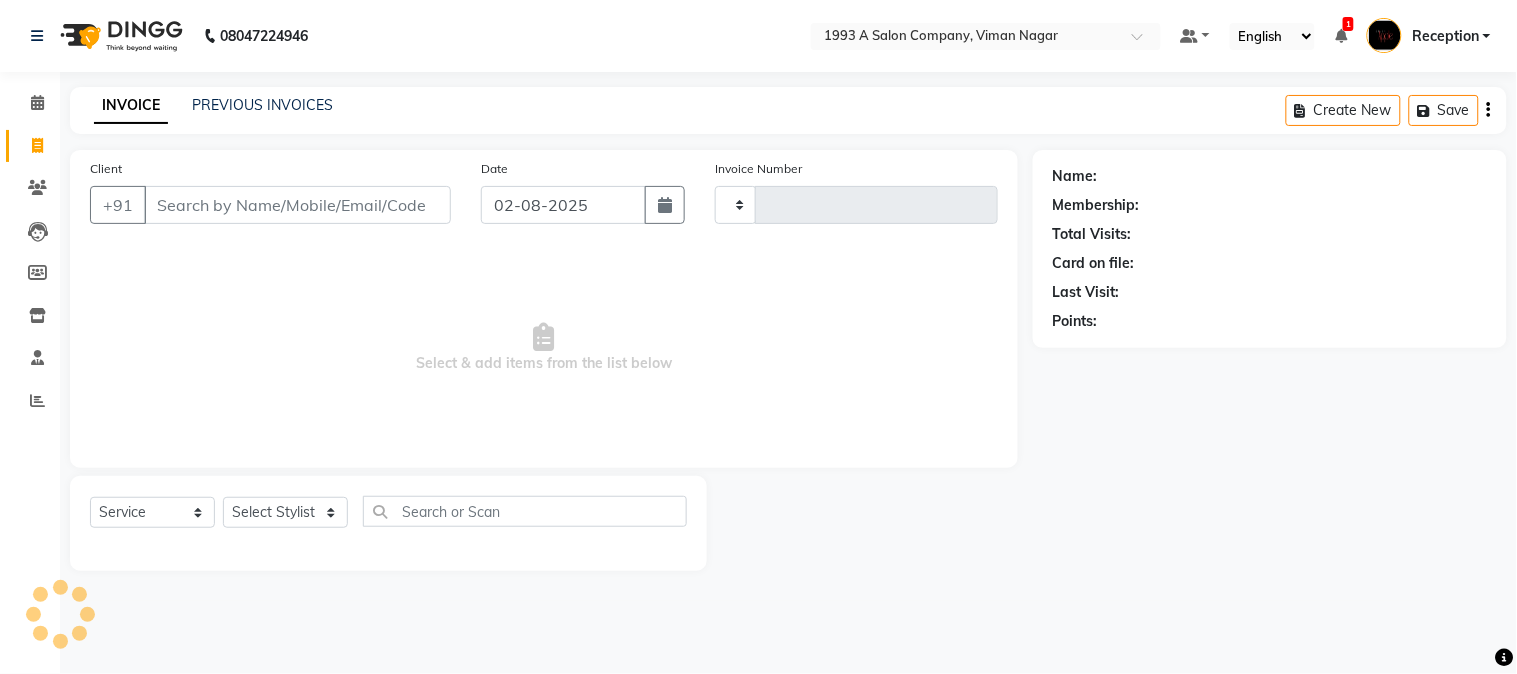 type on "1442" 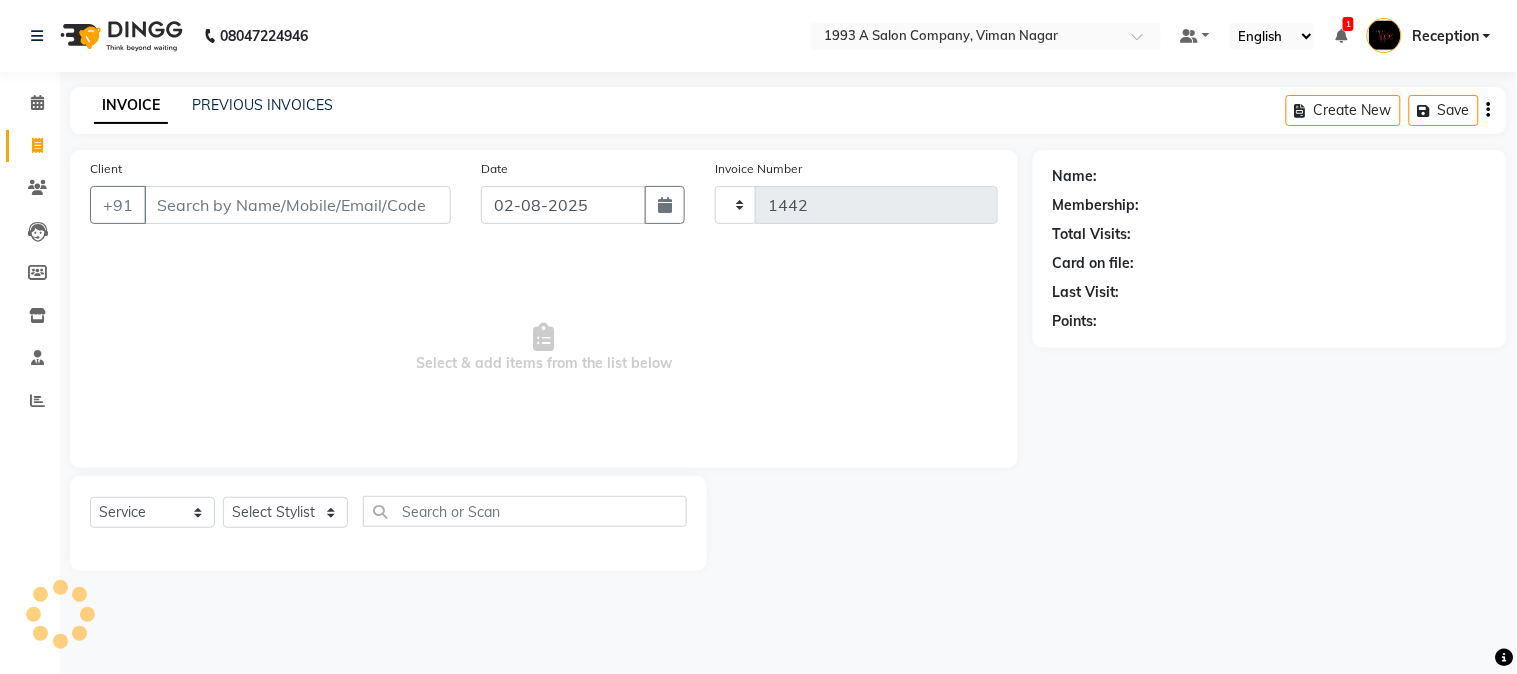 select on "144" 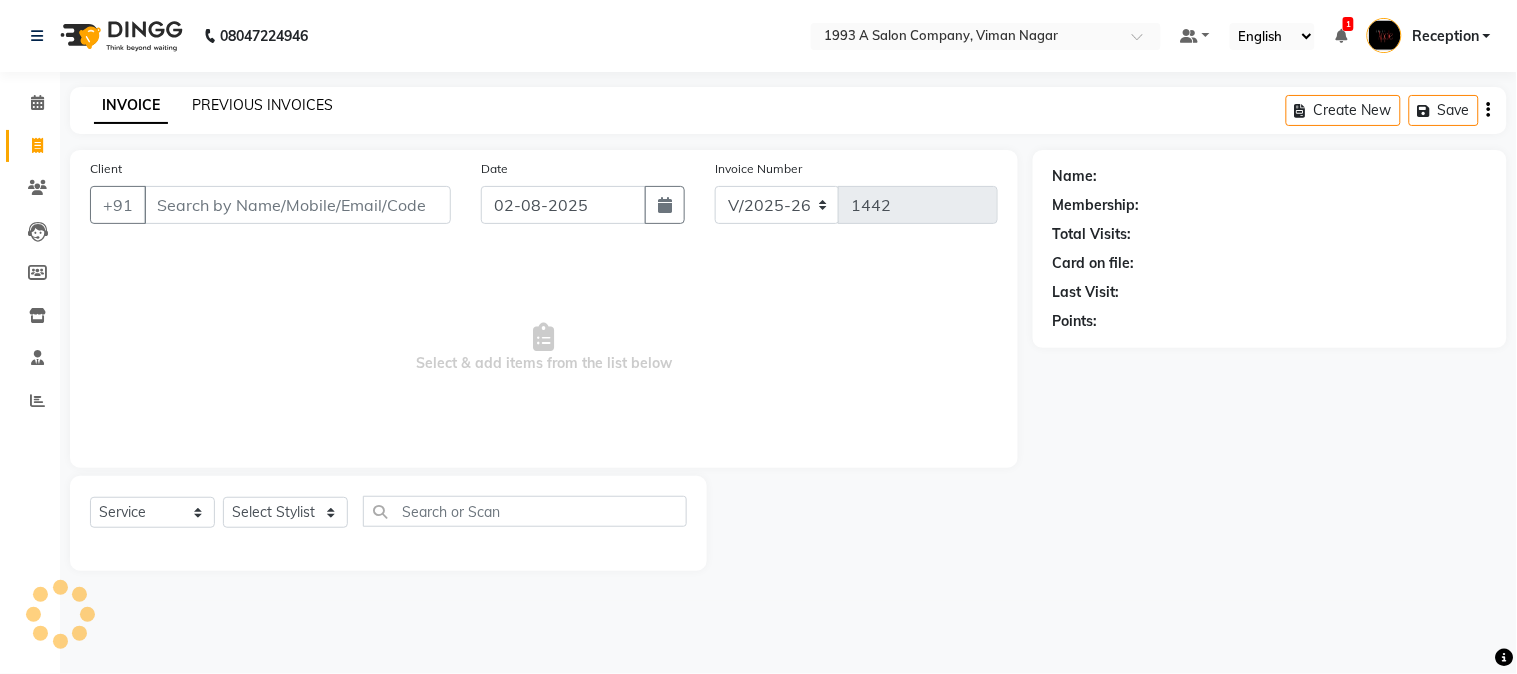 click on "PREVIOUS INVOICES" 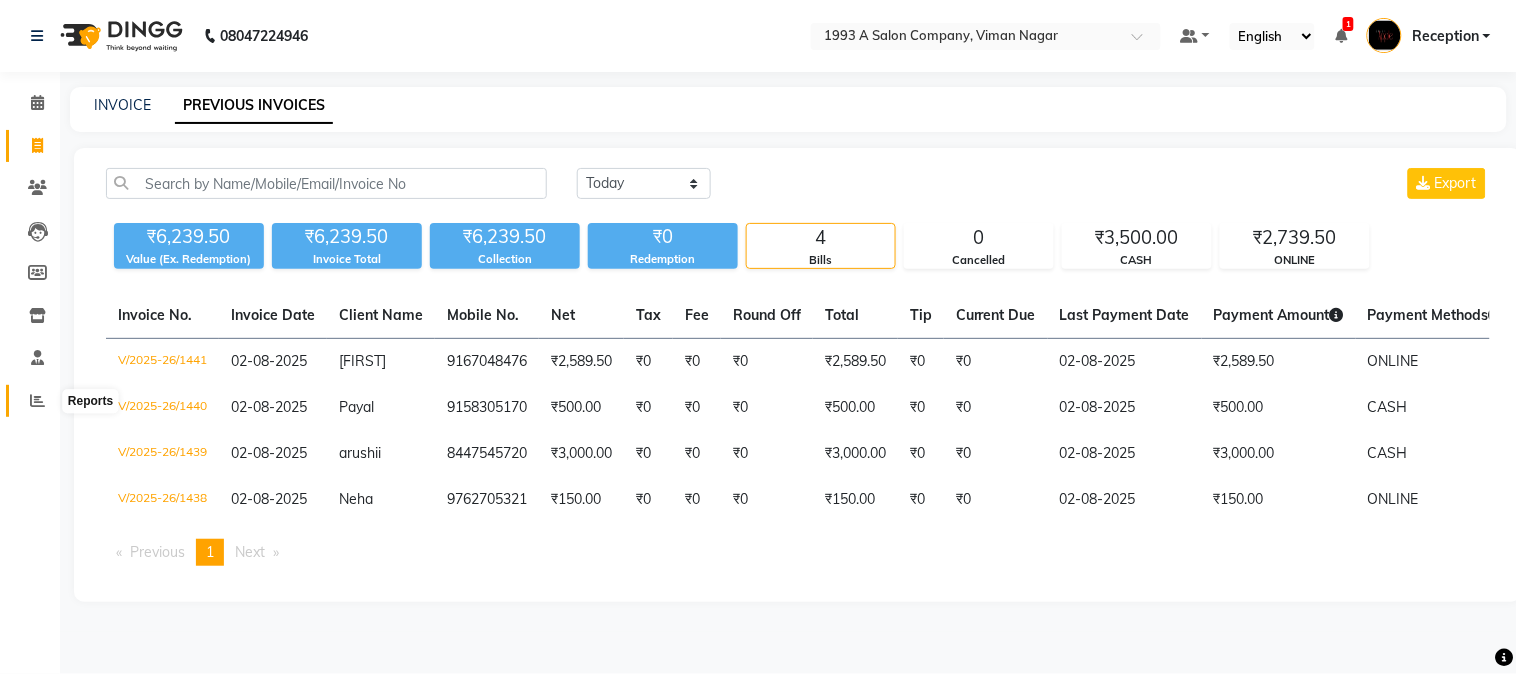 click 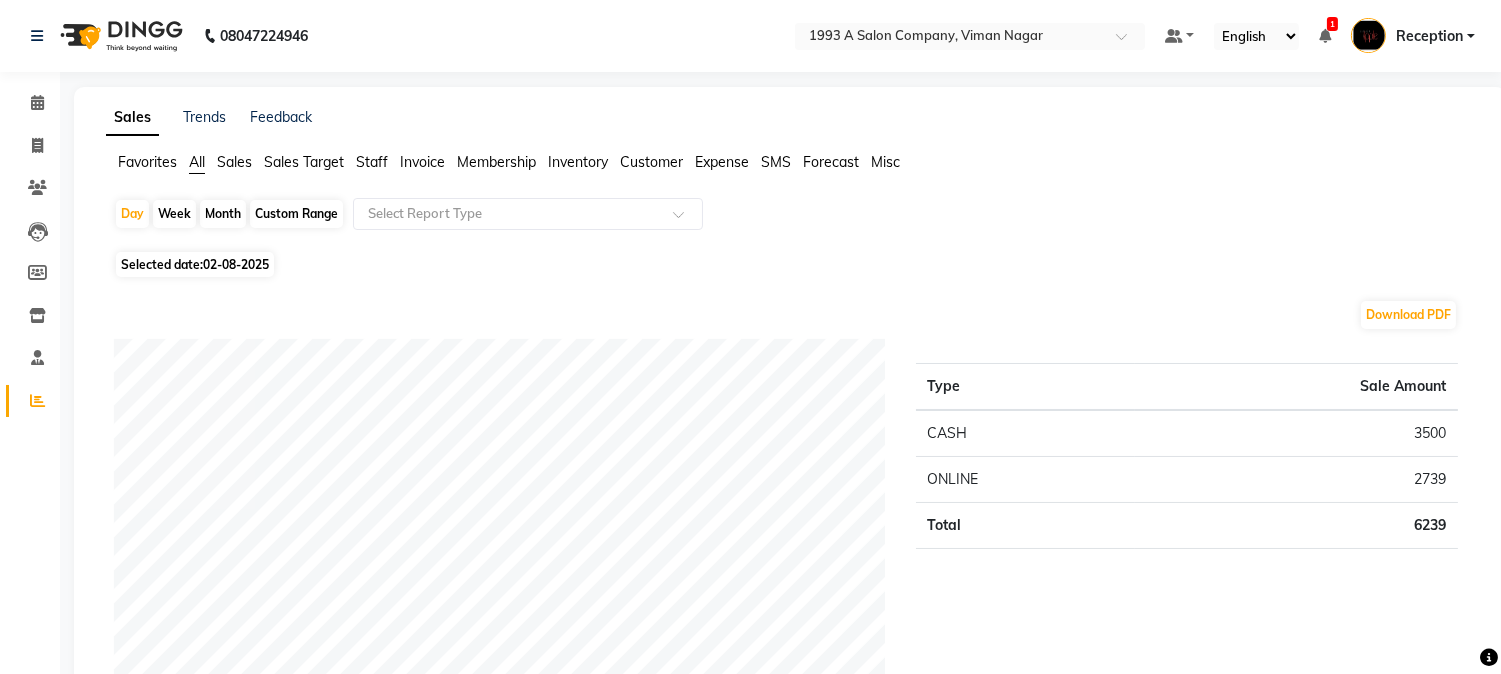click on "Month" 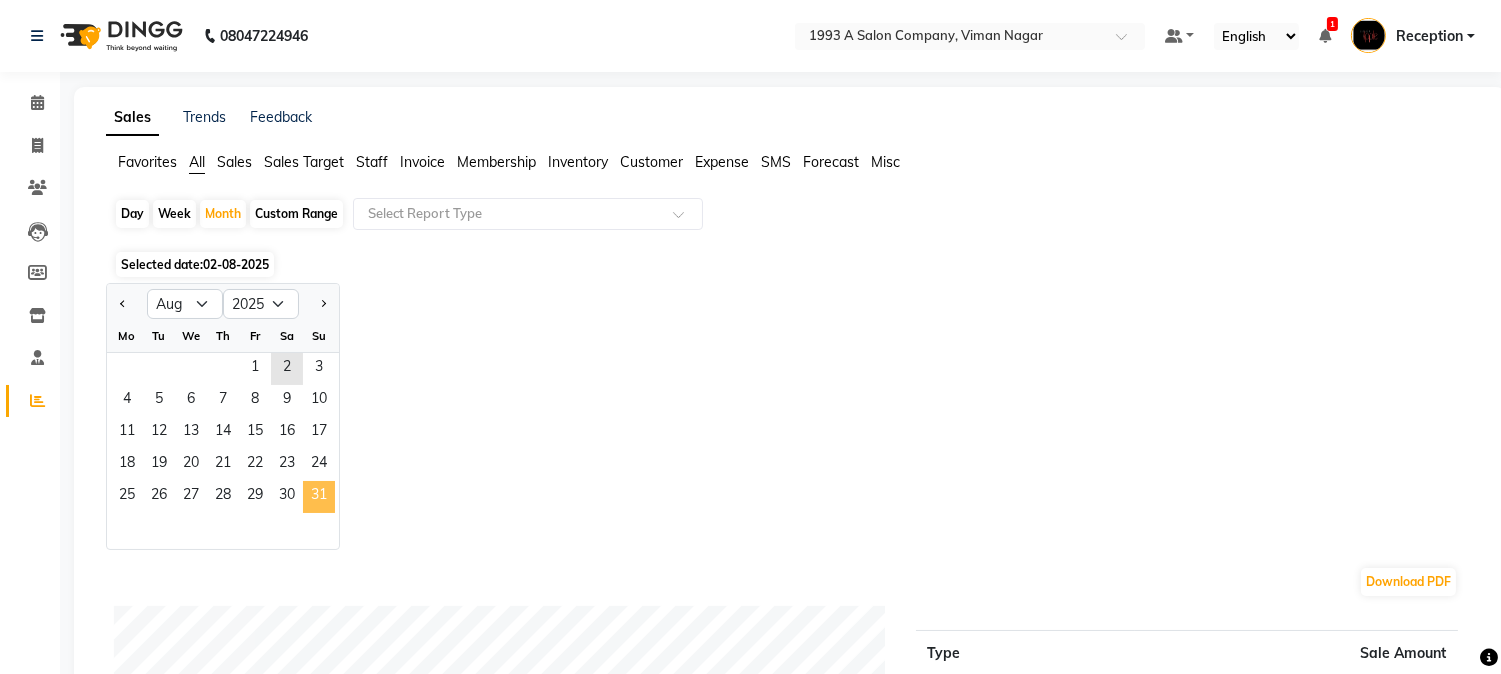 click on "31" 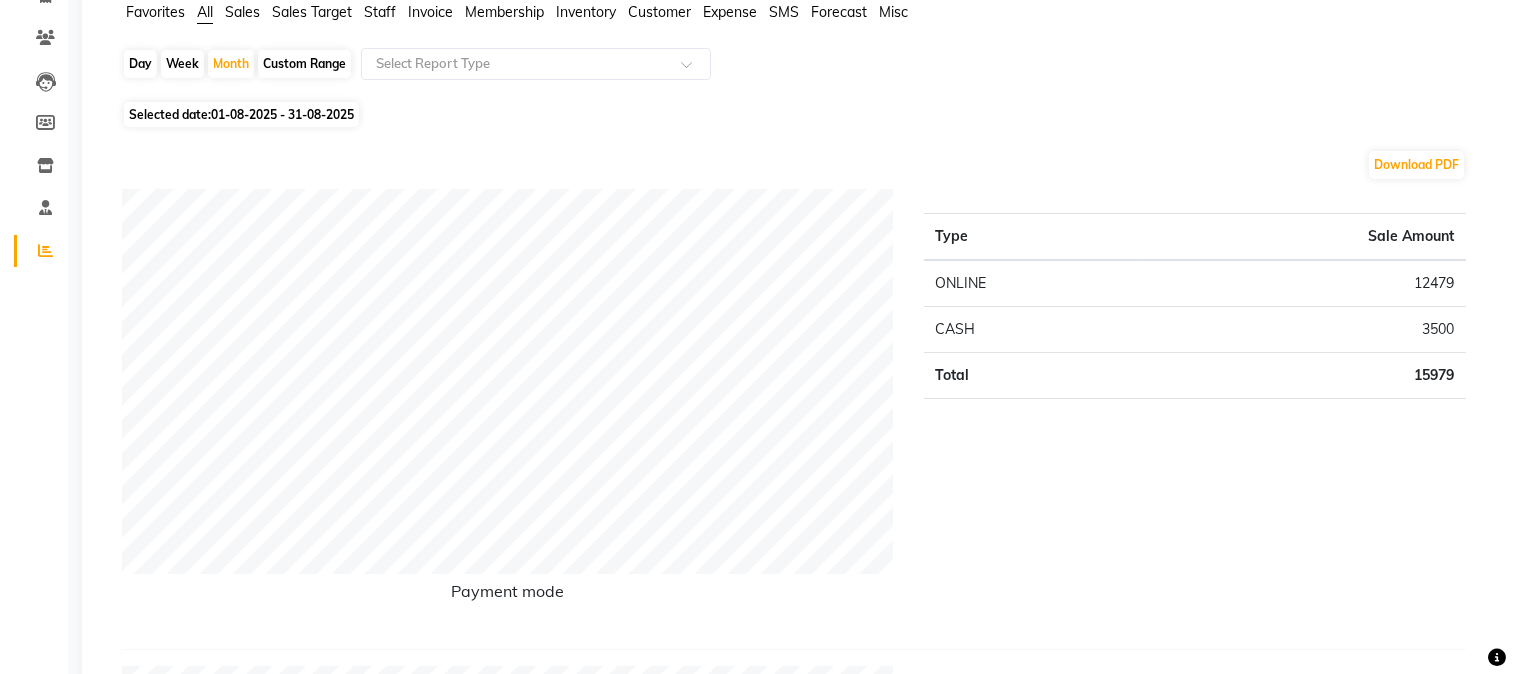 scroll, scrollTop: 0, scrollLeft: 0, axis: both 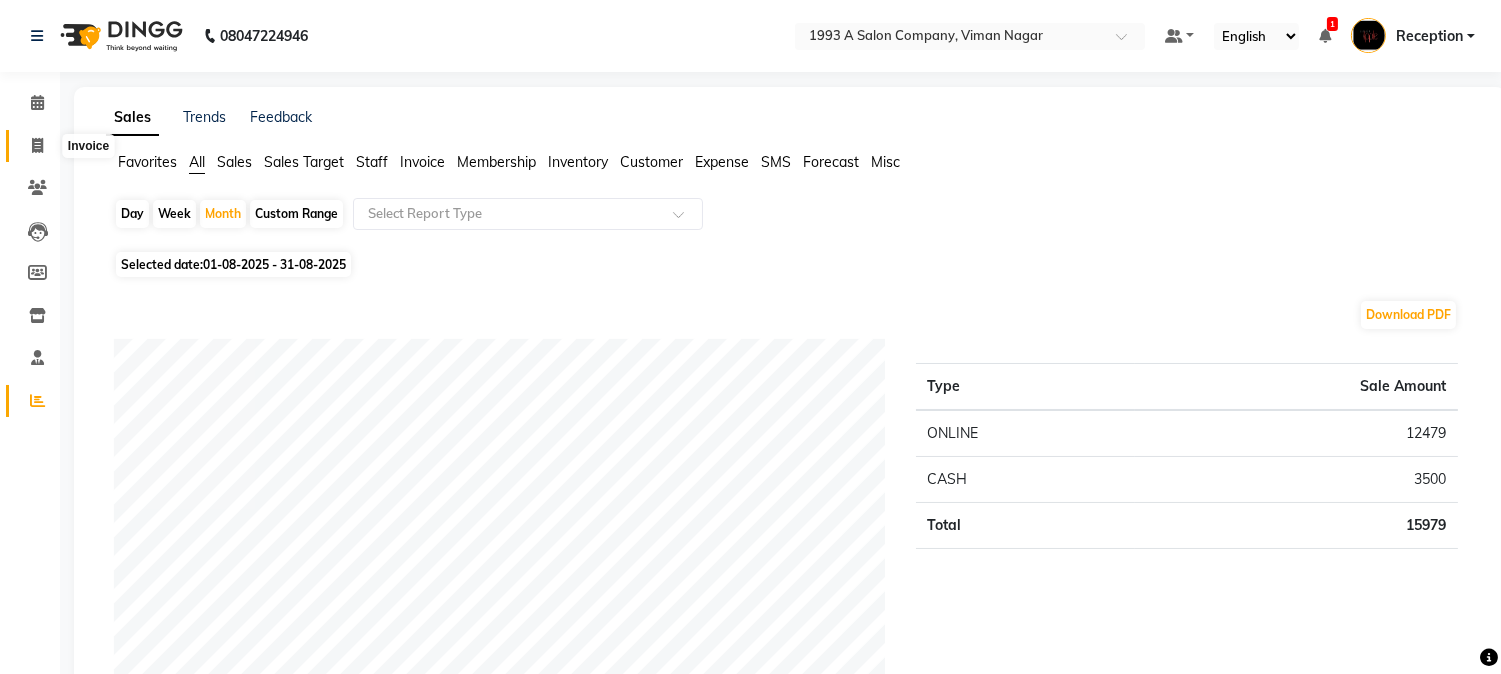 click 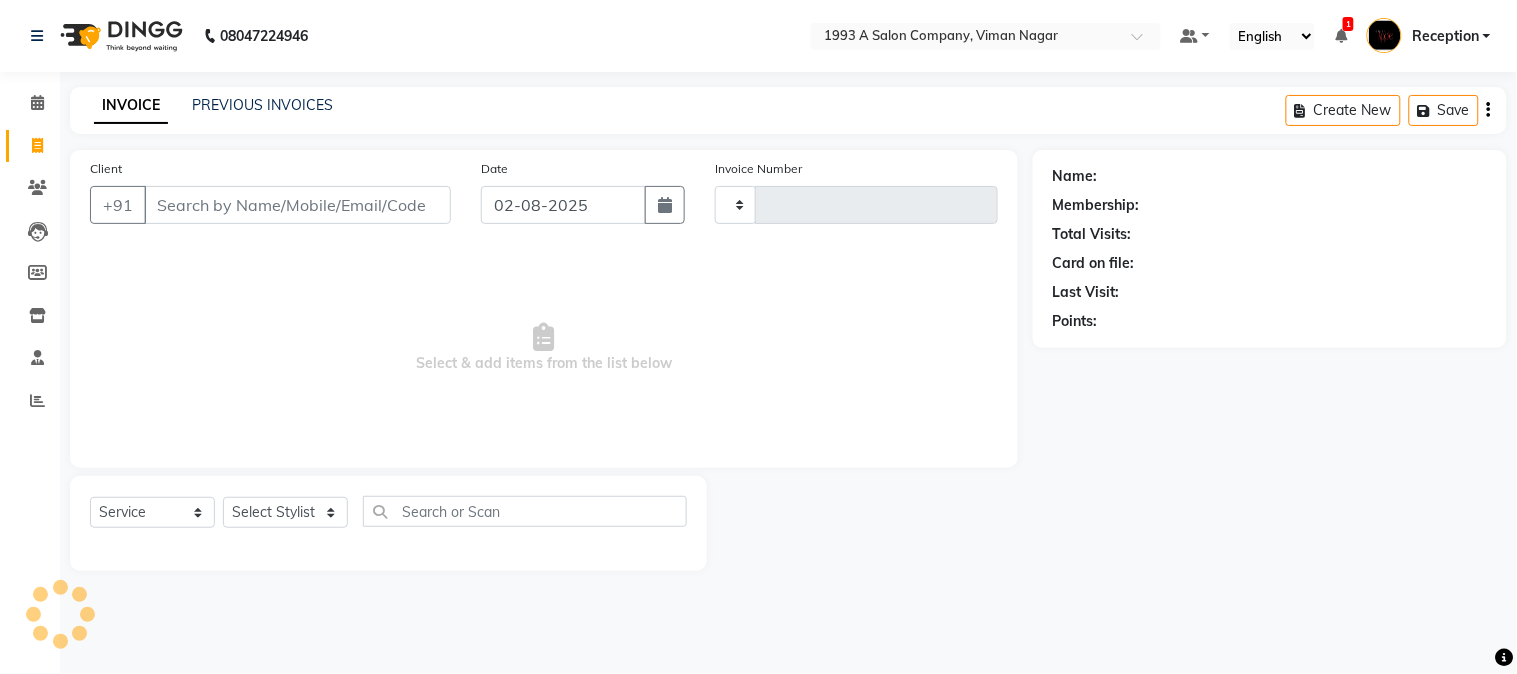 type on "1442" 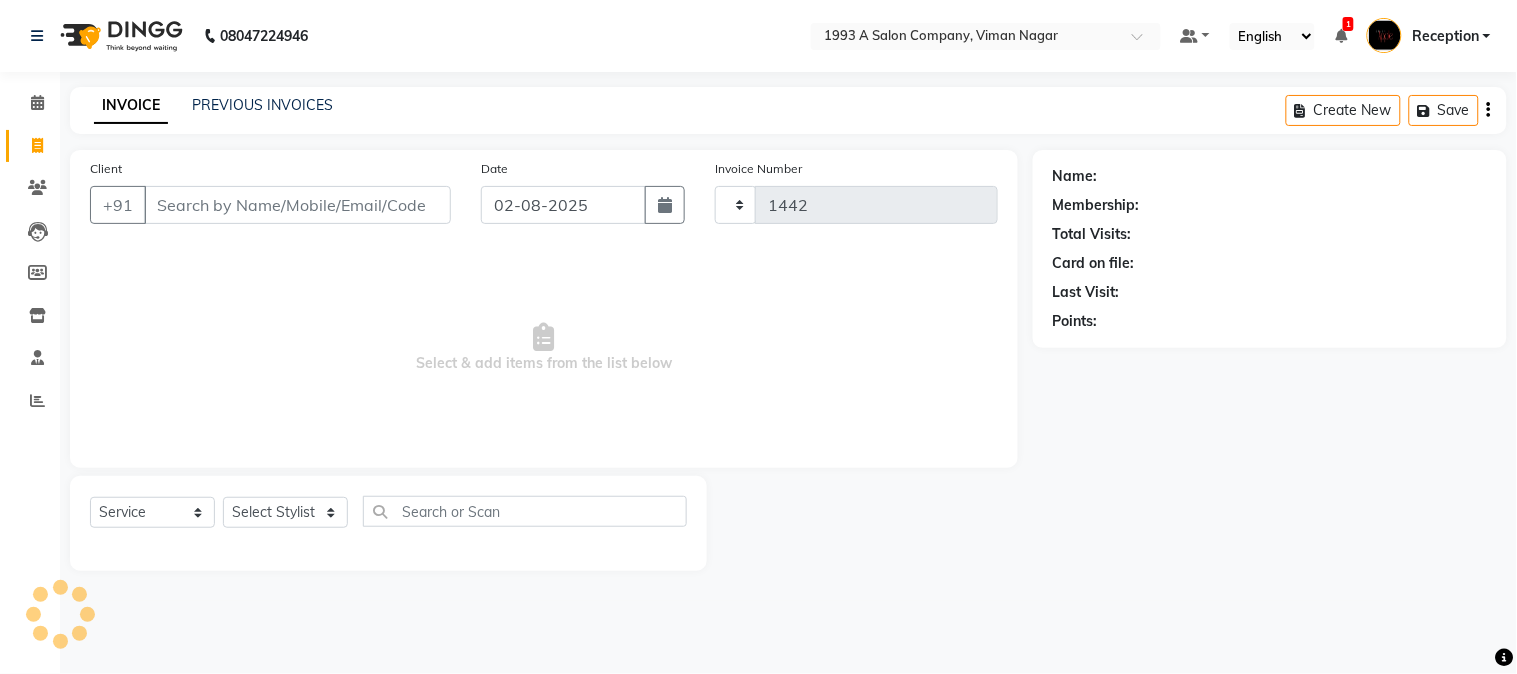 select on "144" 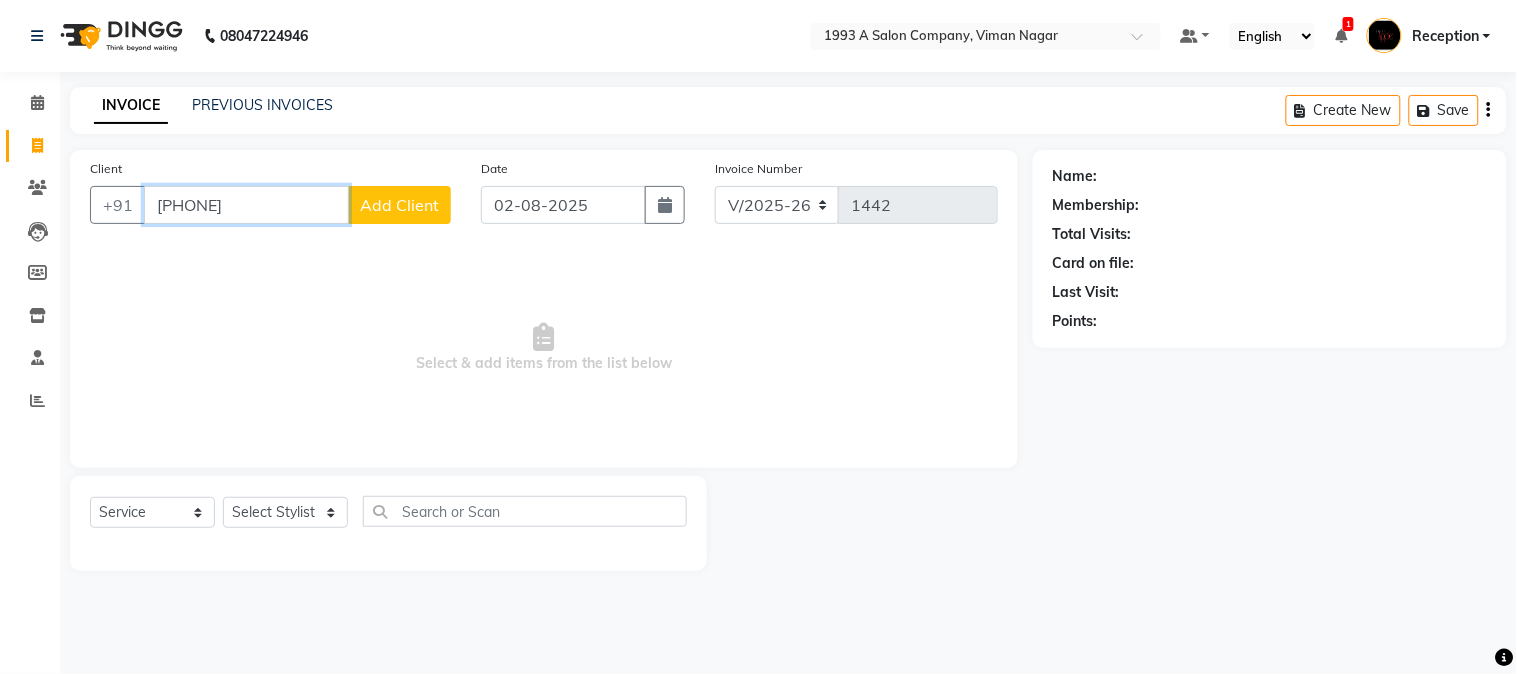 type on "9552257711" 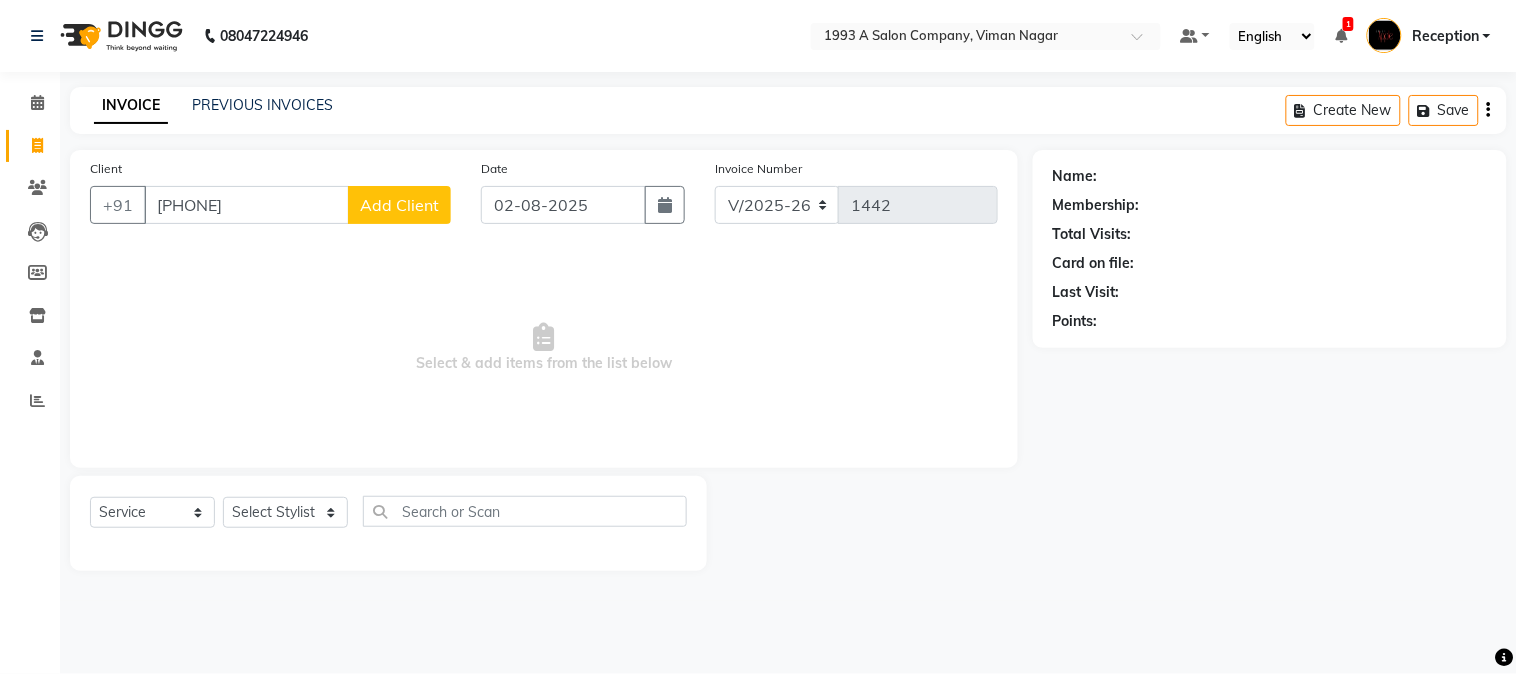 click on "Add Client" 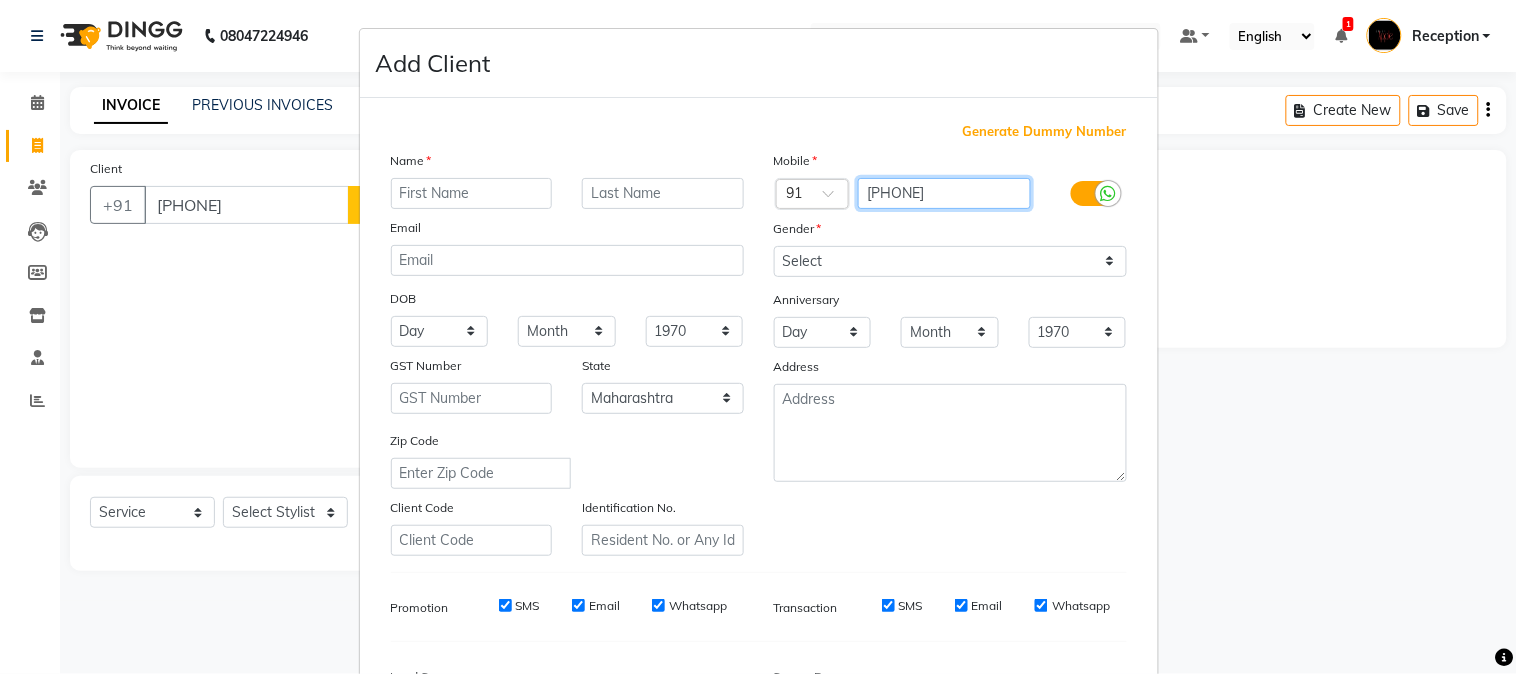 click on "9552257711" at bounding box center [944, 193] 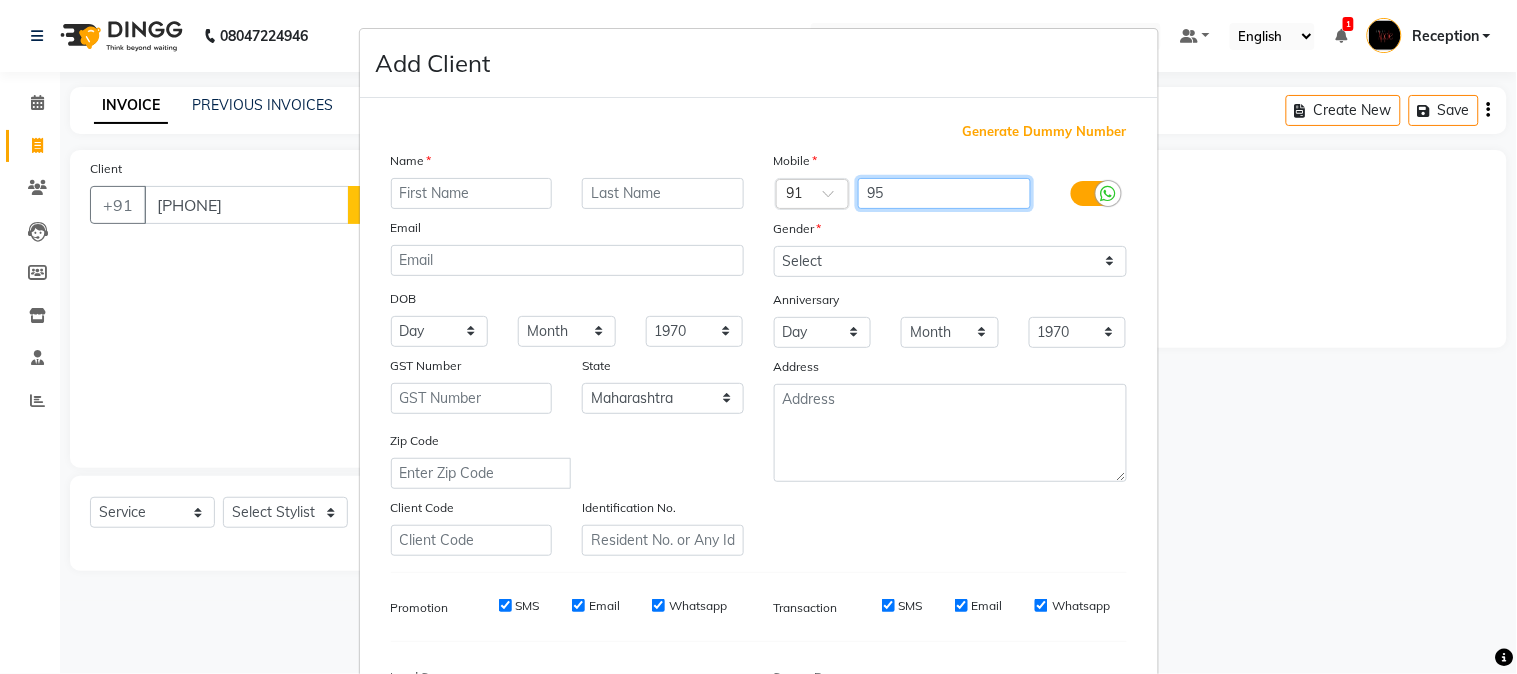type on "9" 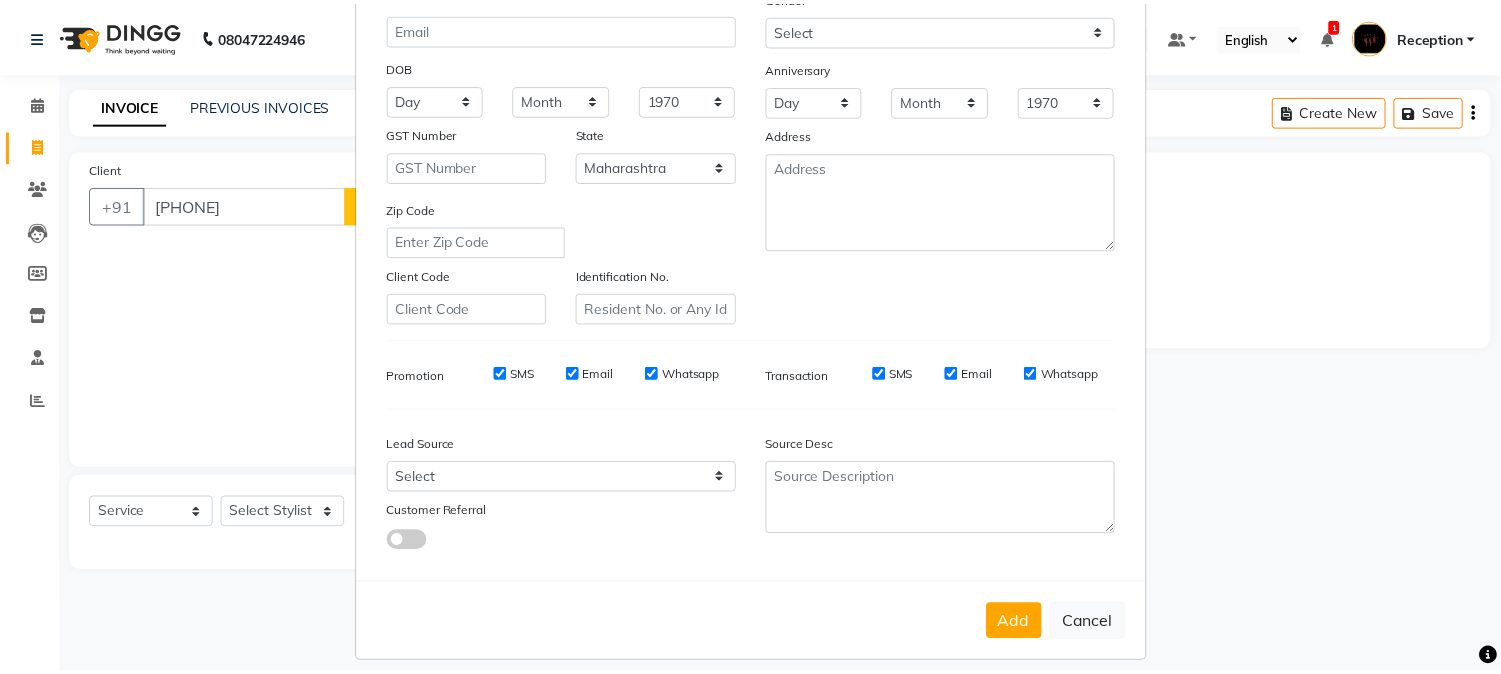 scroll, scrollTop: 250, scrollLeft: 0, axis: vertical 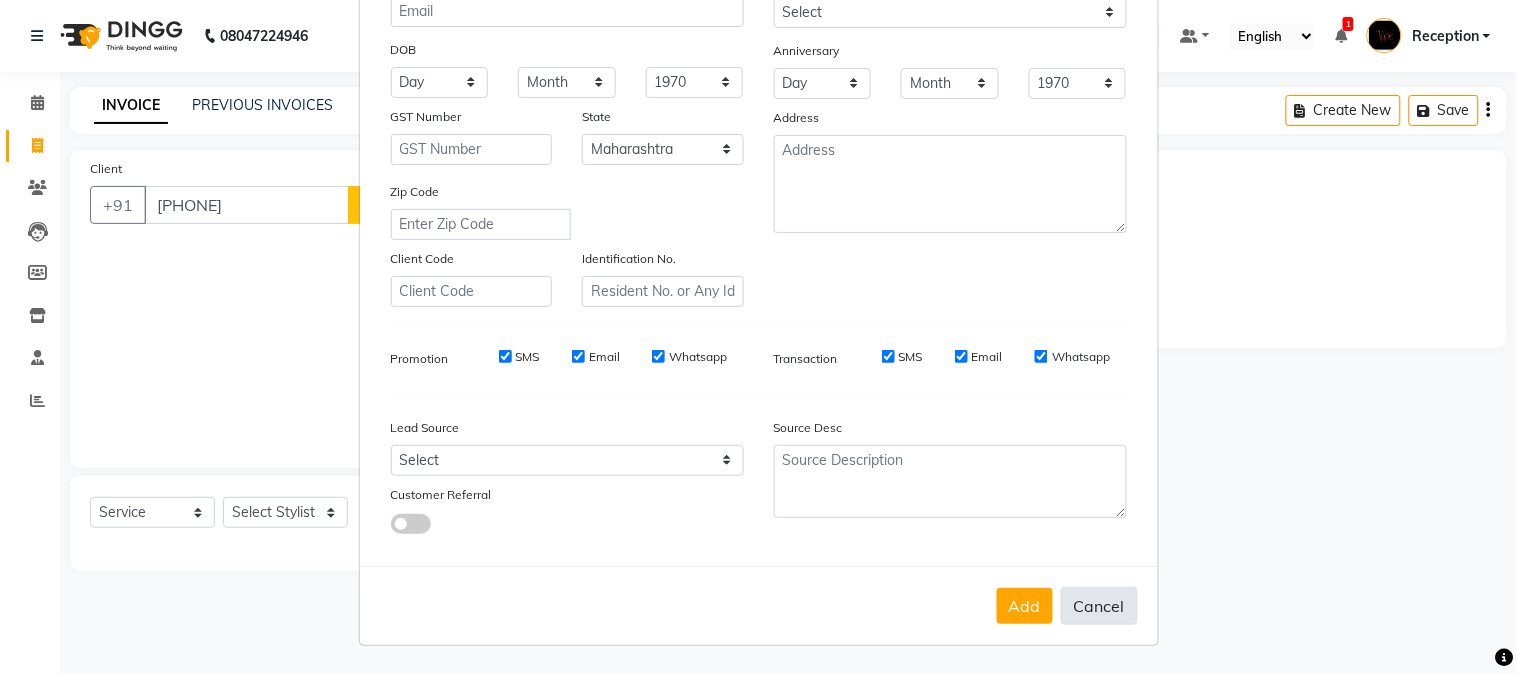 type 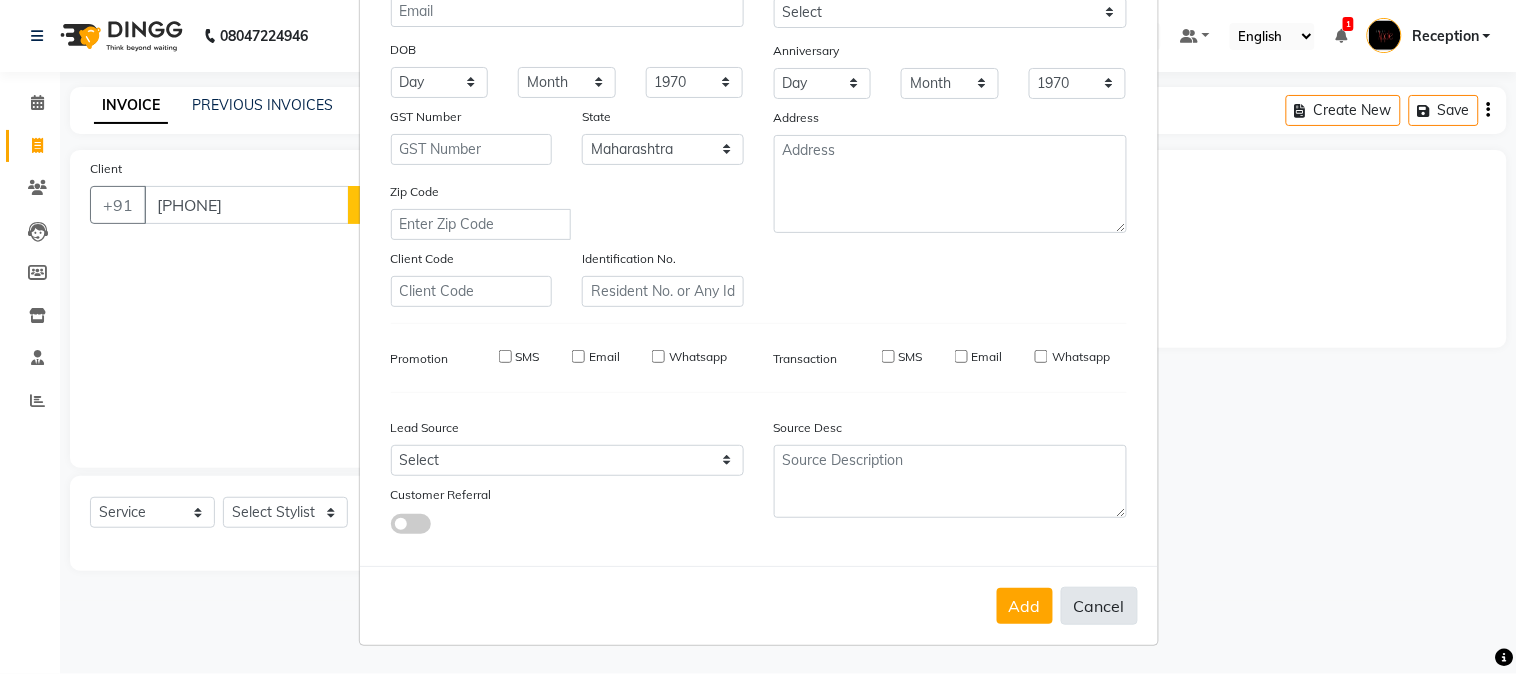 select 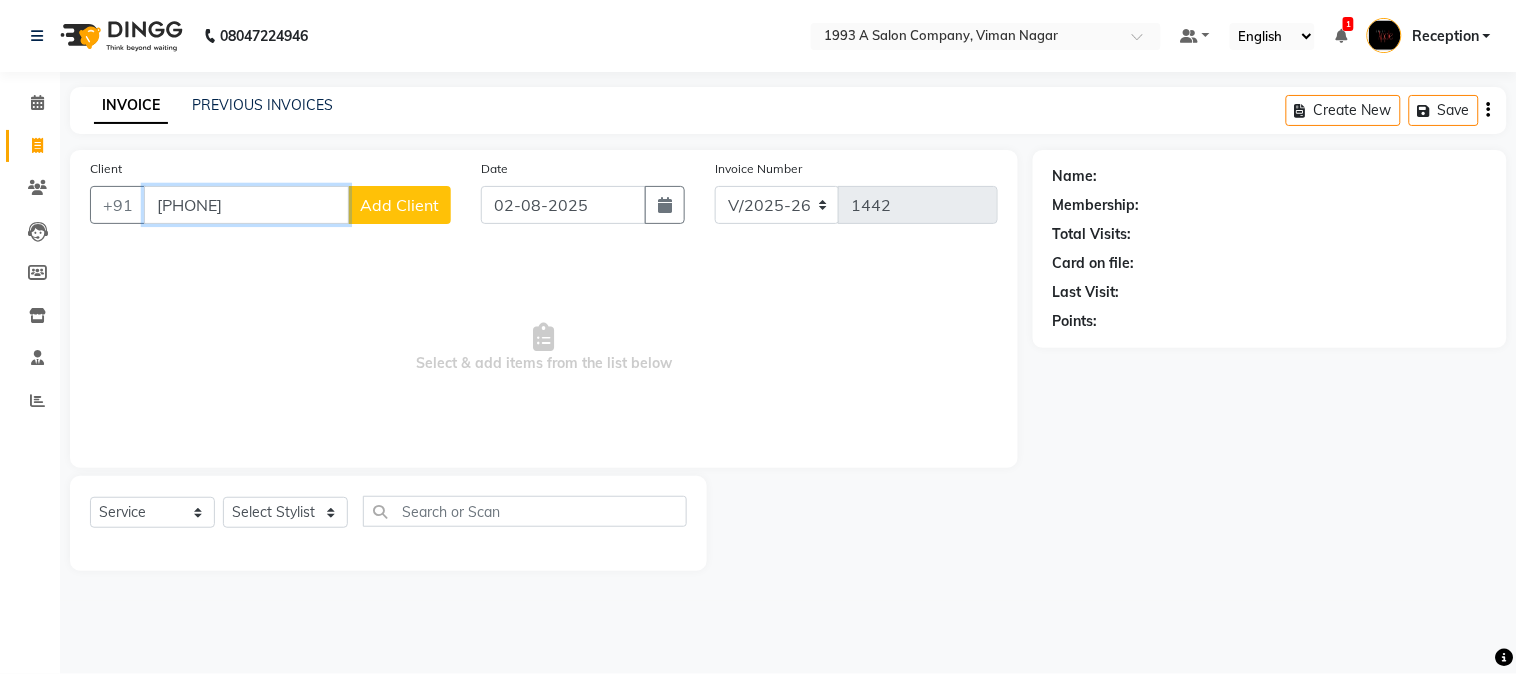 click on "9552257711" at bounding box center [246, 205] 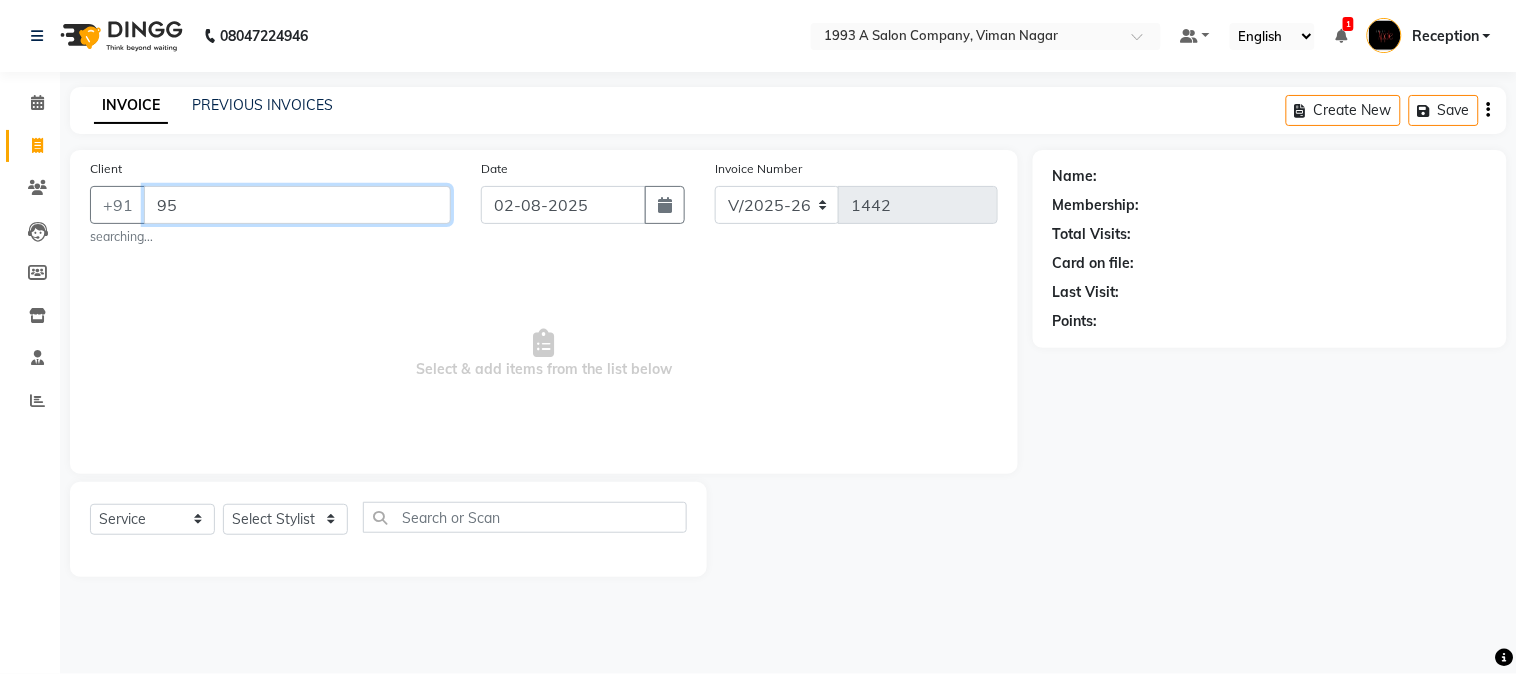 type on "9" 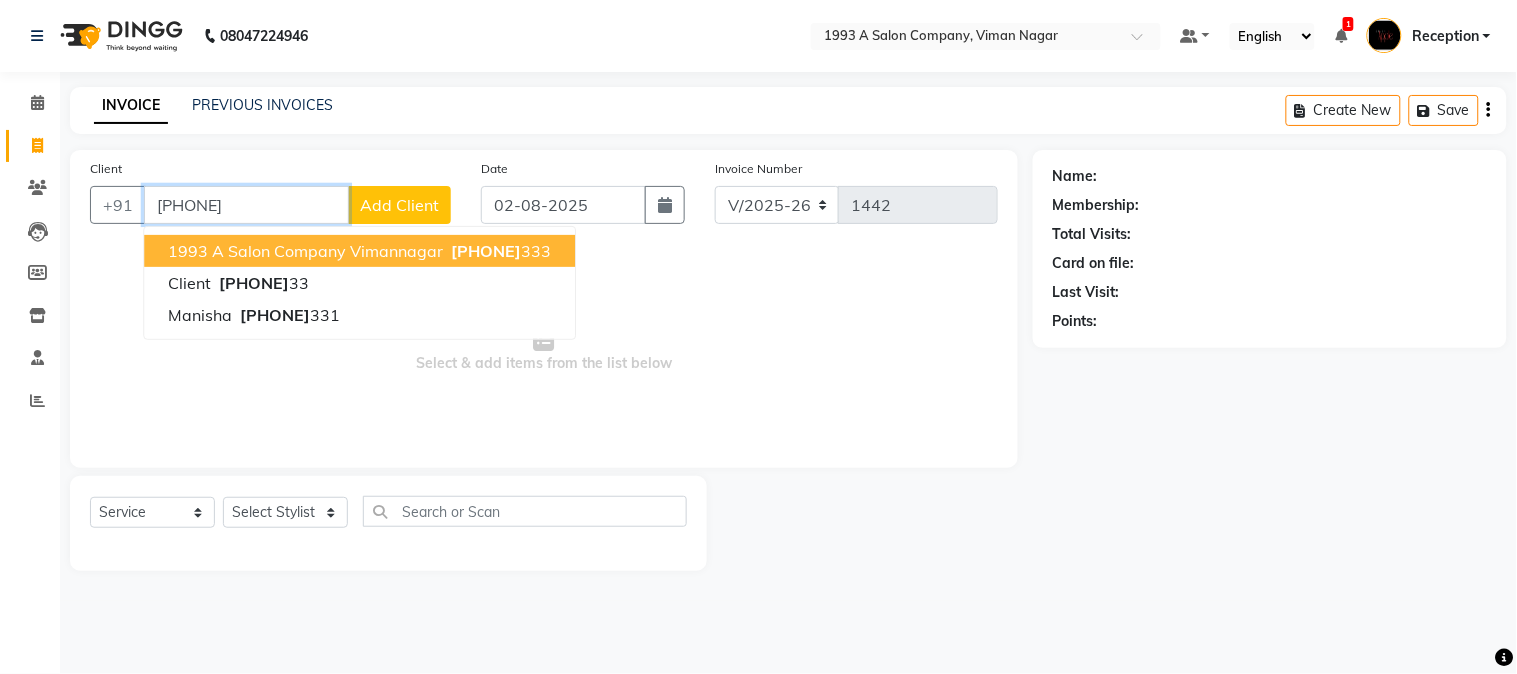 click on "1993 A salon company vimannagar" at bounding box center (305, 251) 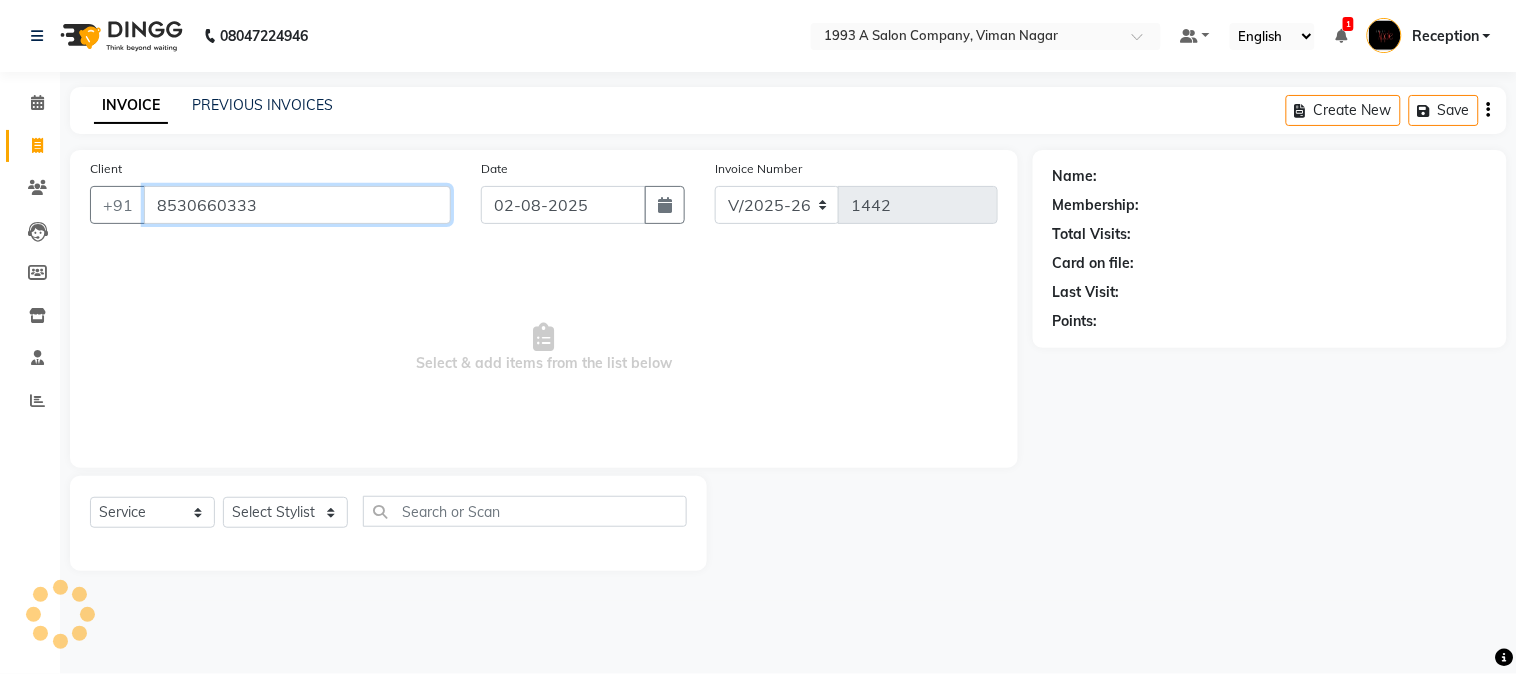 type on "8530660333" 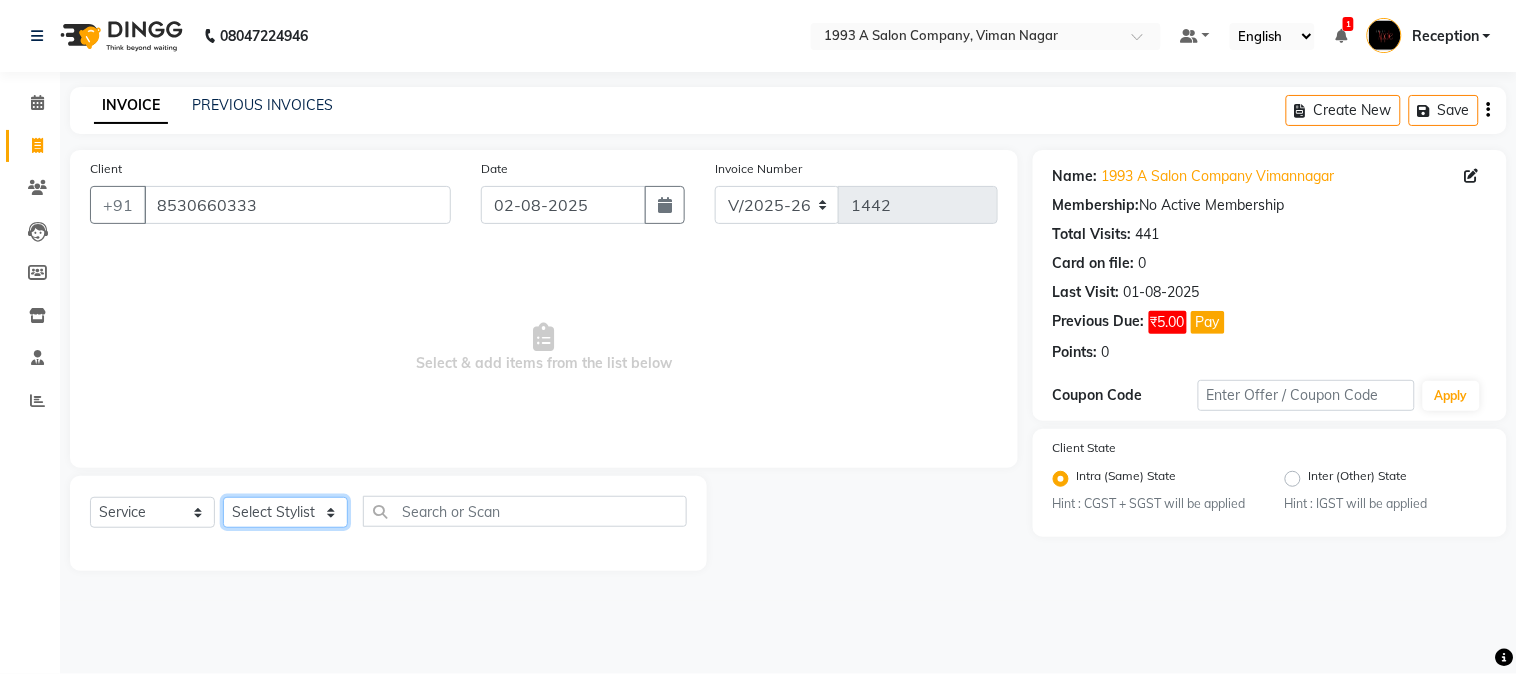 click on "Select Stylist [FIRST] [LAST] [FIRST] [LAST]  Reception  [FIRST] [LAST] [FIRST] [LAST] [FIRST] Training Department [FIRST] [LAST] [FIRST] Sir" 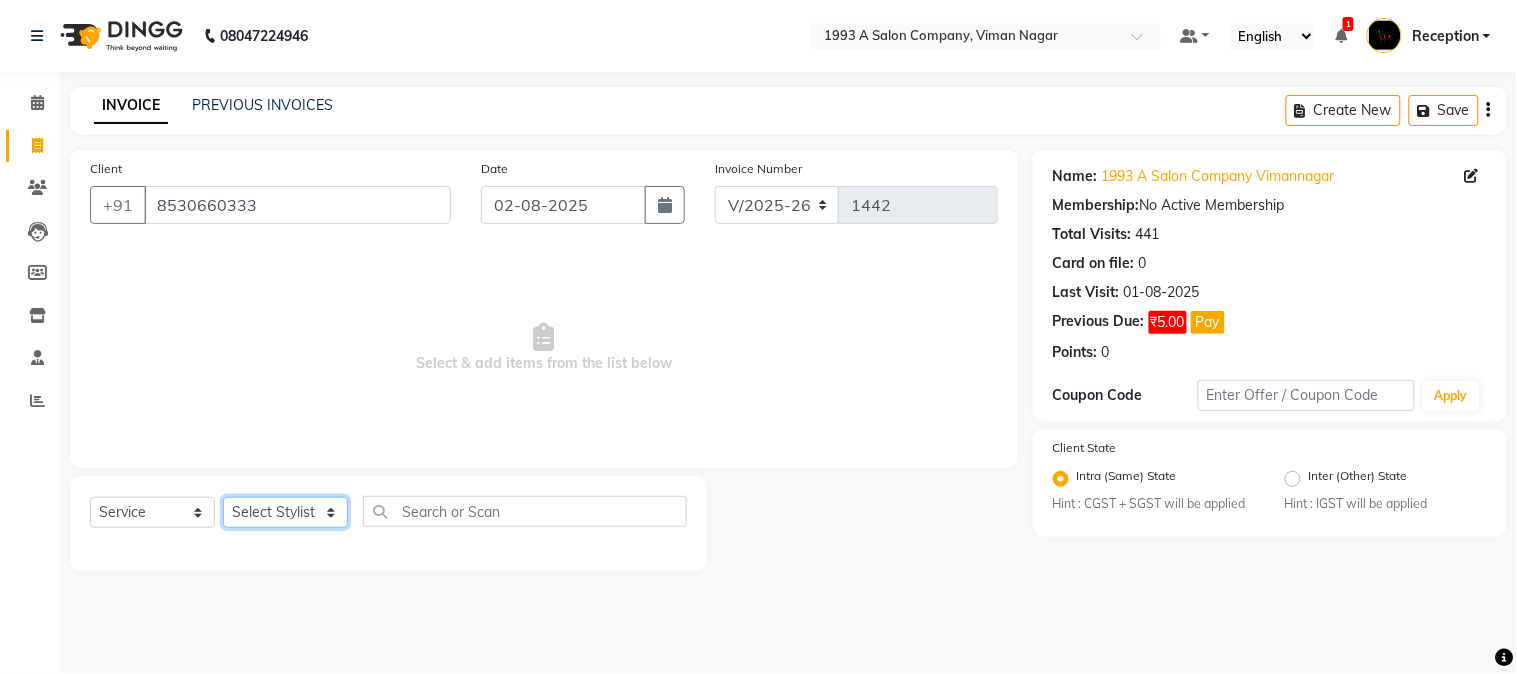 select on "41565" 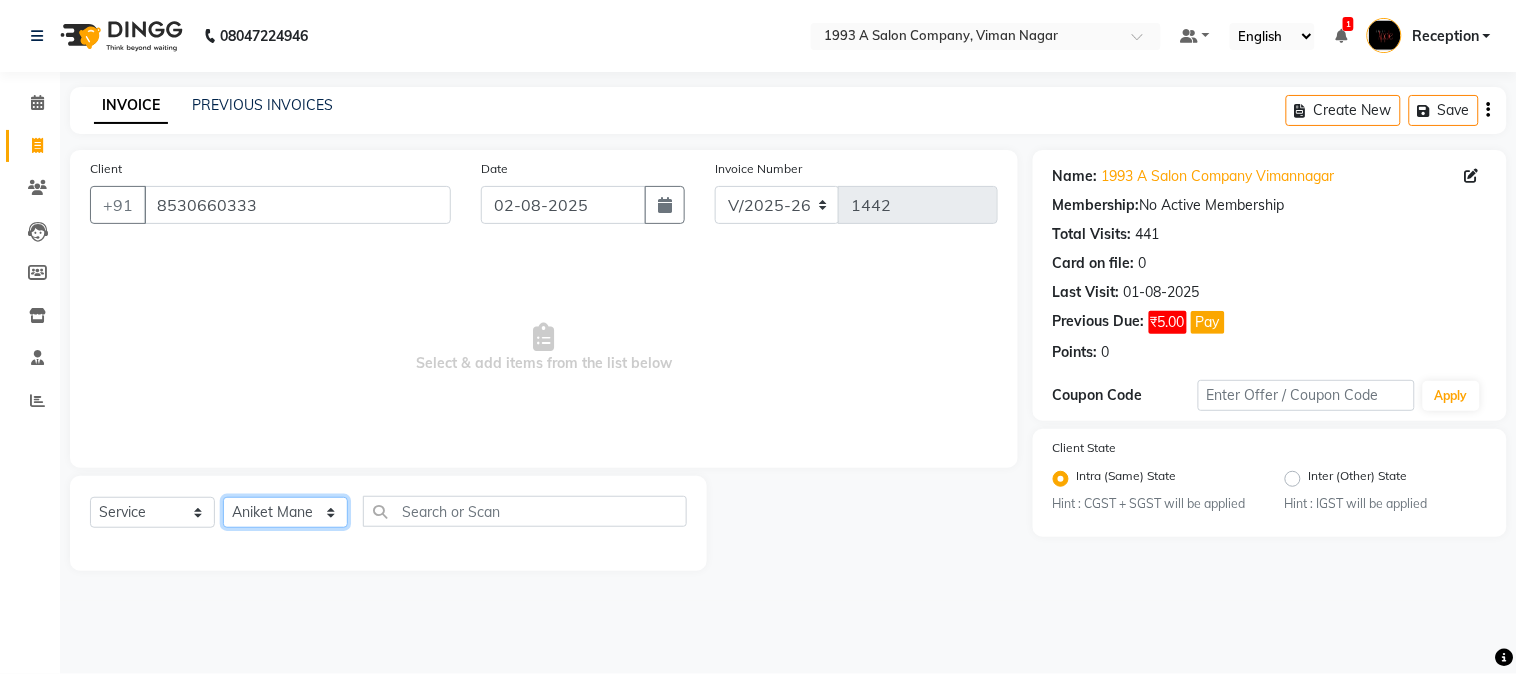 click on "Select Stylist [FIRST] [LAST] [FIRST] [LAST]  Reception  [FIRST] [LAST] [FIRST] [LAST] [FIRST] Training Department [FIRST] [LAST] [FIRST] Sir" 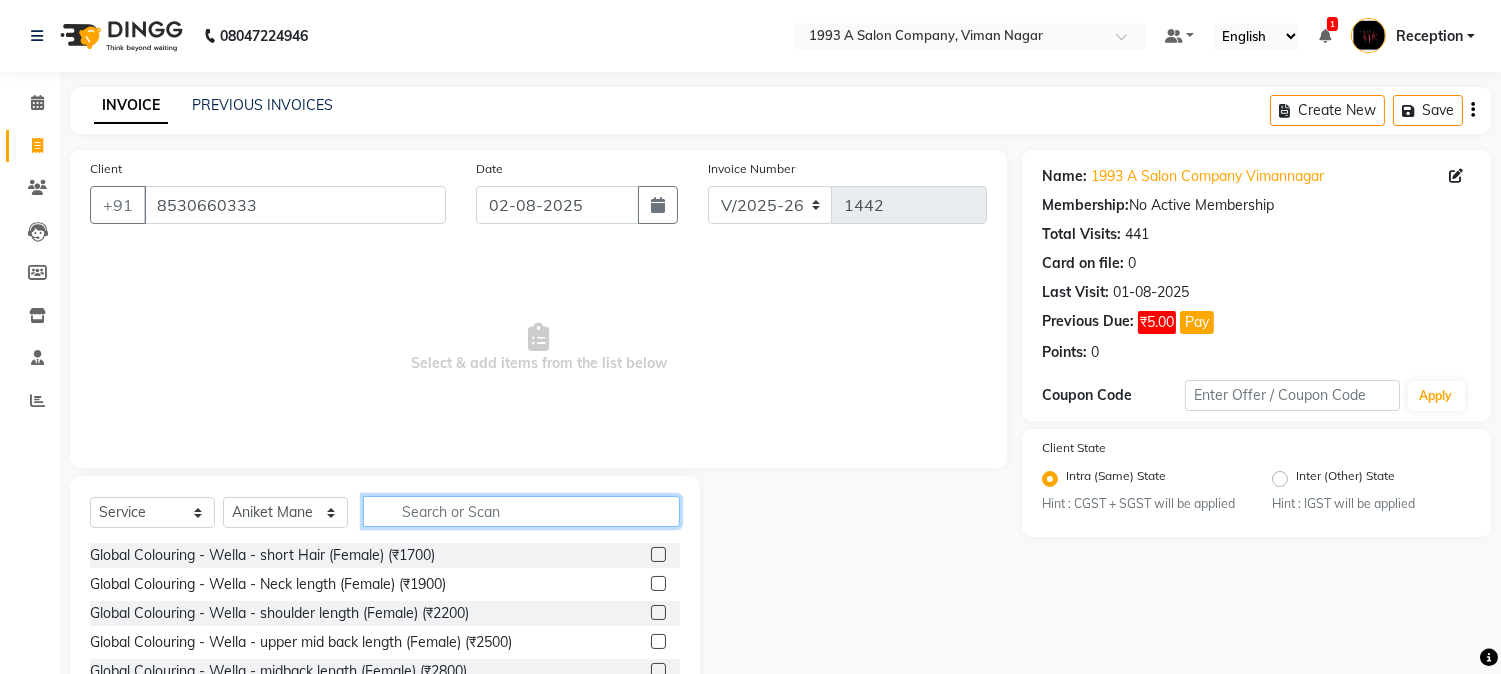 click 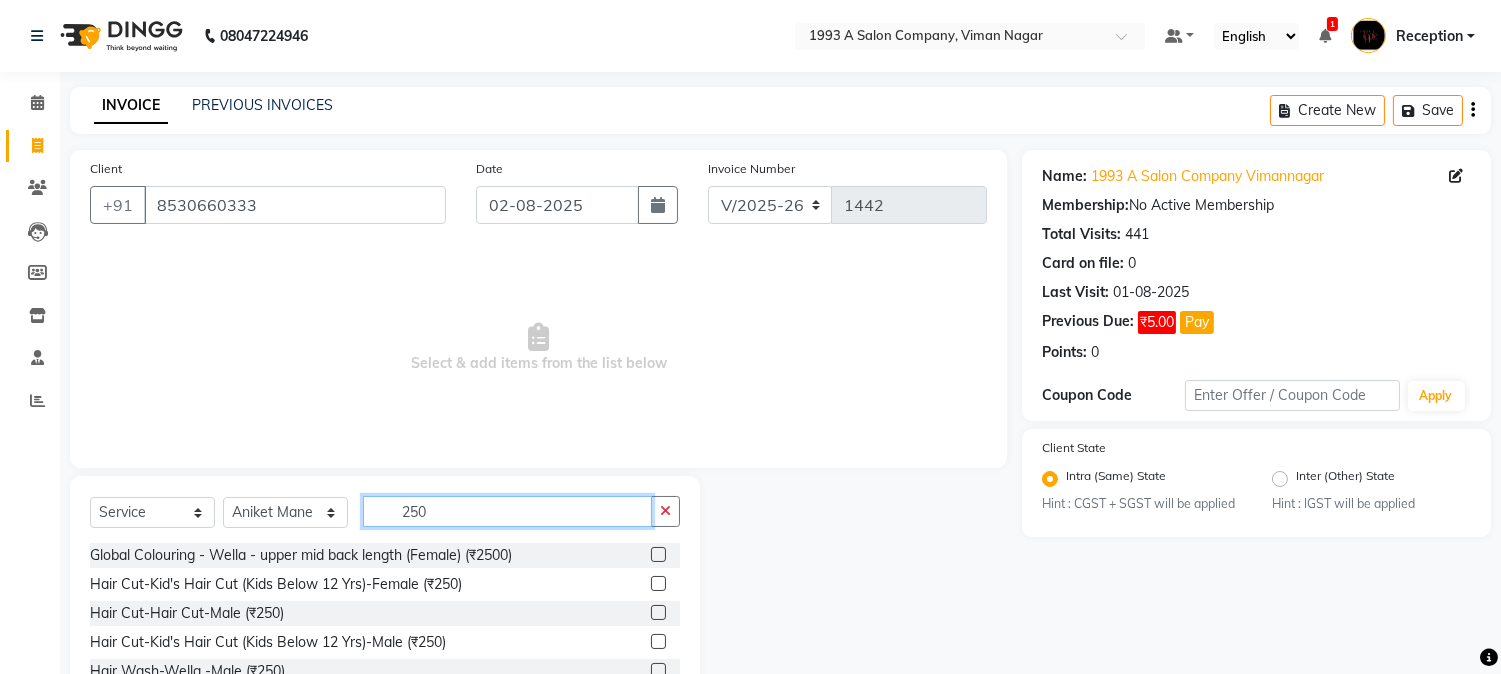 scroll, scrollTop: 126, scrollLeft: 0, axis: vertical 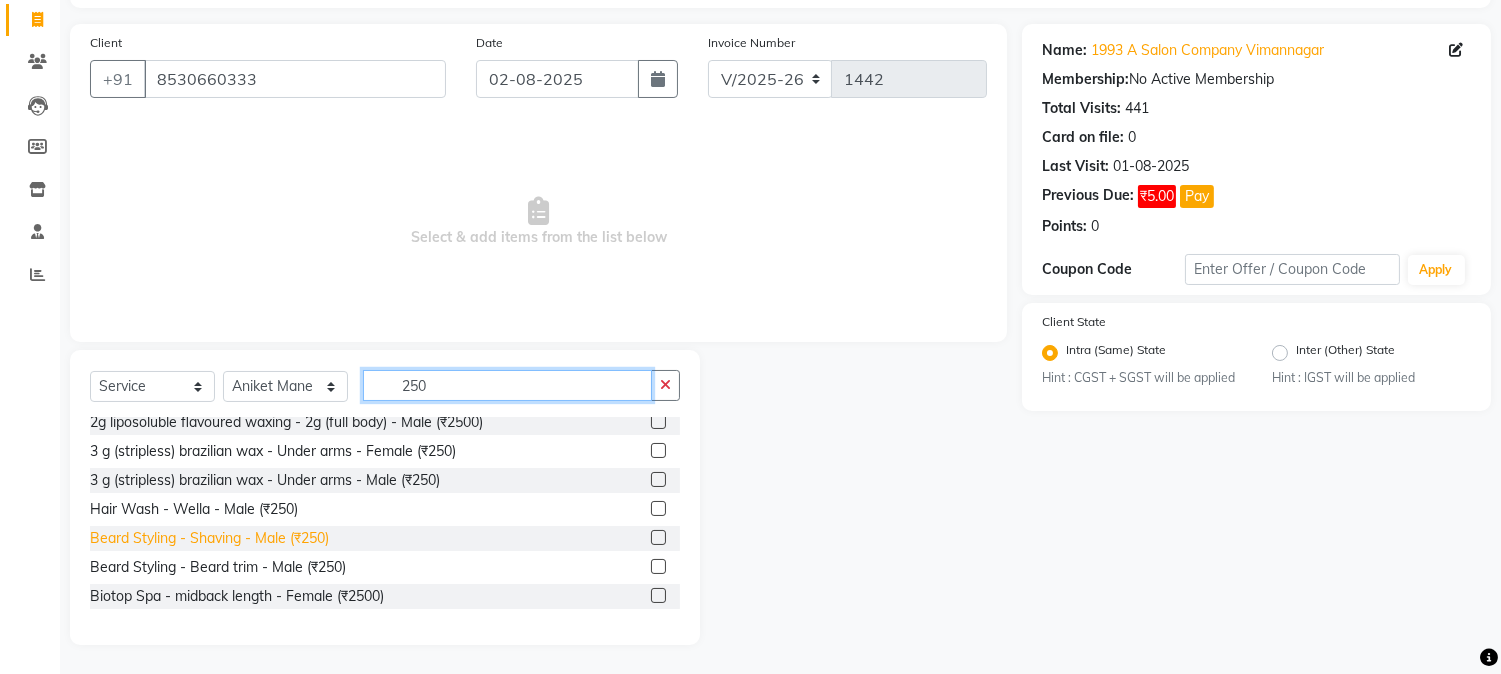 type on "250" 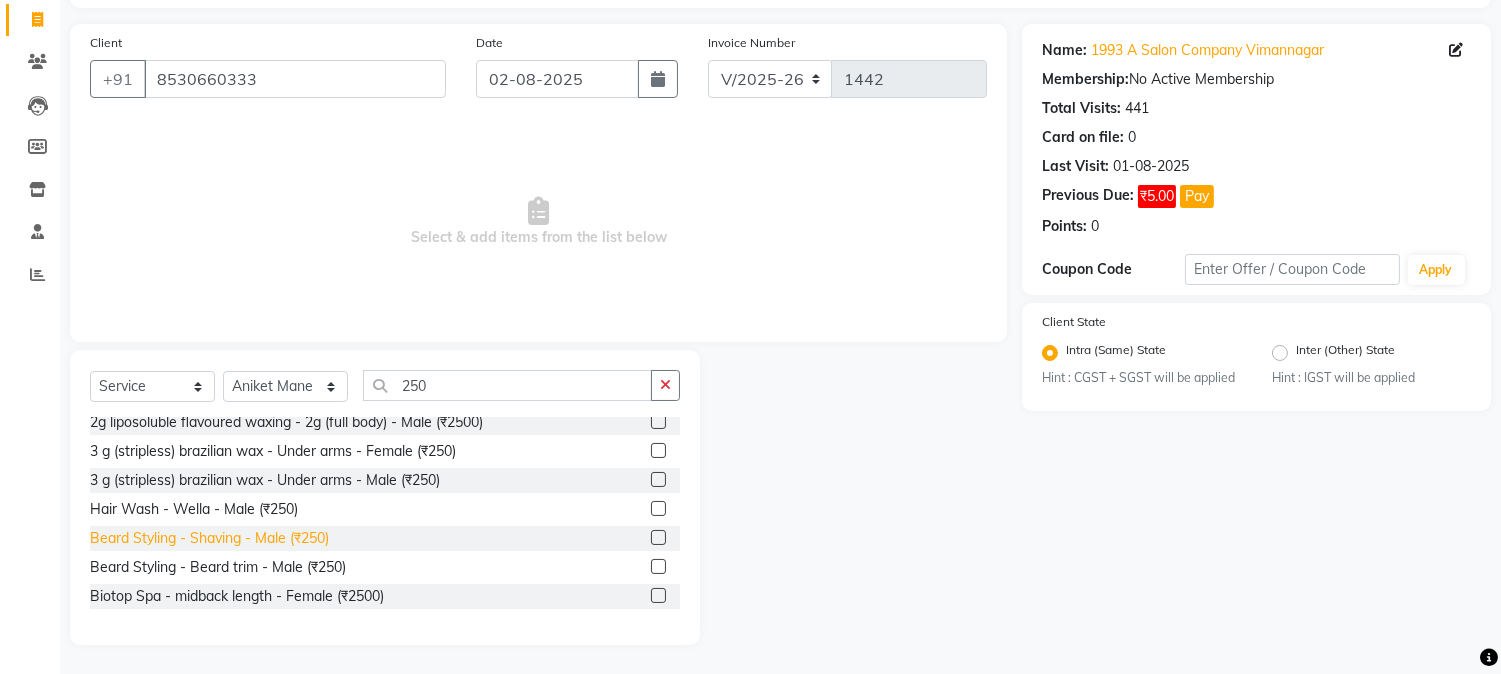 click on "Beard Styling - Shaving - Male (₹250)" 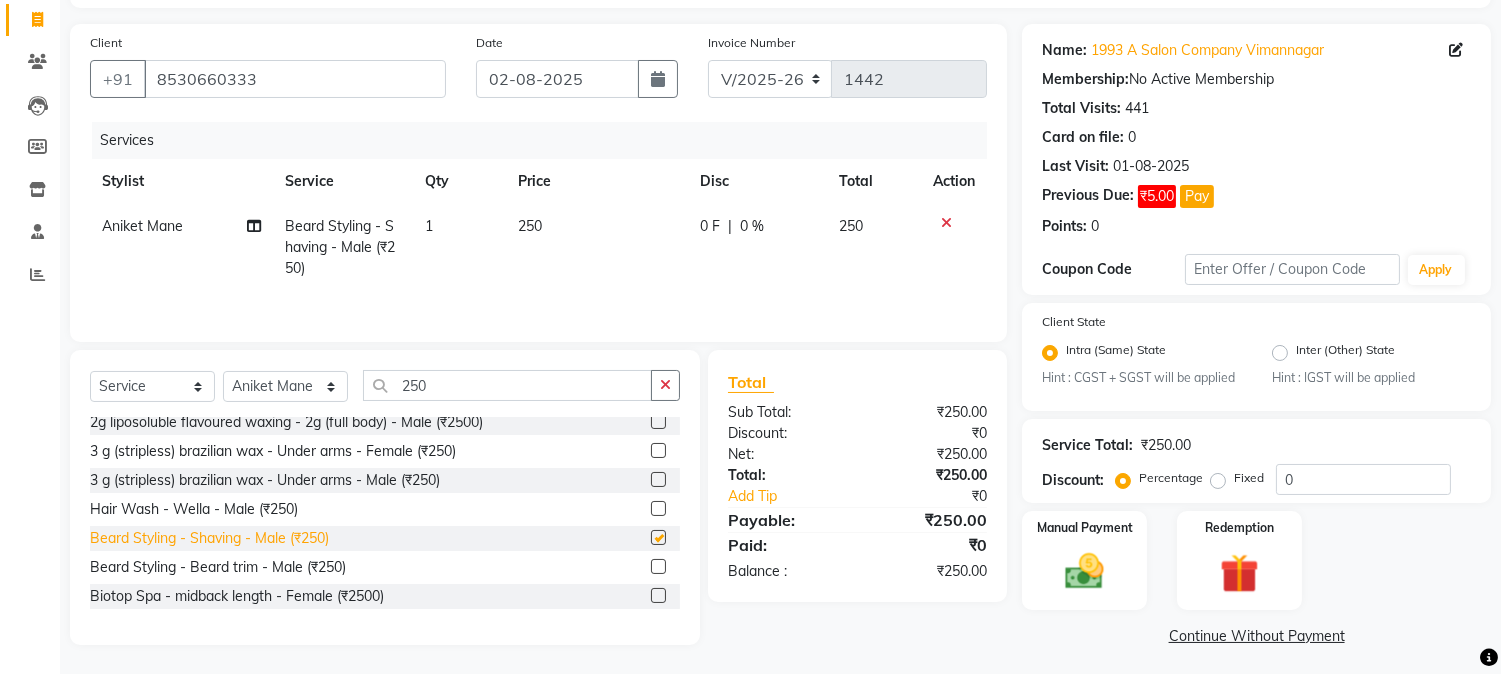 checkbox on "false" 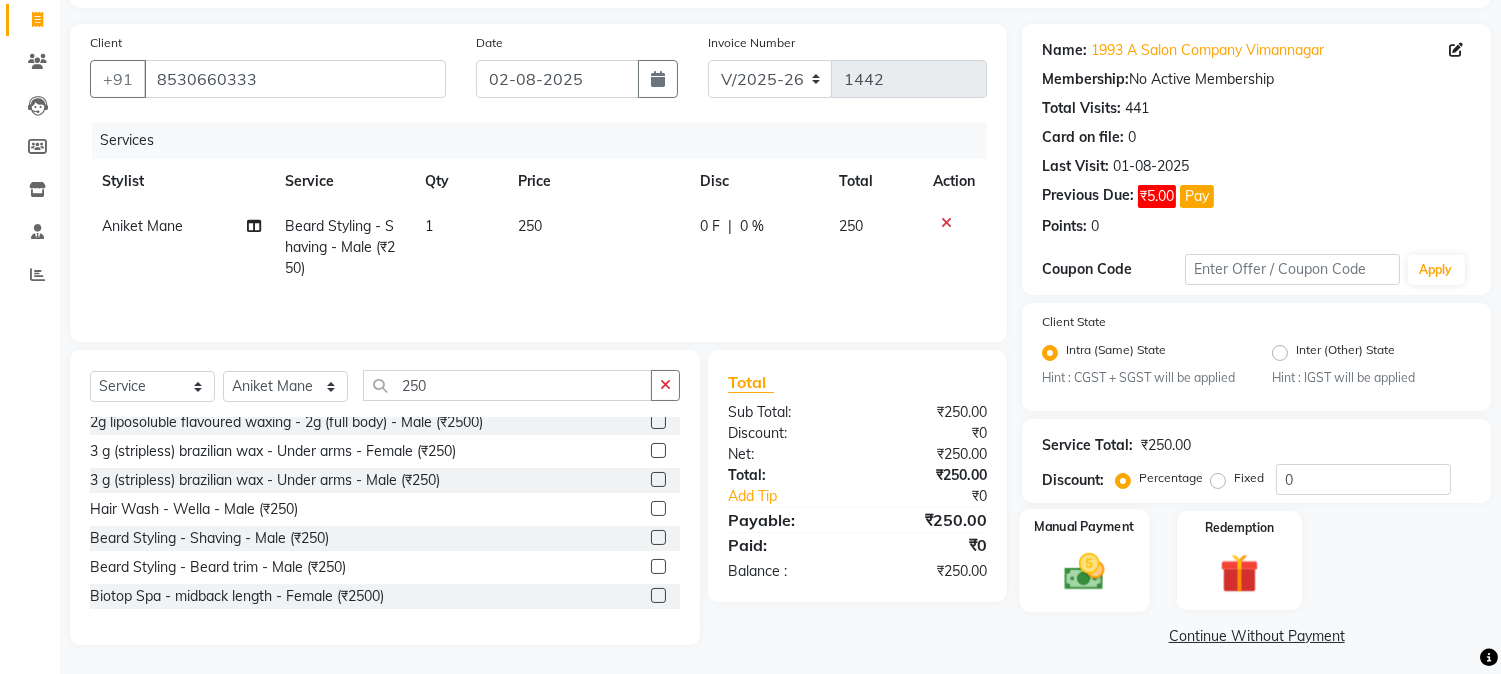 click 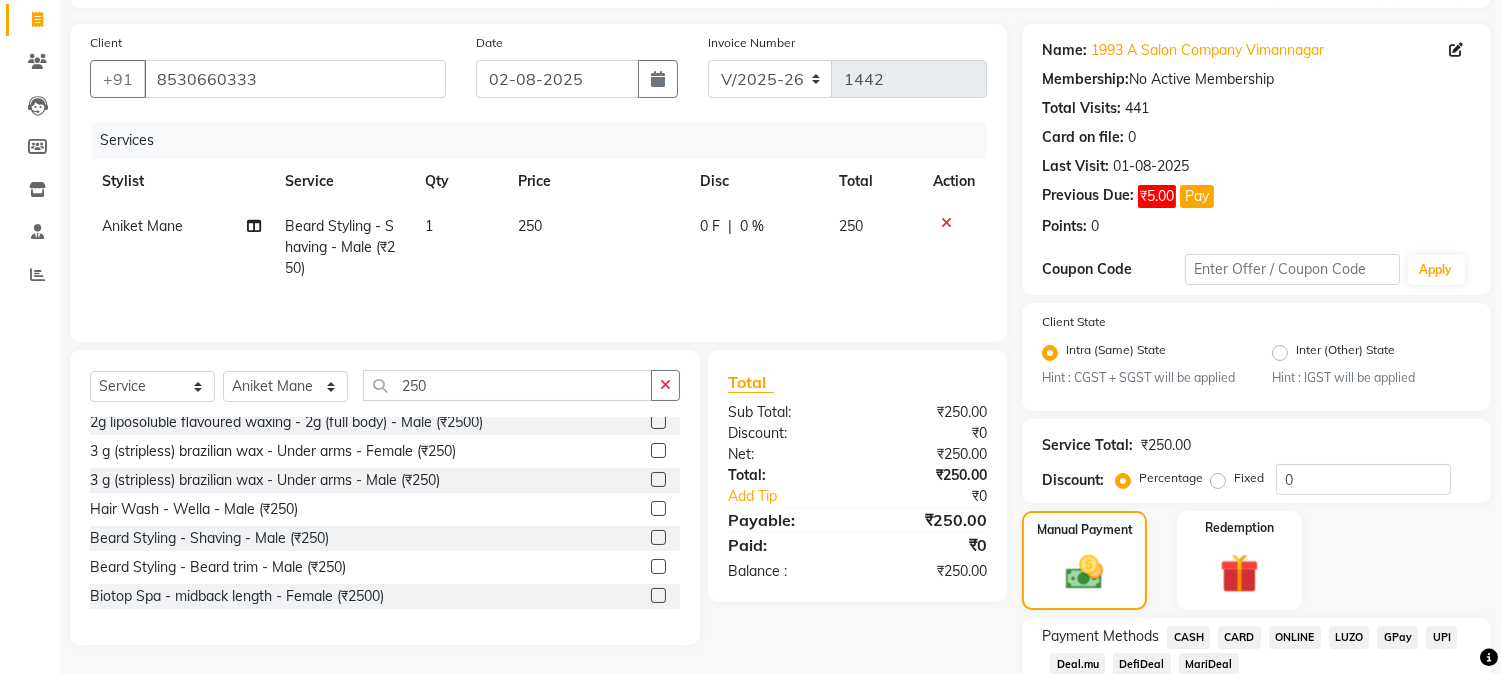 click on "CASH" 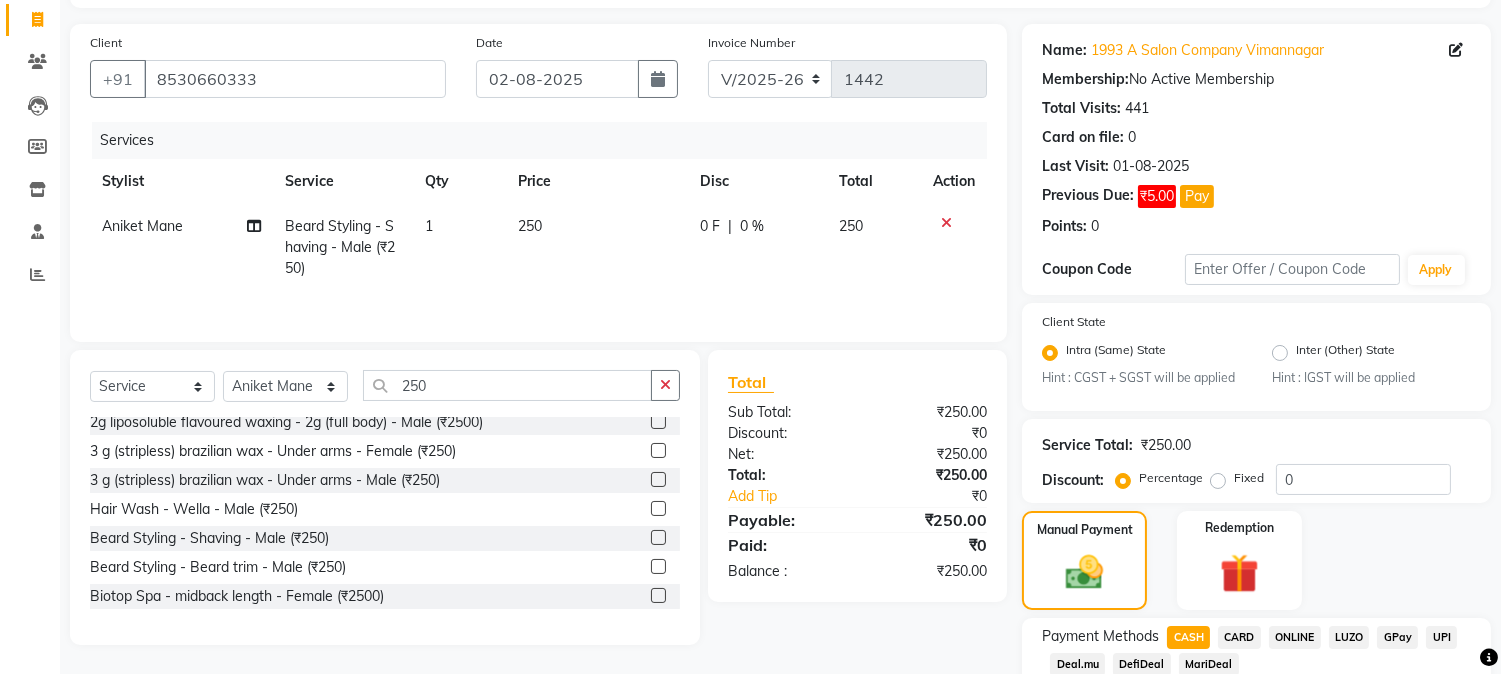 scroll, scrollTop: 317, scrollLeft: 0, axis: vertical 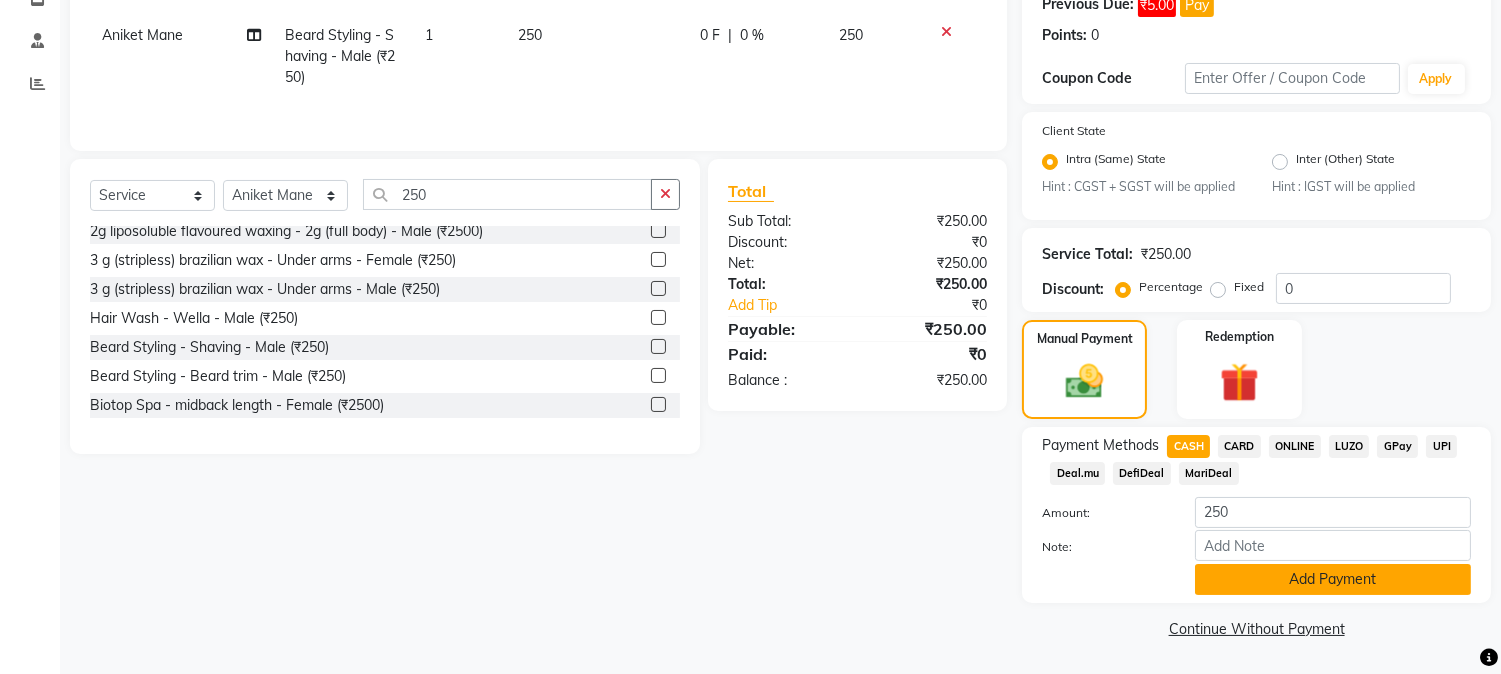 click on "Add Payment" 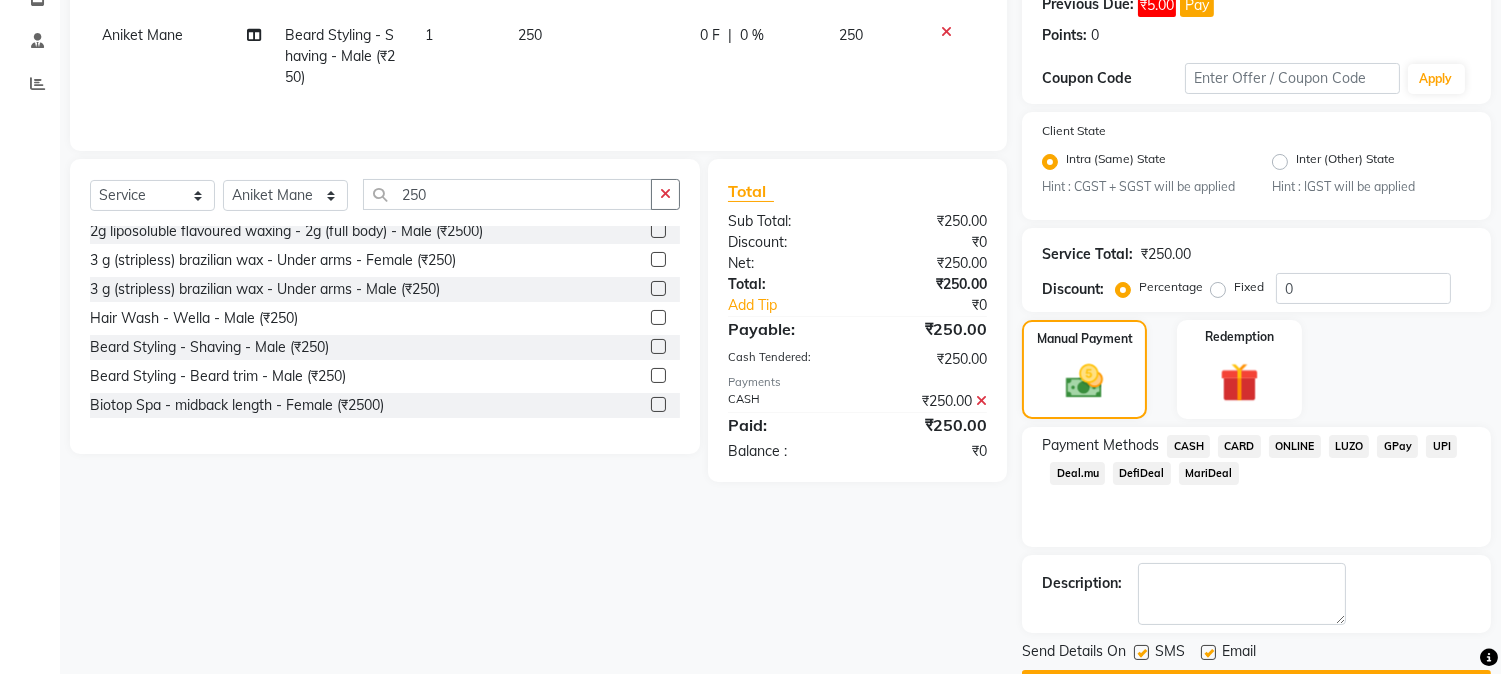 scroll, scrollTop: 374, scrollLeft: 0, axis: vertical 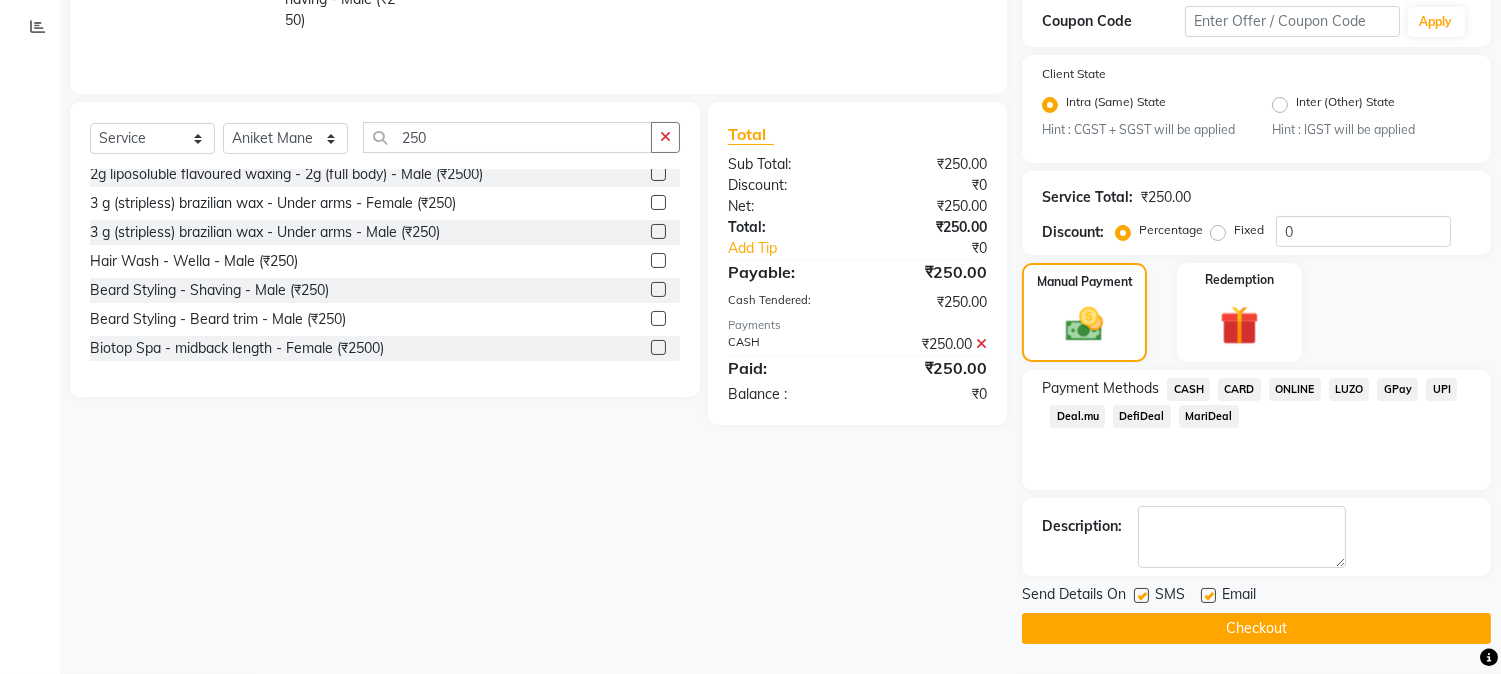 click on "Checkout" 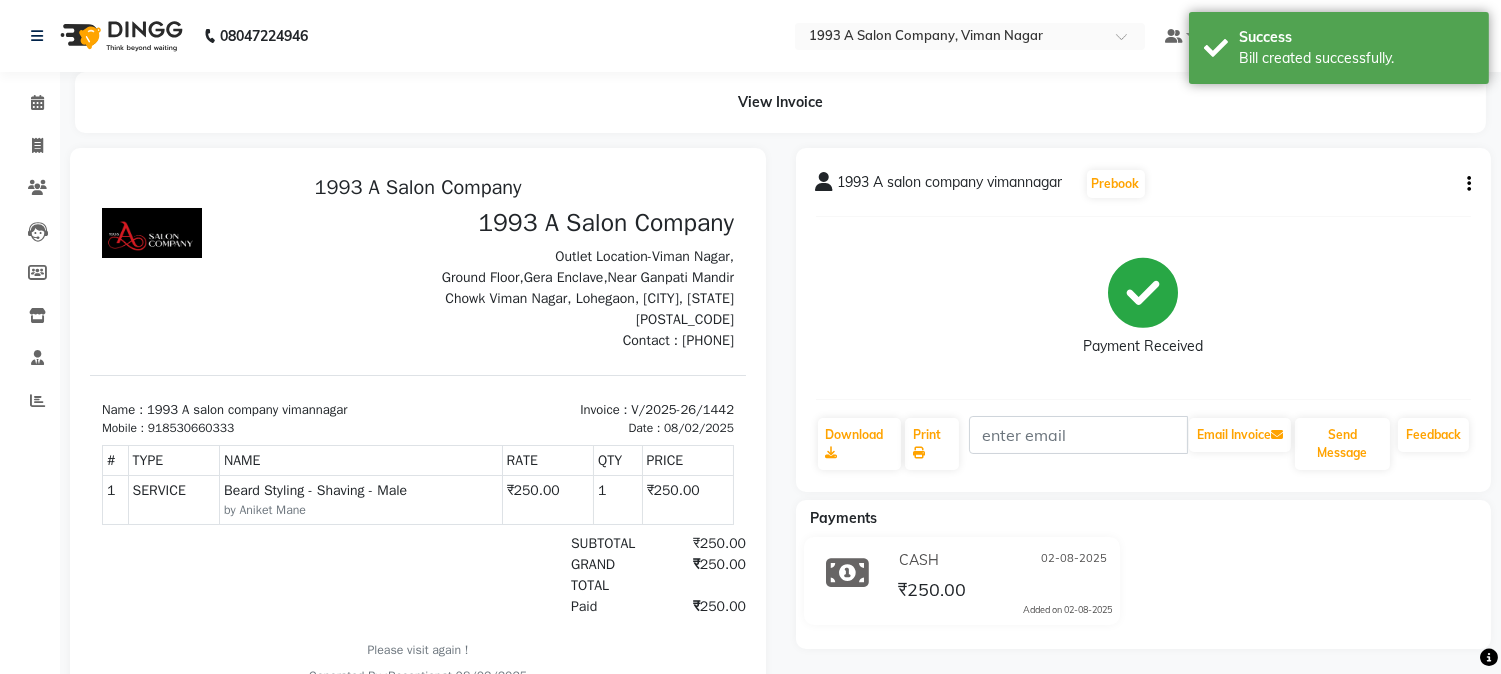 scroll, scrollTop: 0, scrollLeft: 0, axis: both 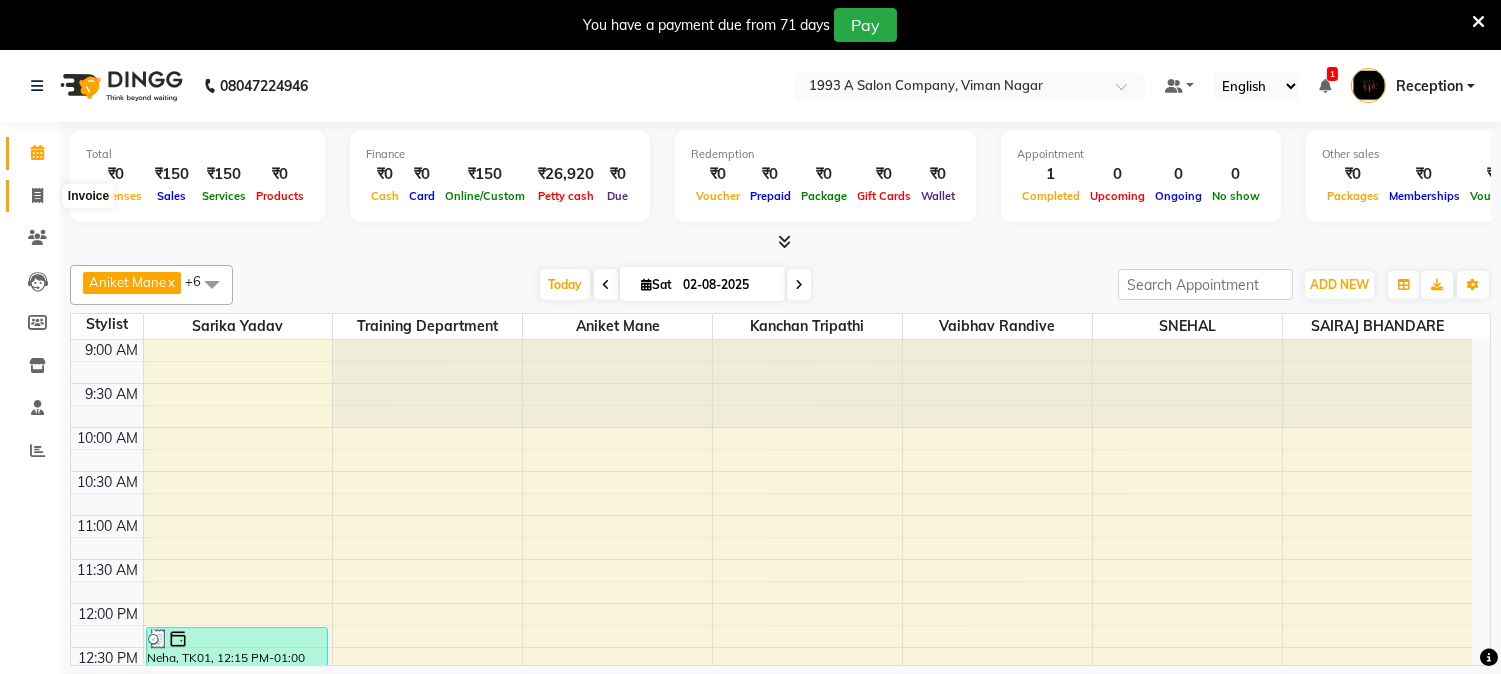 click 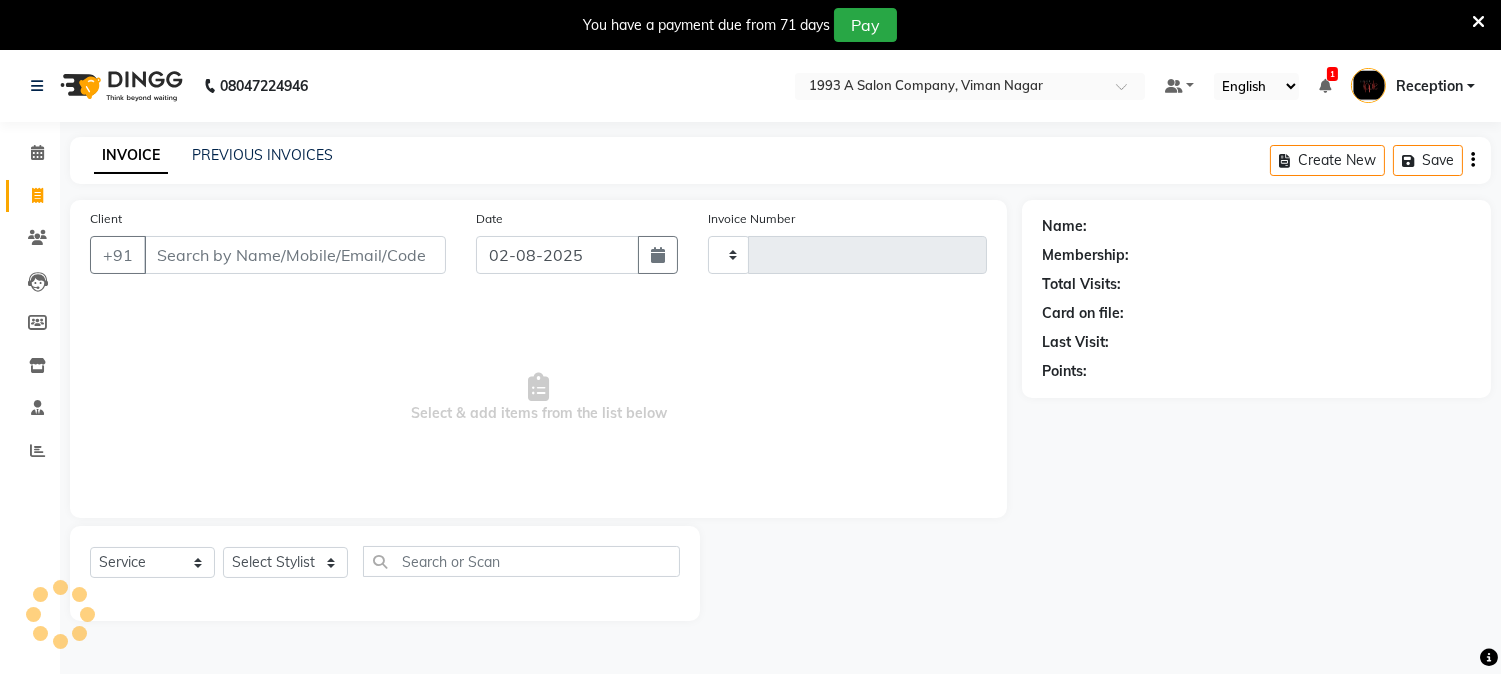 type on "1440" 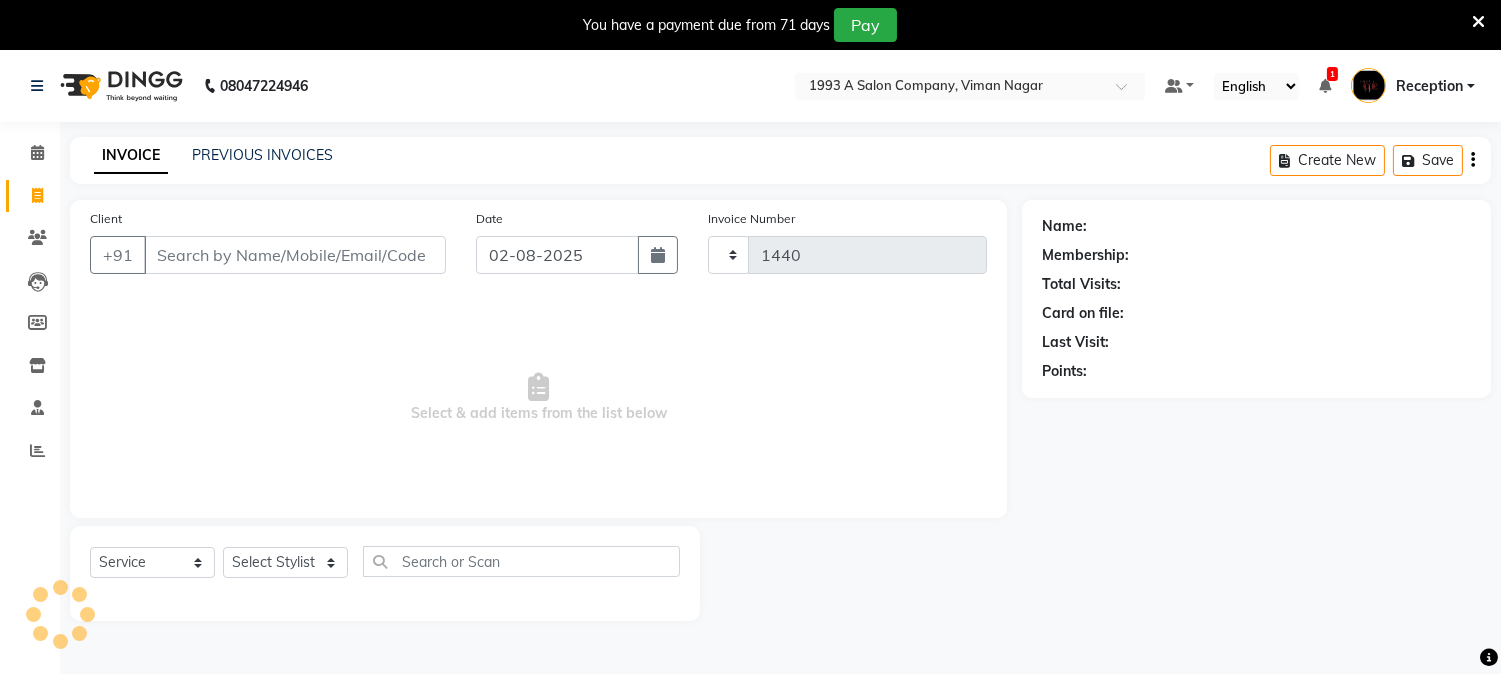 select on "144" 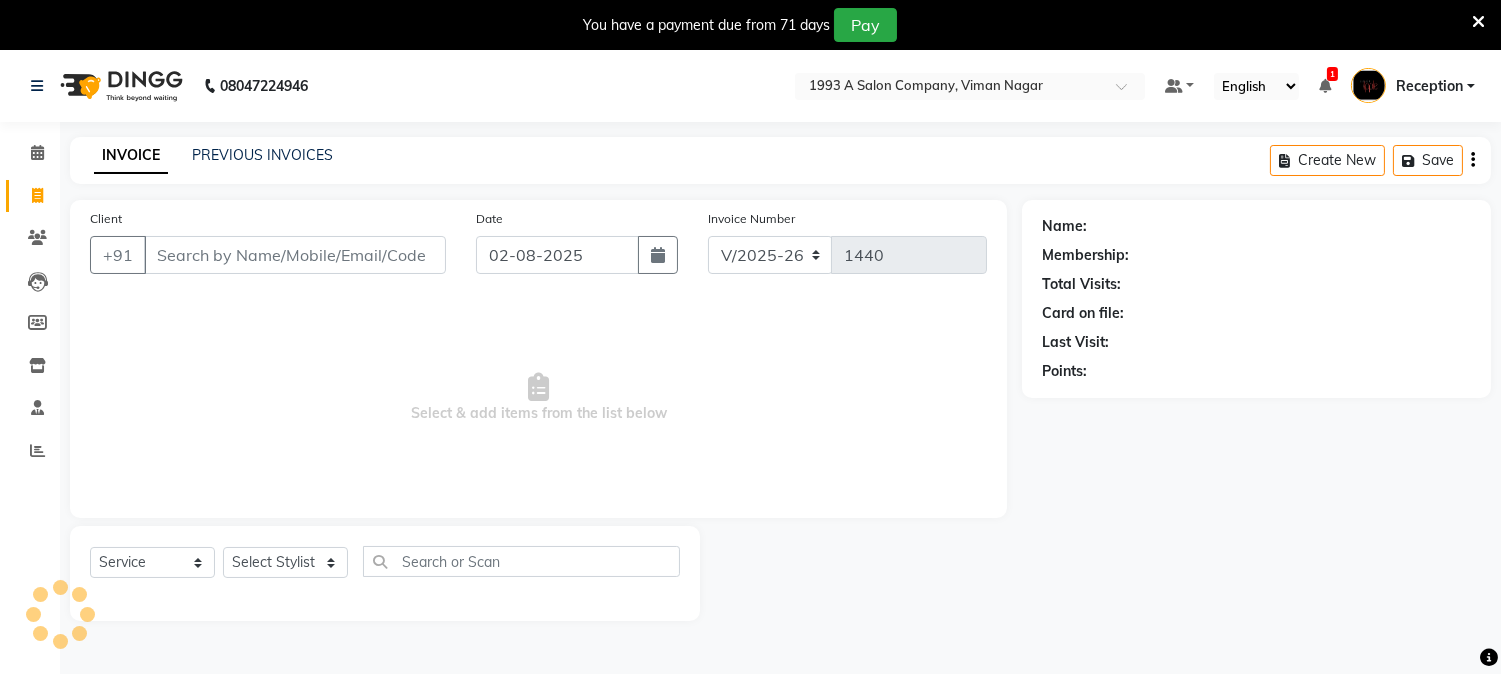 click on "Client +91" 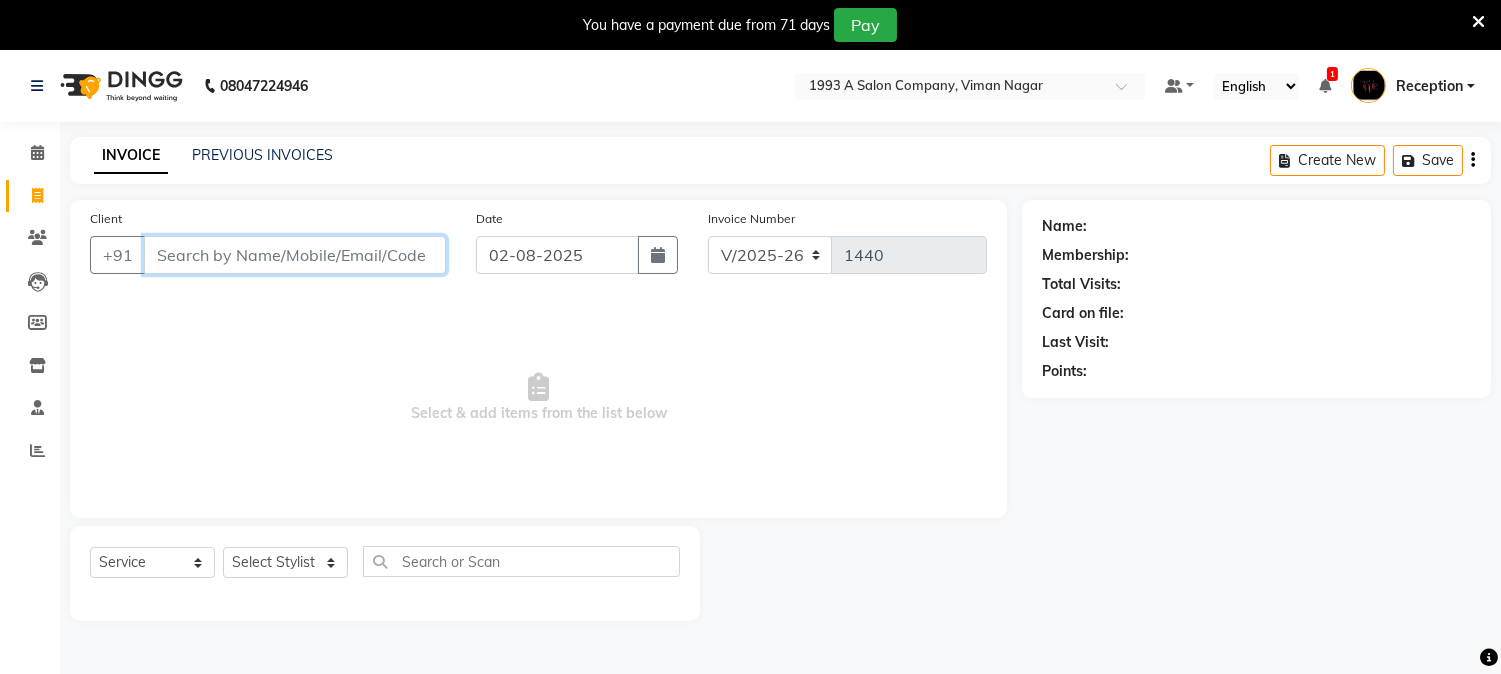 click on "Client" at bounding box center (295, 255) 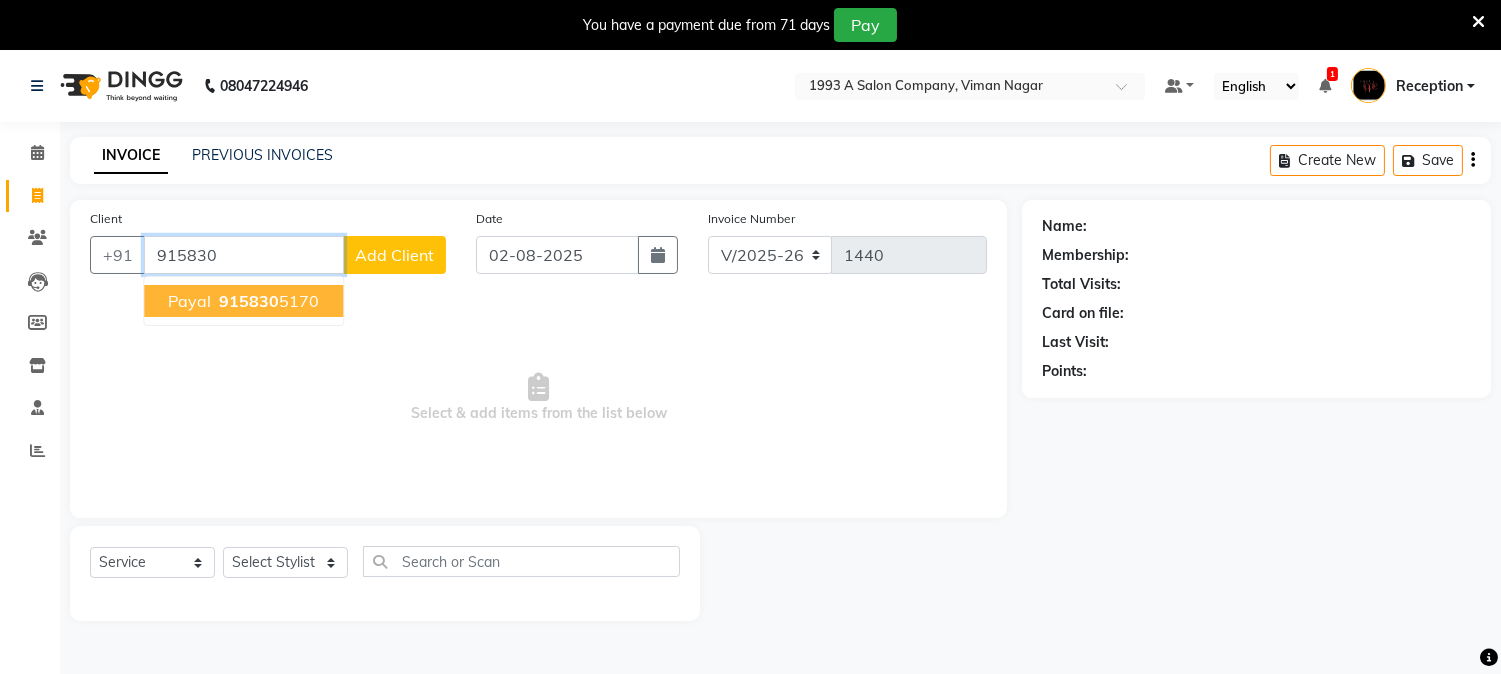 click on "915830 5170" at bounding box center [267, 301] 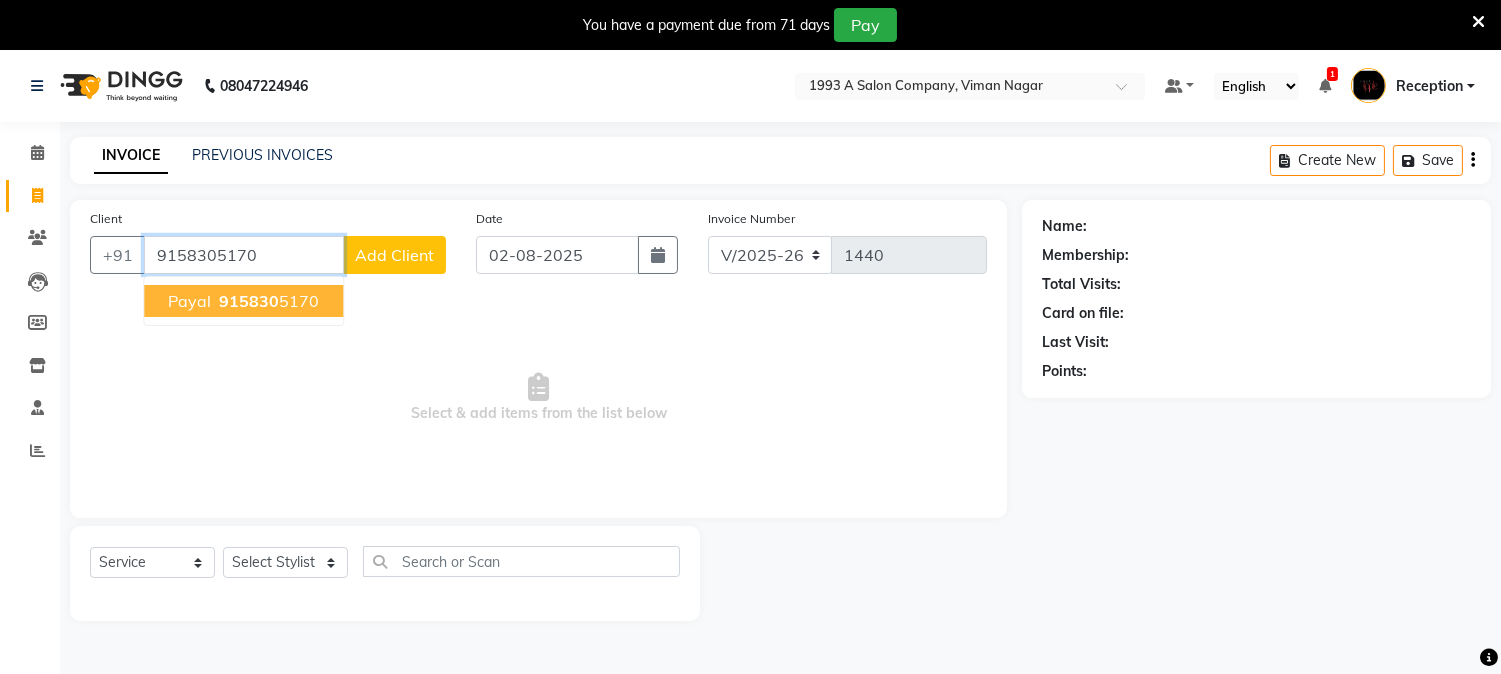type on "9158305170" 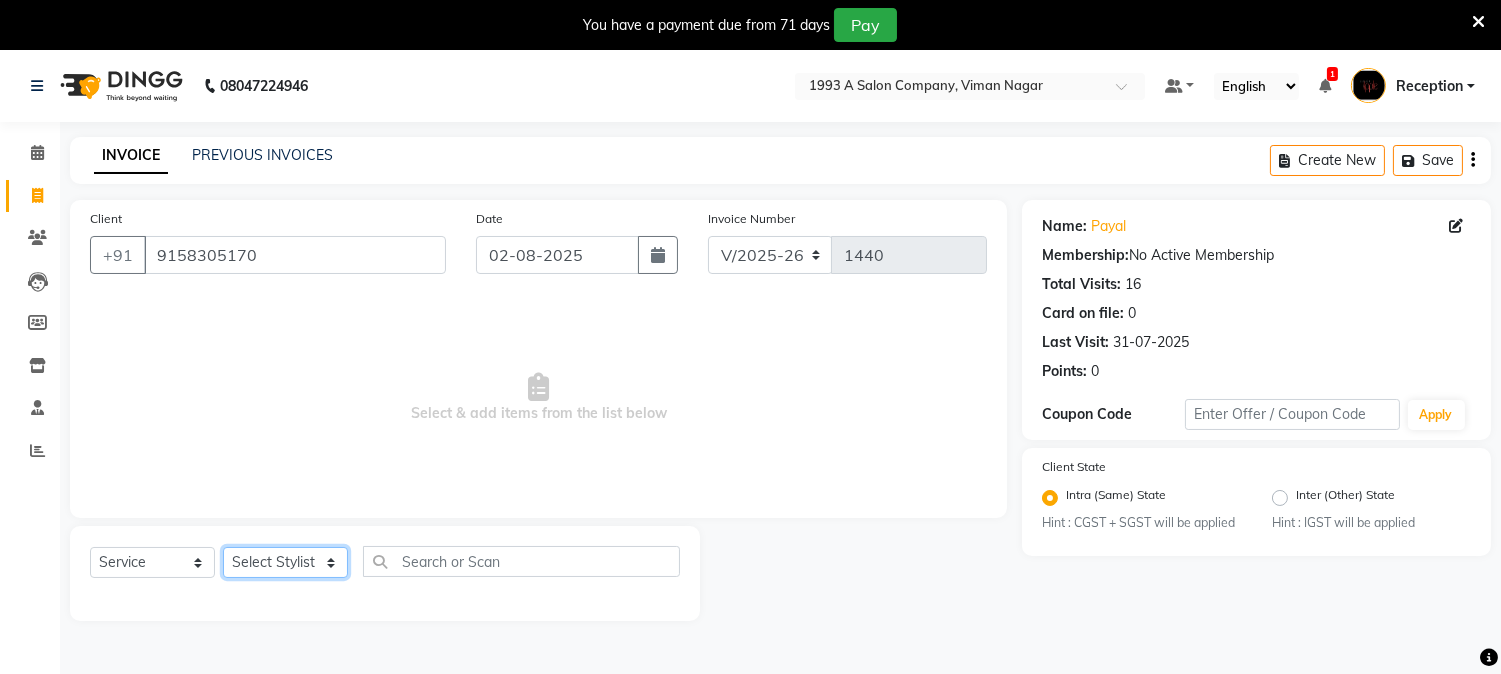 click on "Select Stylist [FIRST] [LAST] [FIRST] [LAST]  Reception  [FIRST] [LAST] [FIRST] [LAST] [FIRST] Training Department [FIRST] [LAST] [FIRST] Sir" 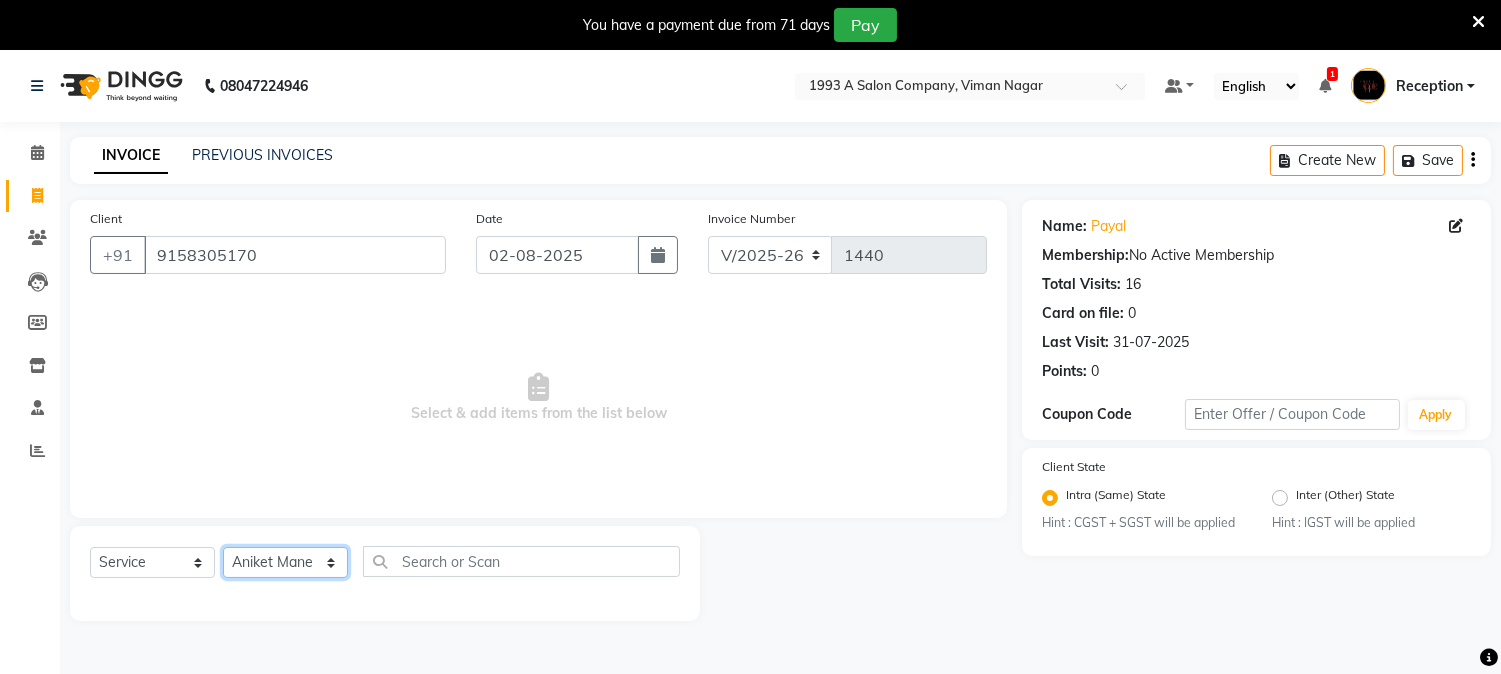 click on "Select Stylist [FIRST] [LAST] [FIRST] [LAST]  Reception  [FIRST] [LAST] [FIRST] [LAST] [FIRST] Training Department [FIRST] [LAST] [FIRST] Sir" 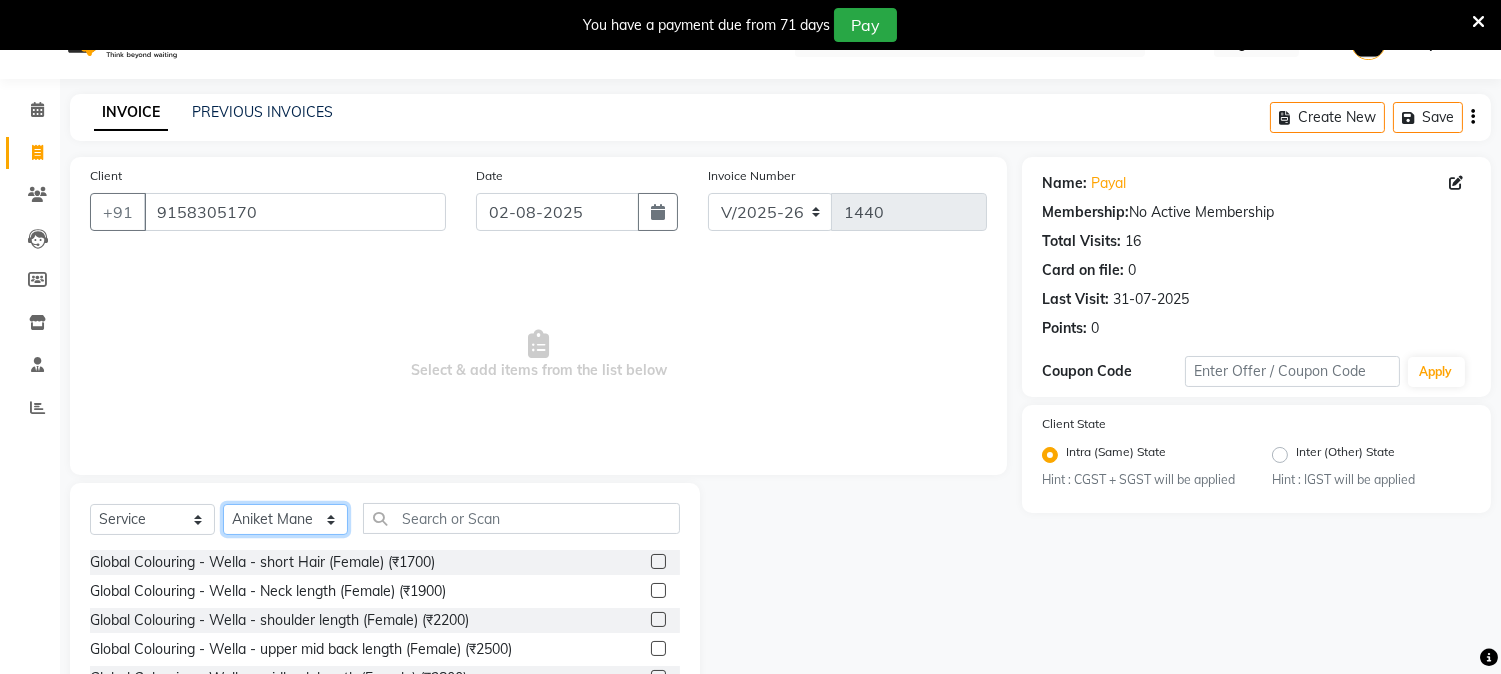 scroll, scrollTop: 50, scrollLeft: 0, axis: vertical 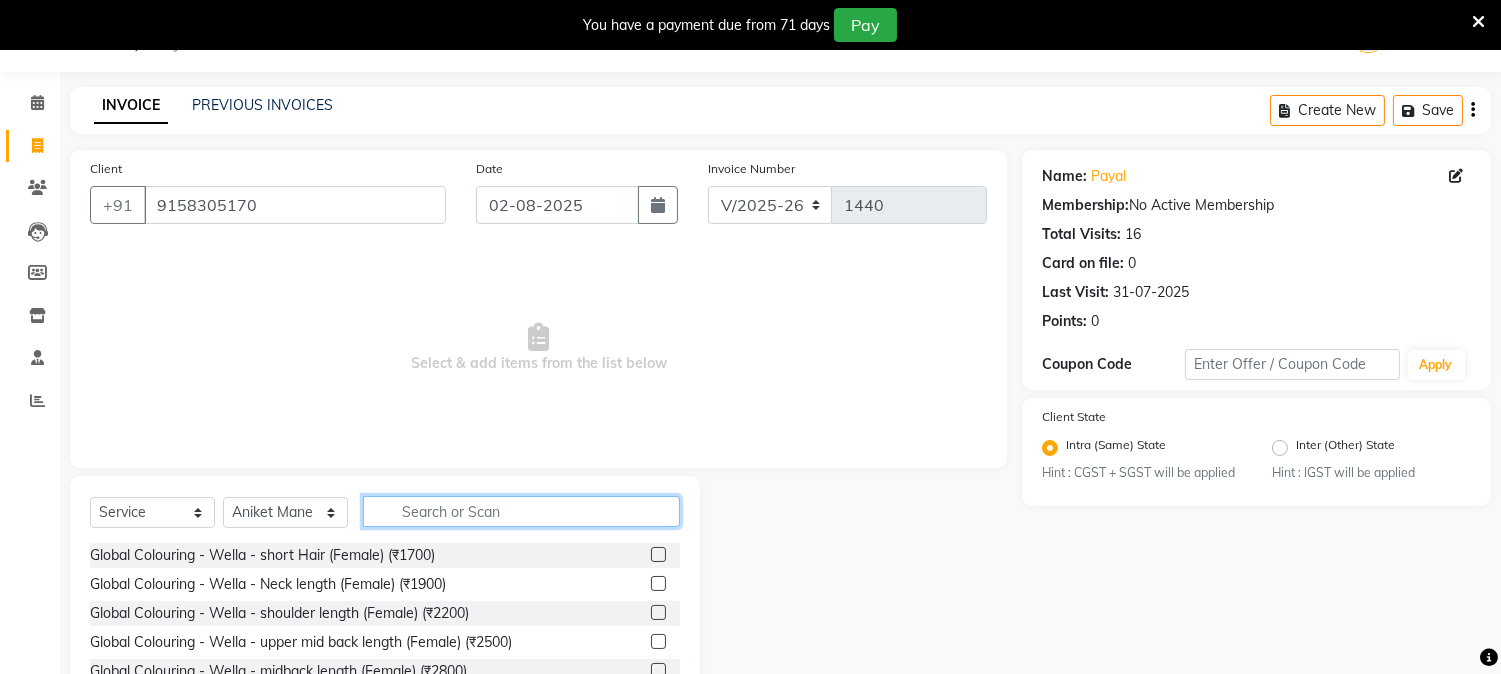 click 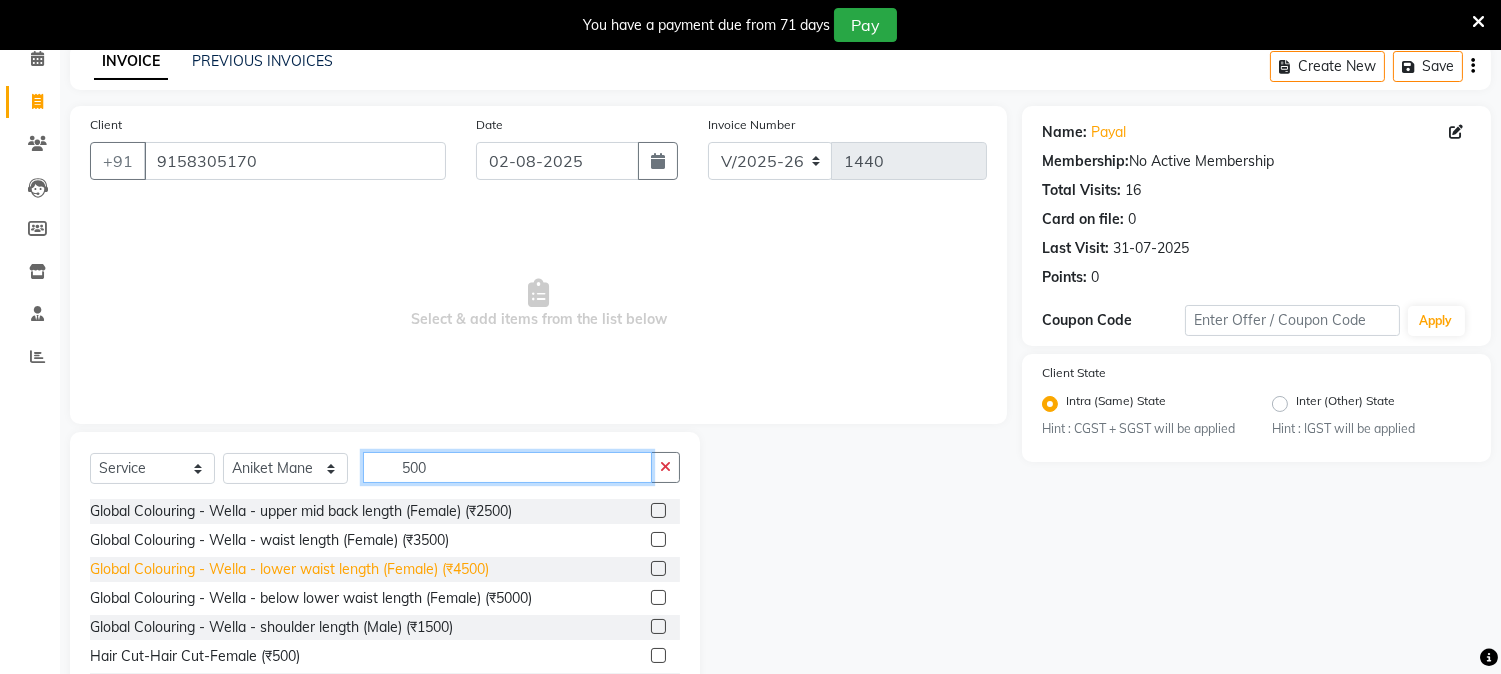 scroll, scrollTop: 176, scrollLeft: 0, axis: vertical 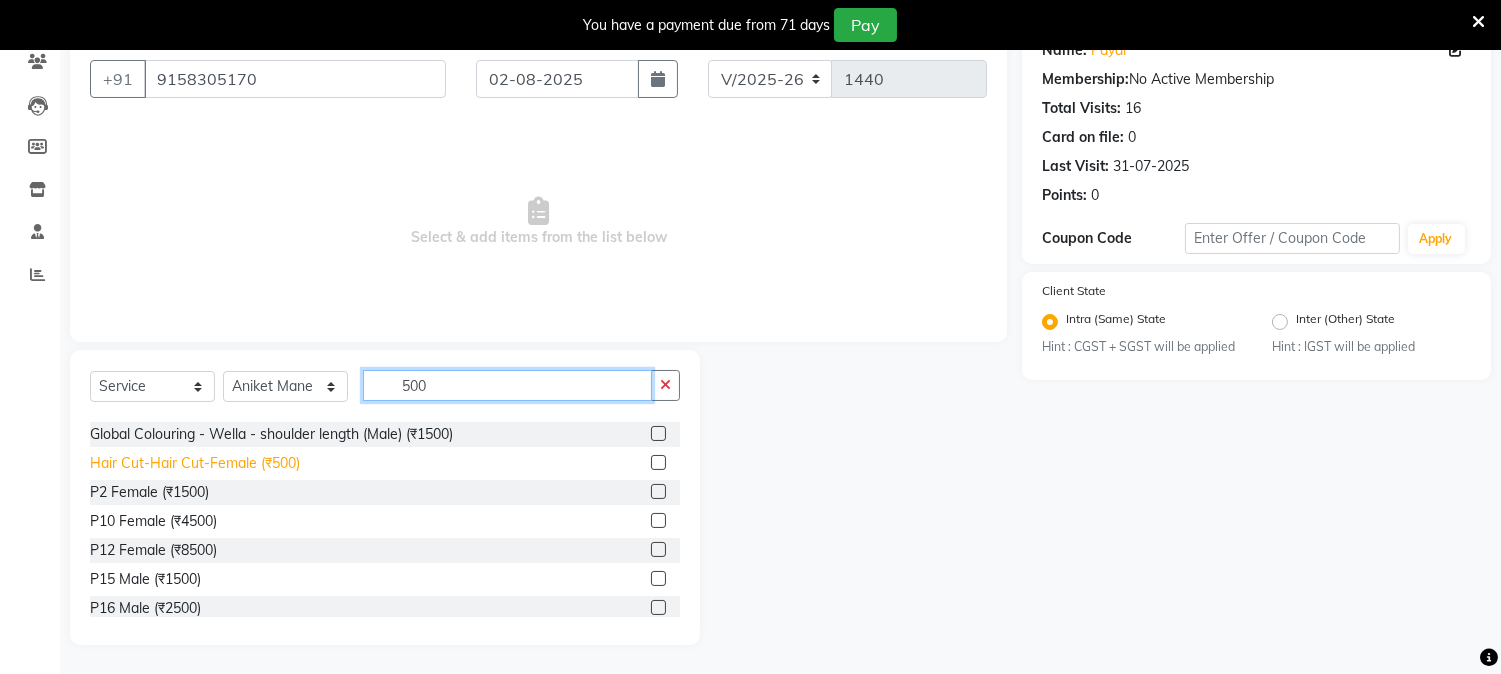 type on "500" 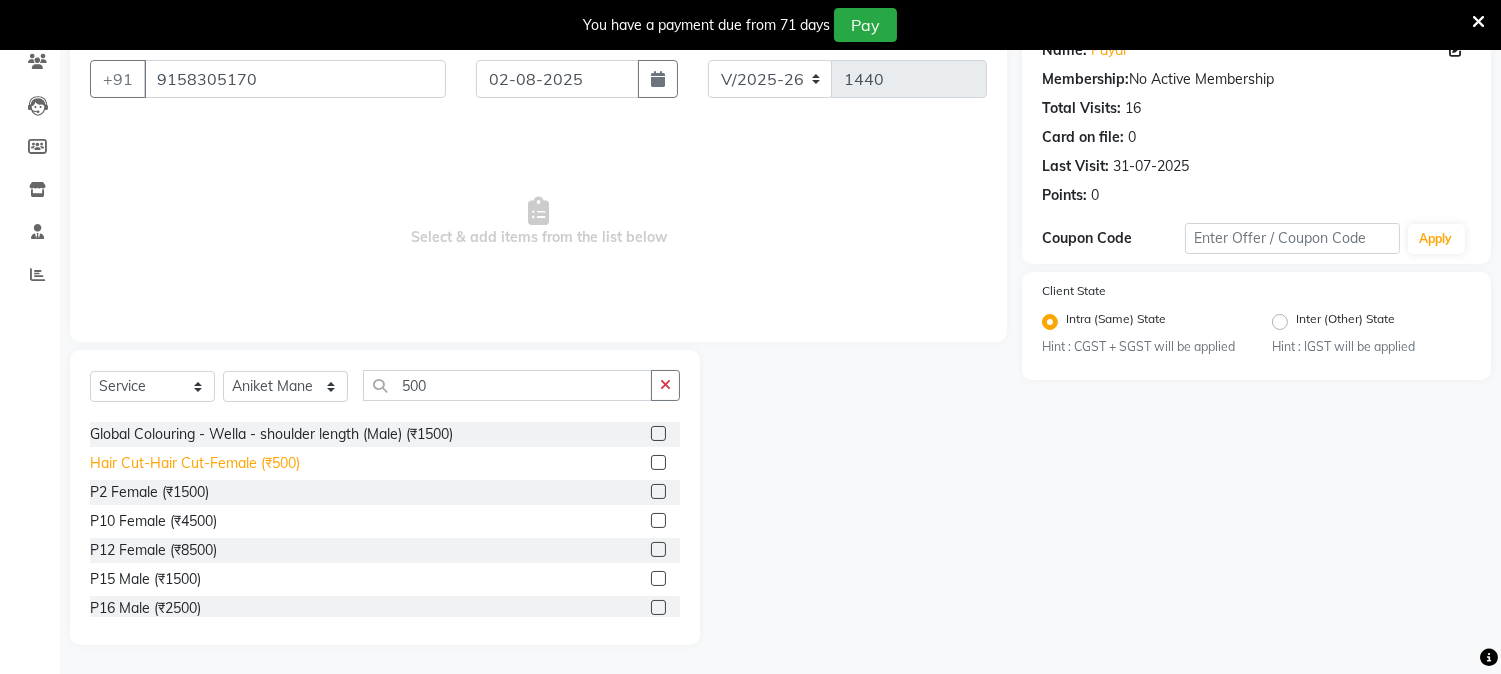 click on "Hair Cut-Hair Cut-Female (₹500)" 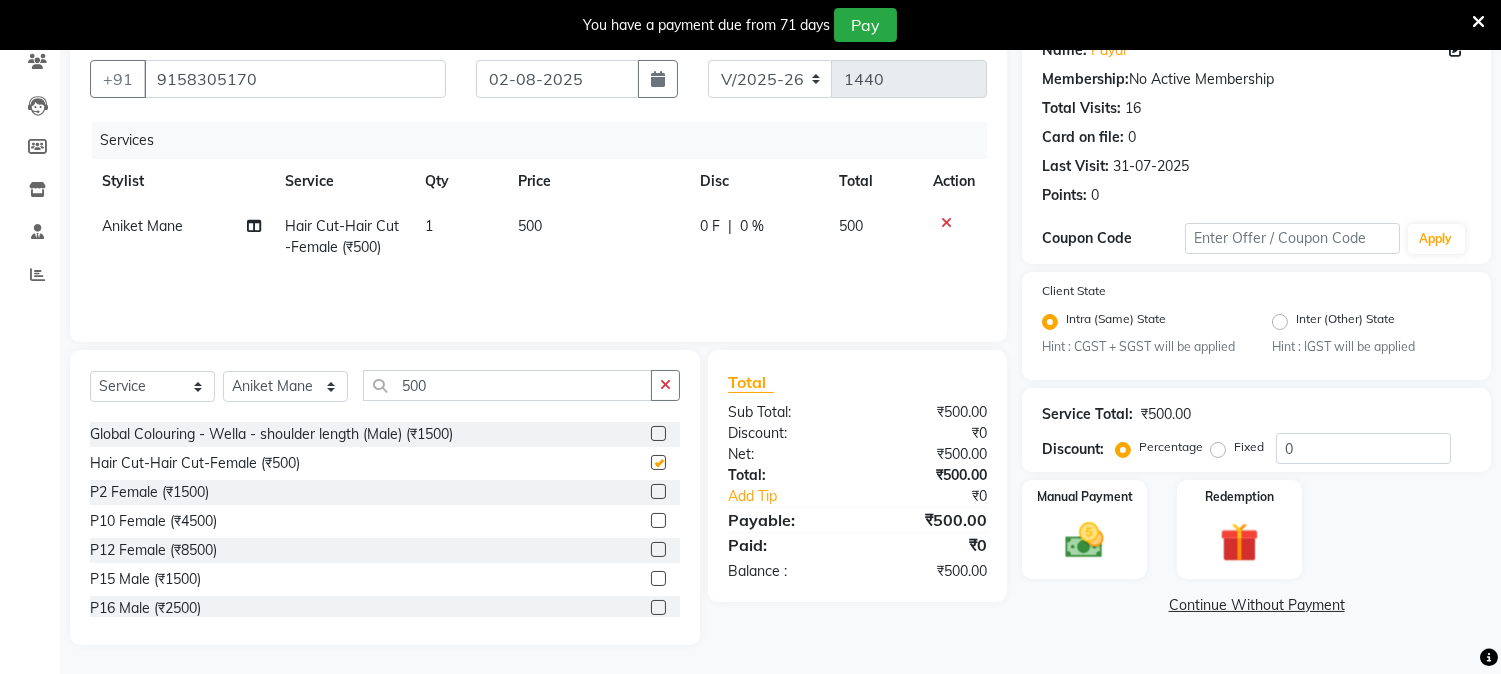 checkbox on "false" 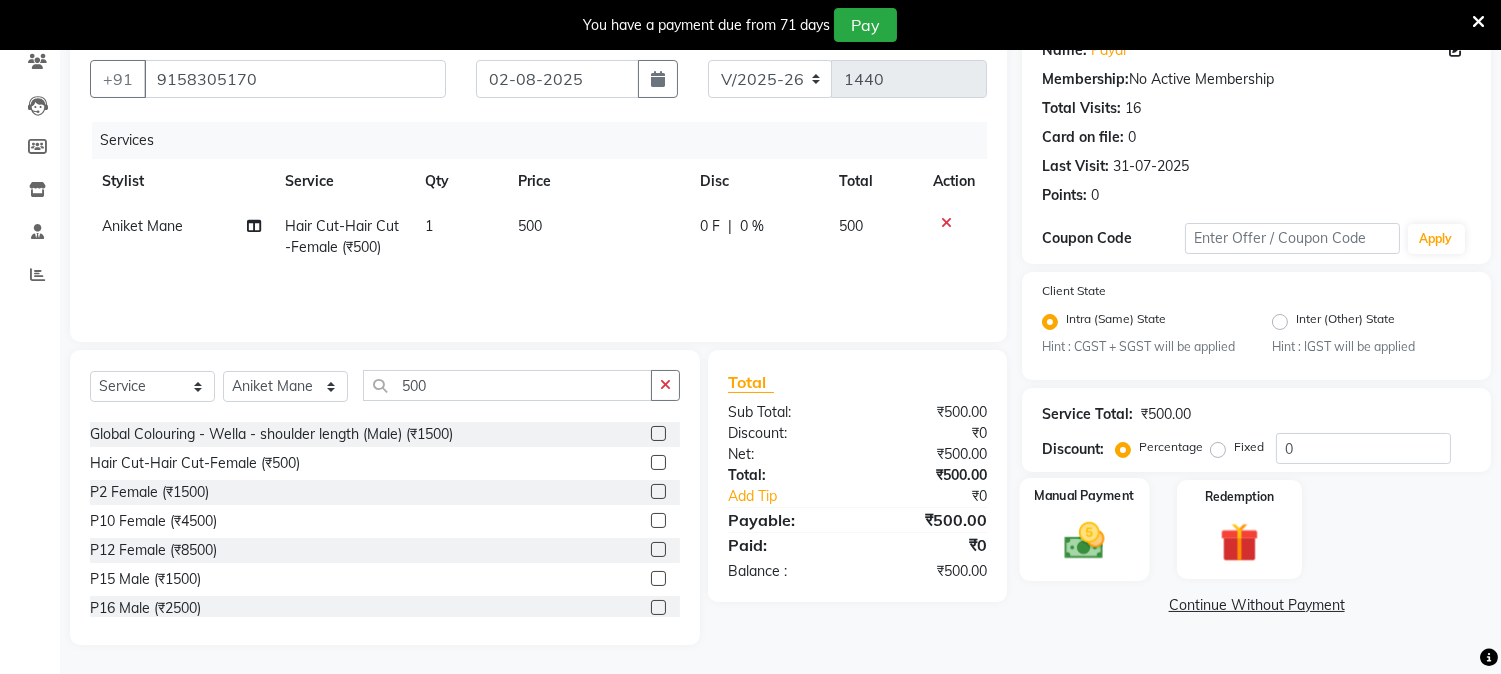 click 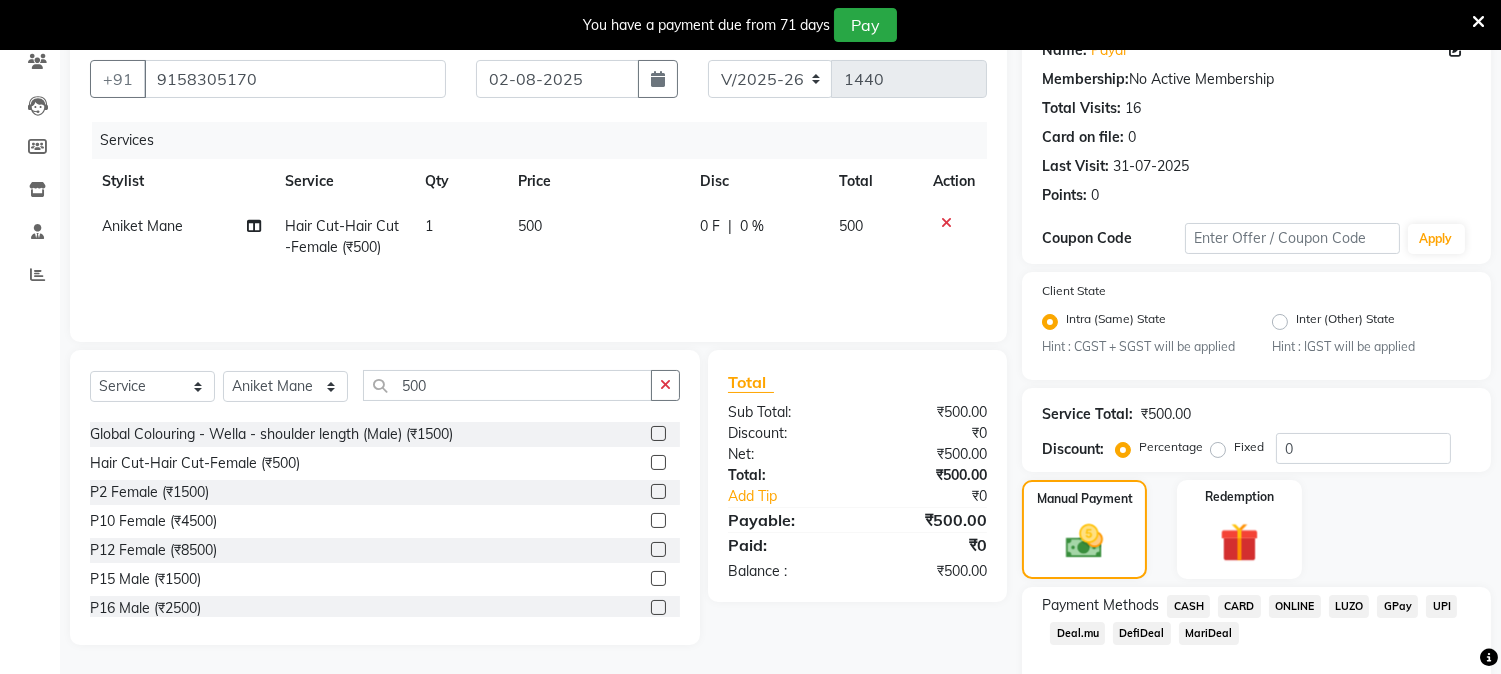 click on "CASH" 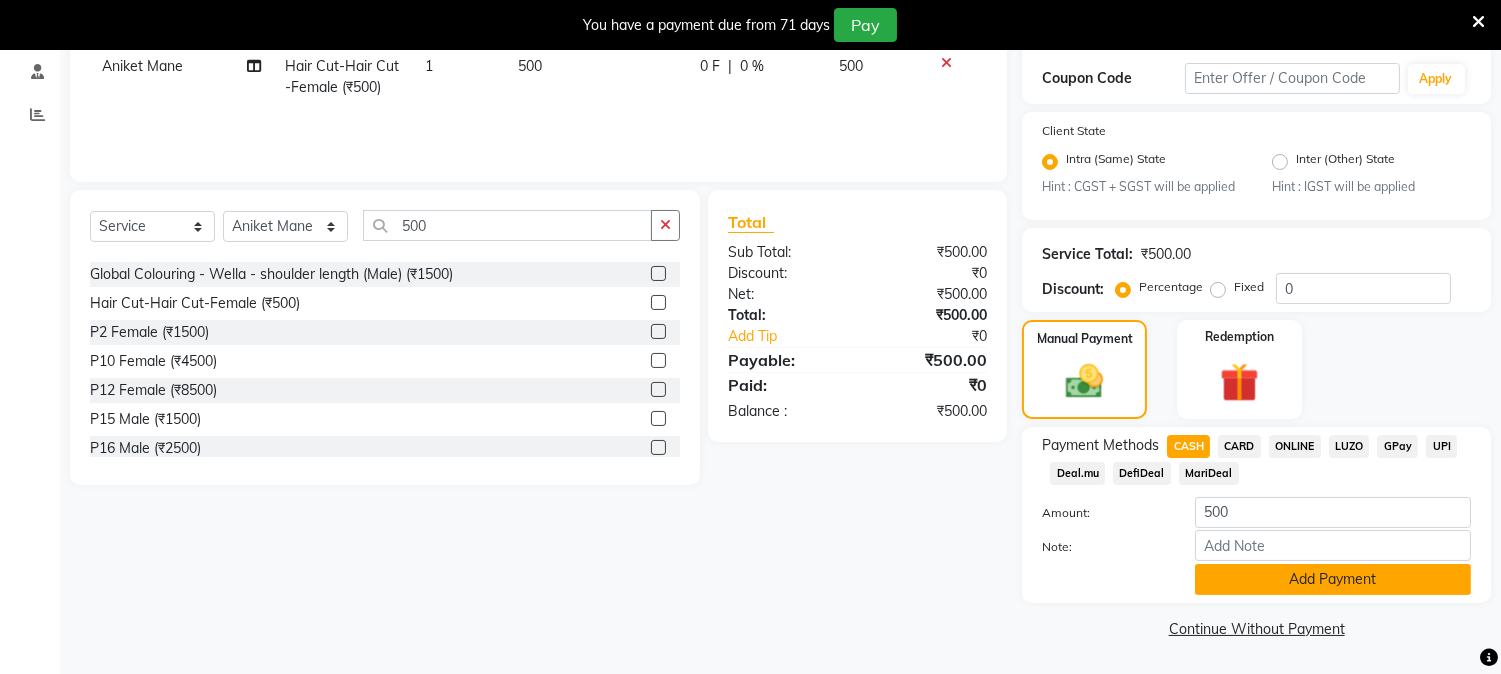 click on "Add Payment" 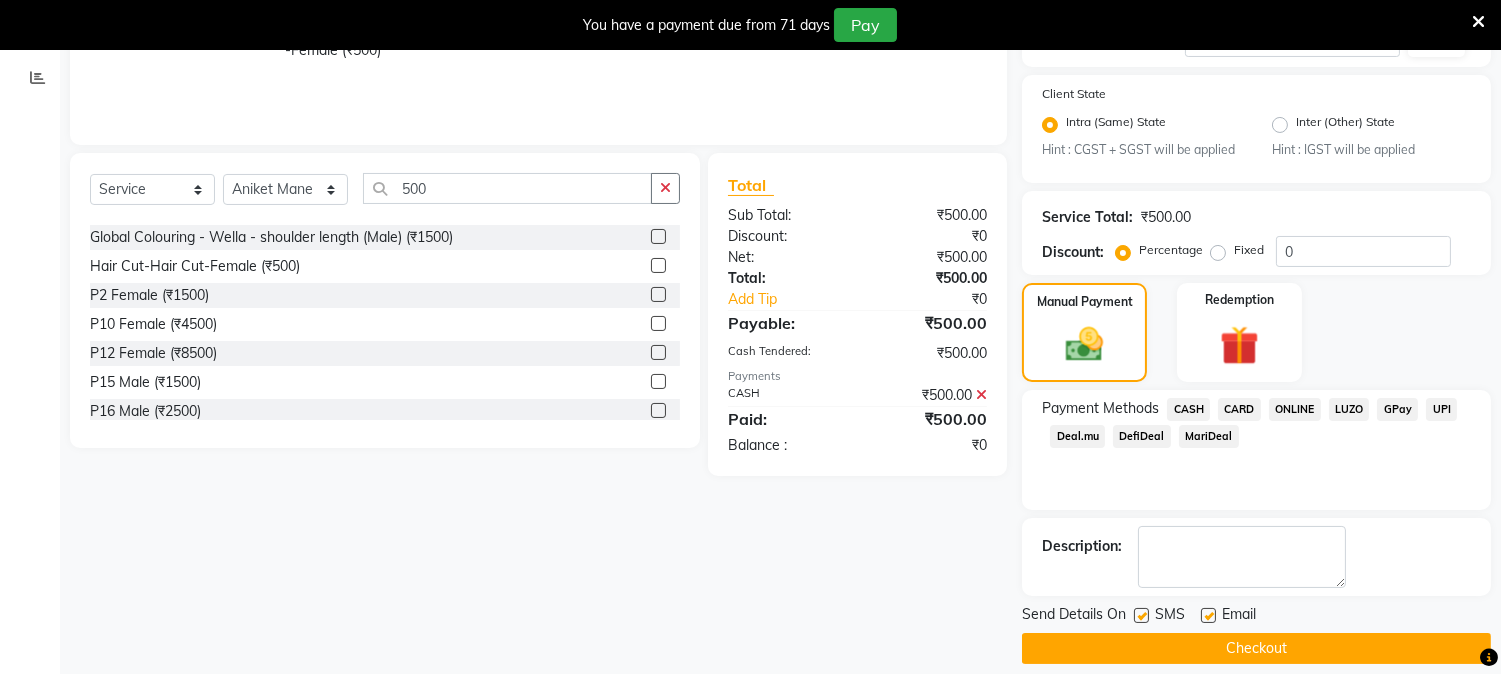 scroll, scrollTop: 393, scrollLeft: 0, axis: vertical 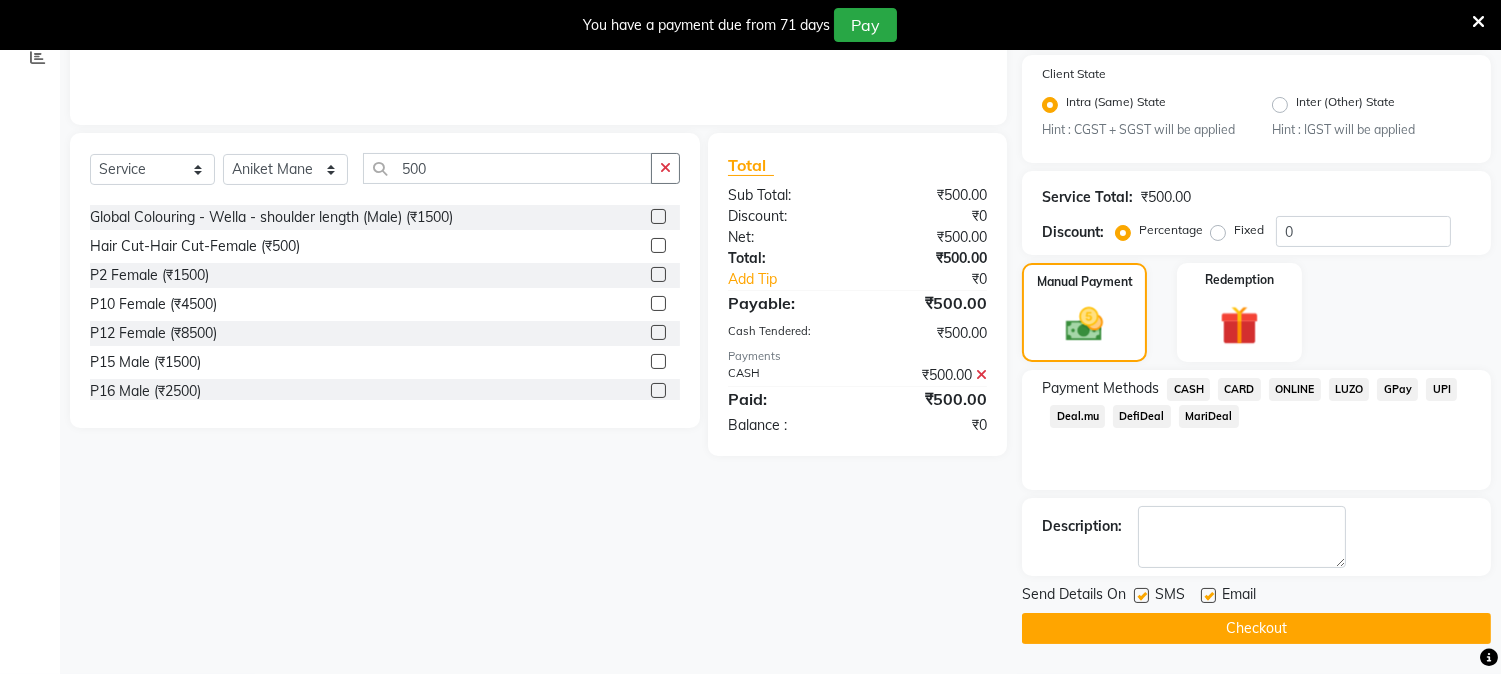 click on "Checkout" 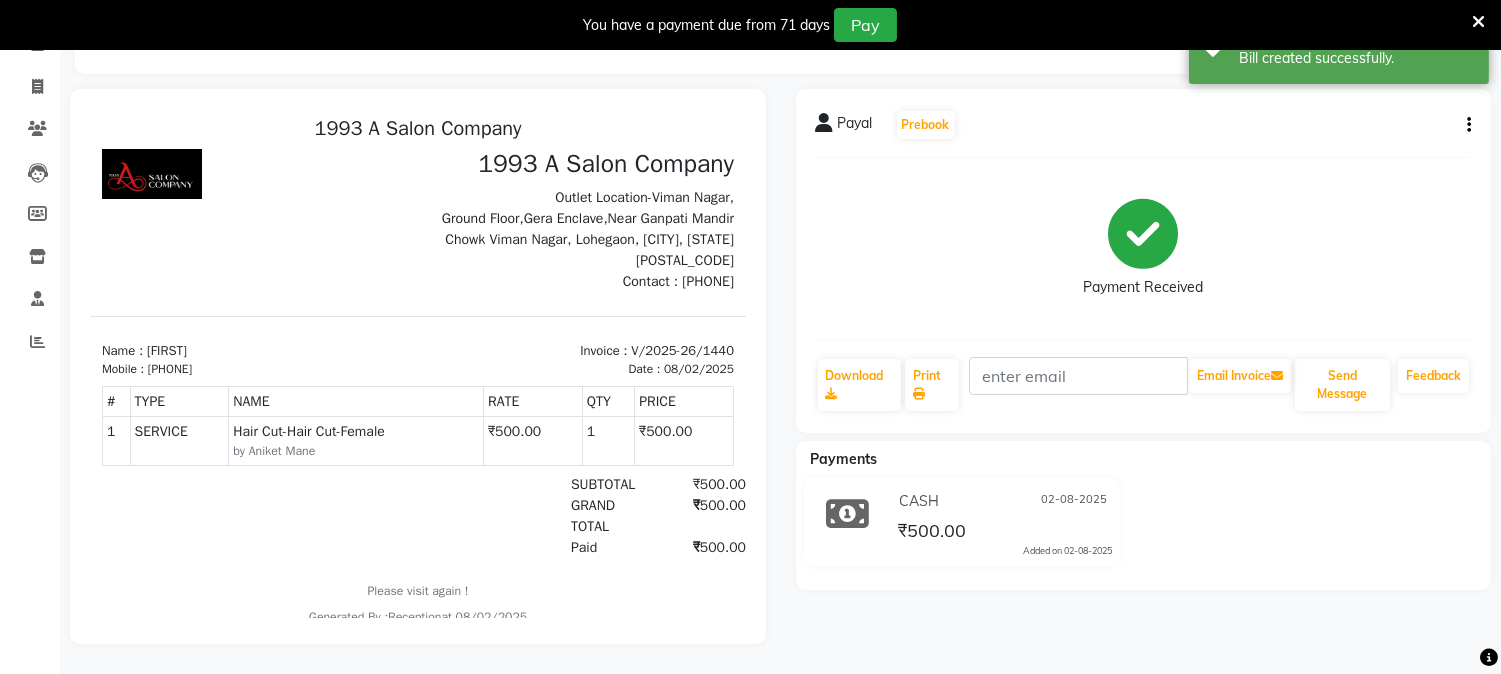 scroll, scrollTop: 0, scrollLeft: 0, axis: both 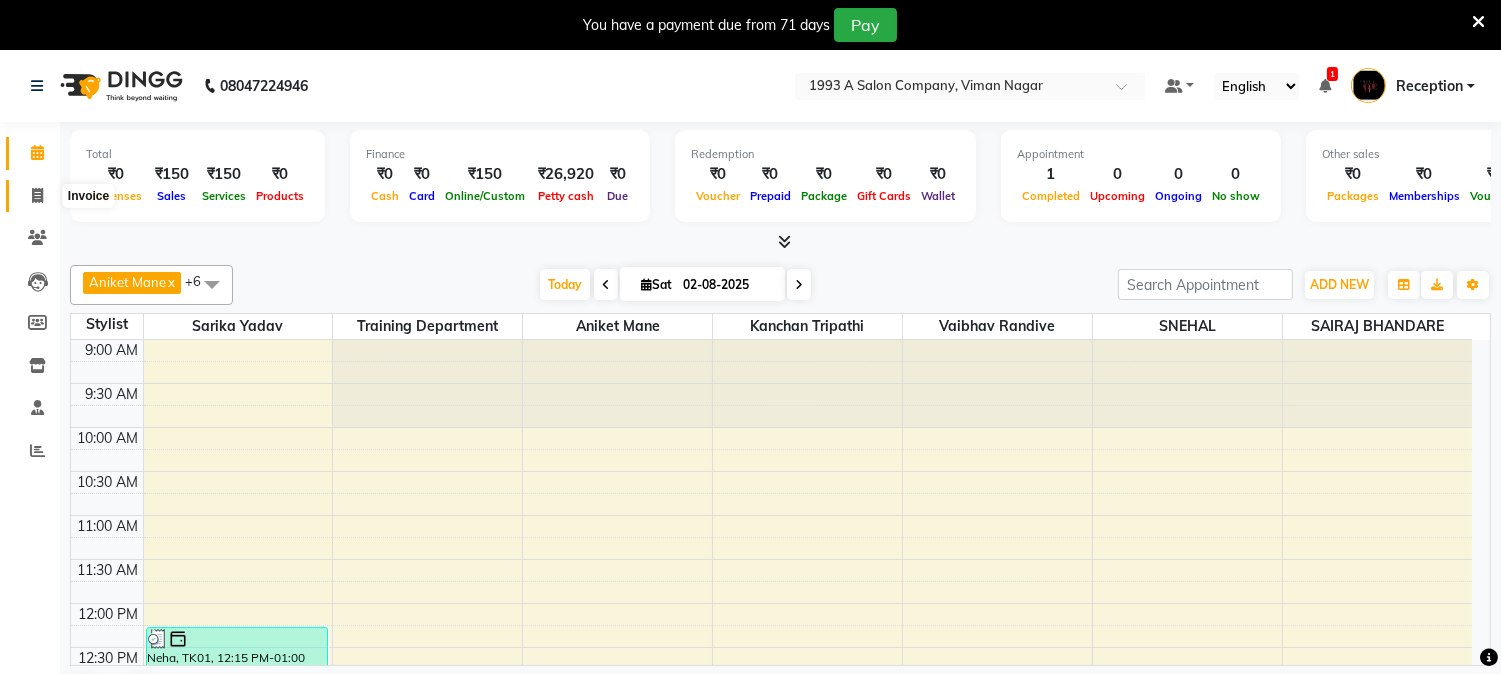 click 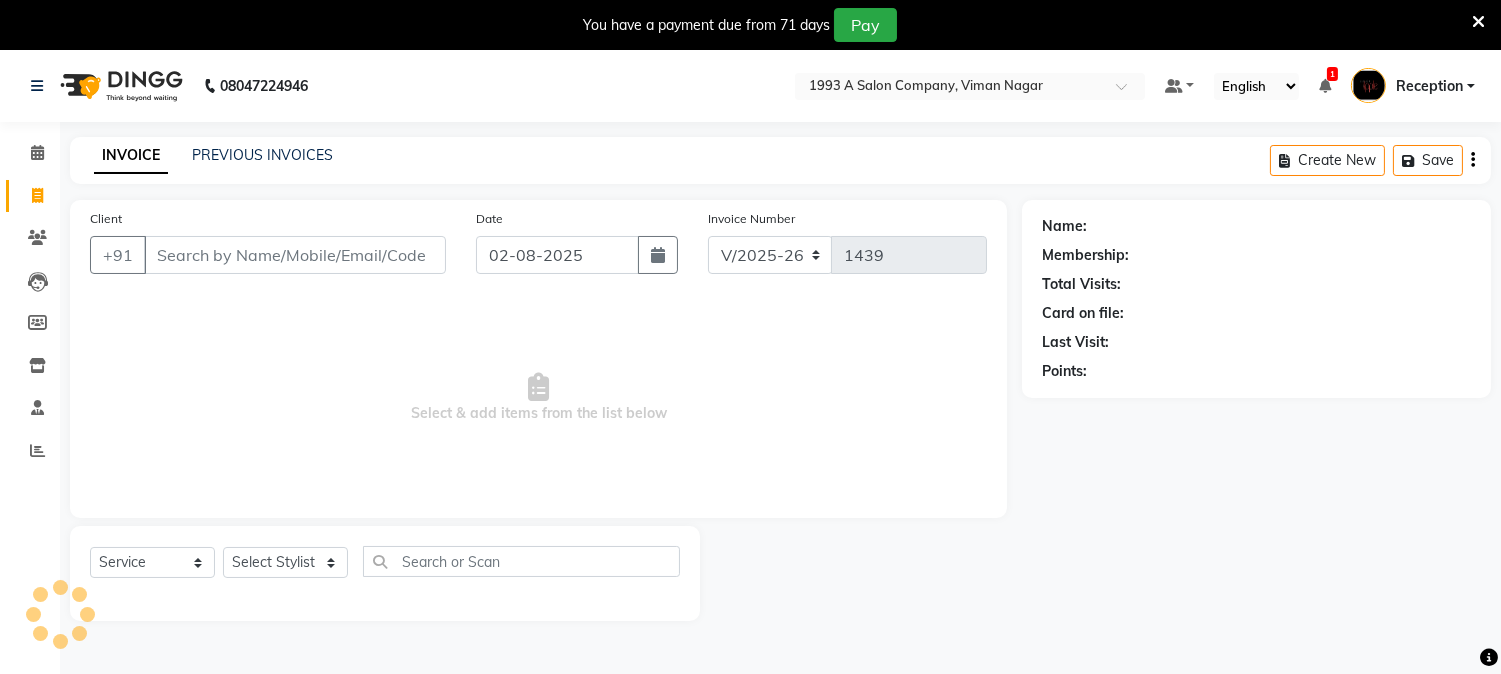 click on "Client" at bounding box center [295, 255] 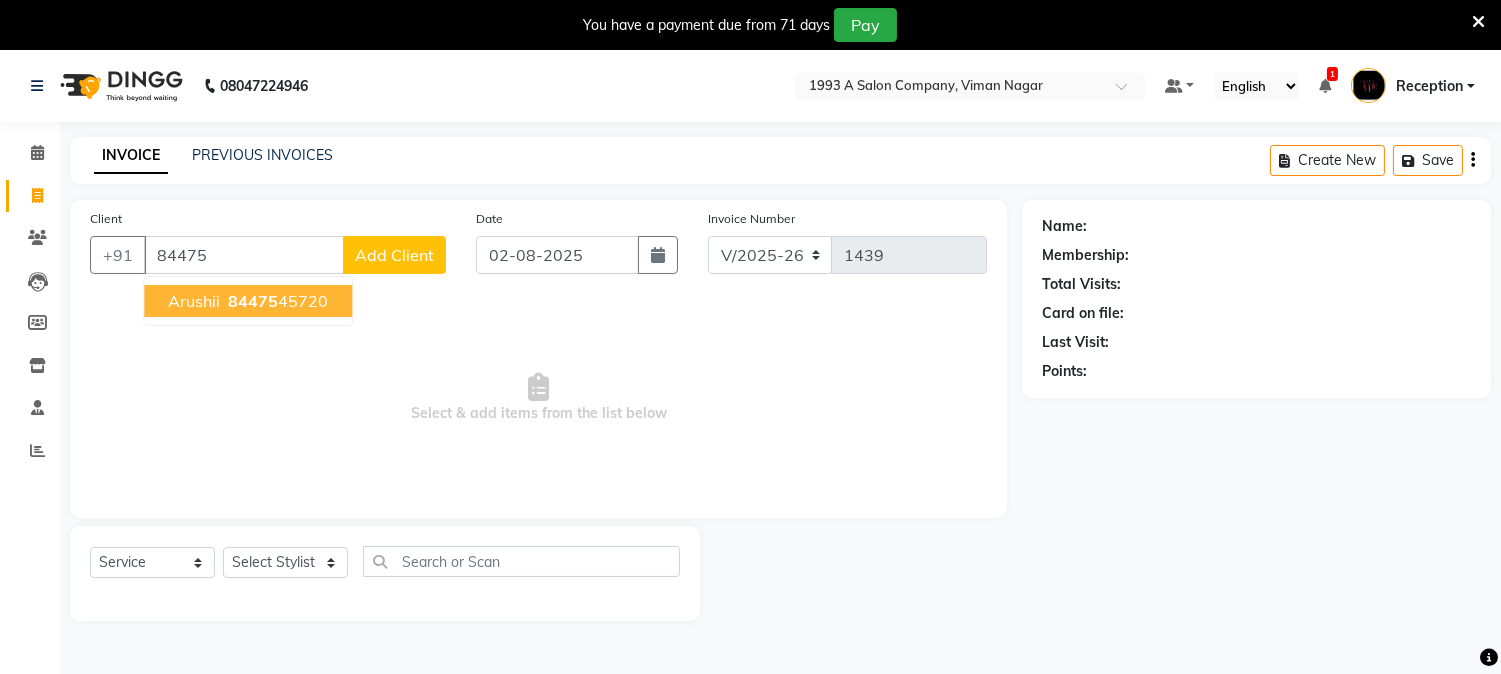 click on "[PHONE]" at bounding box center (276, 301) 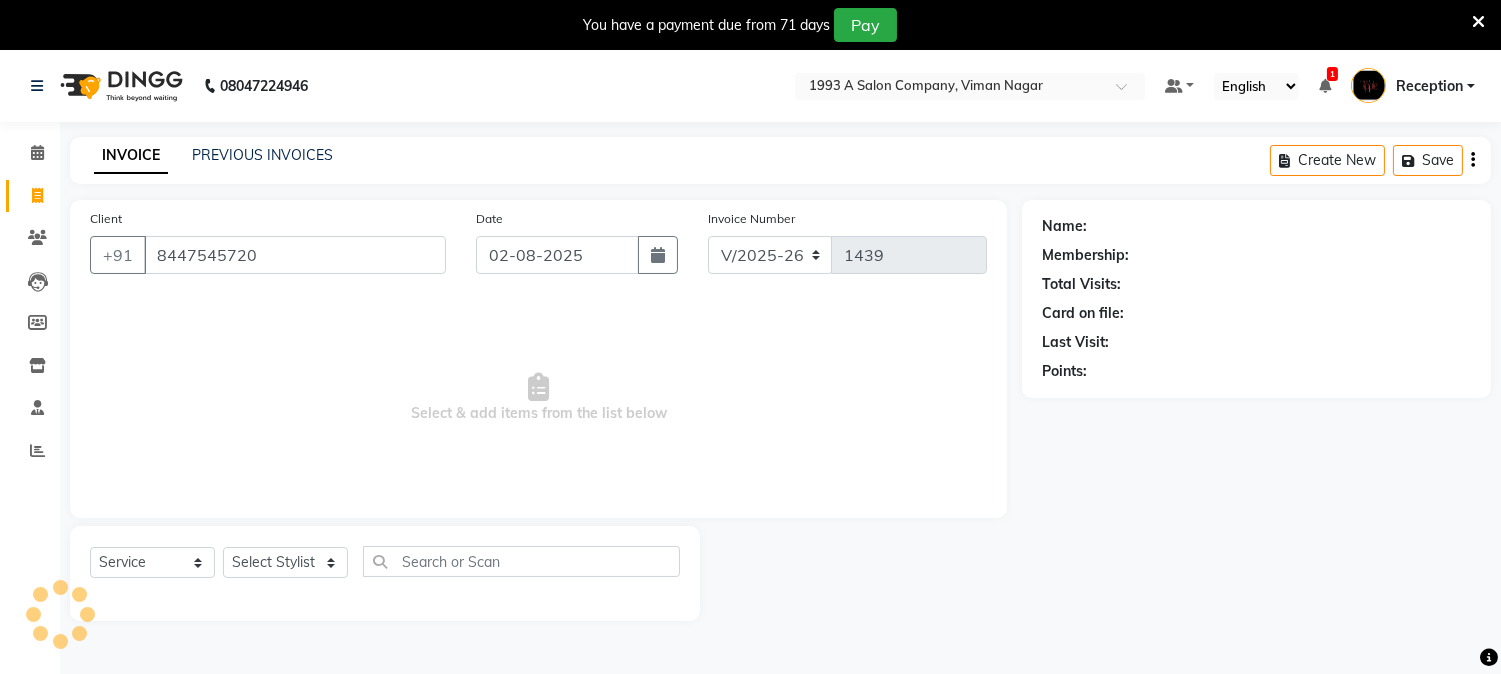 type on "8447545720" 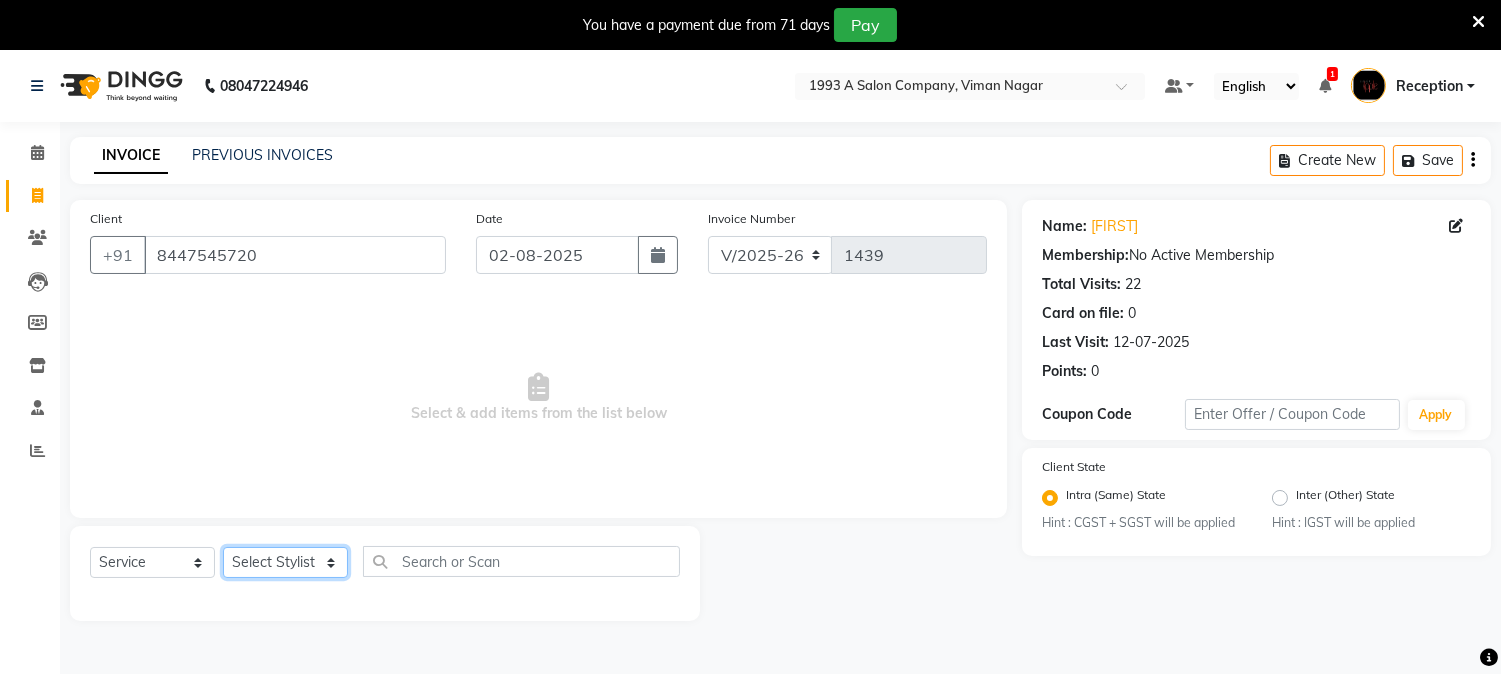 drag, startPoint x: 311, startPoint y: 560, endPoint x: 318, endPoint y: 543, distance: 18.384777 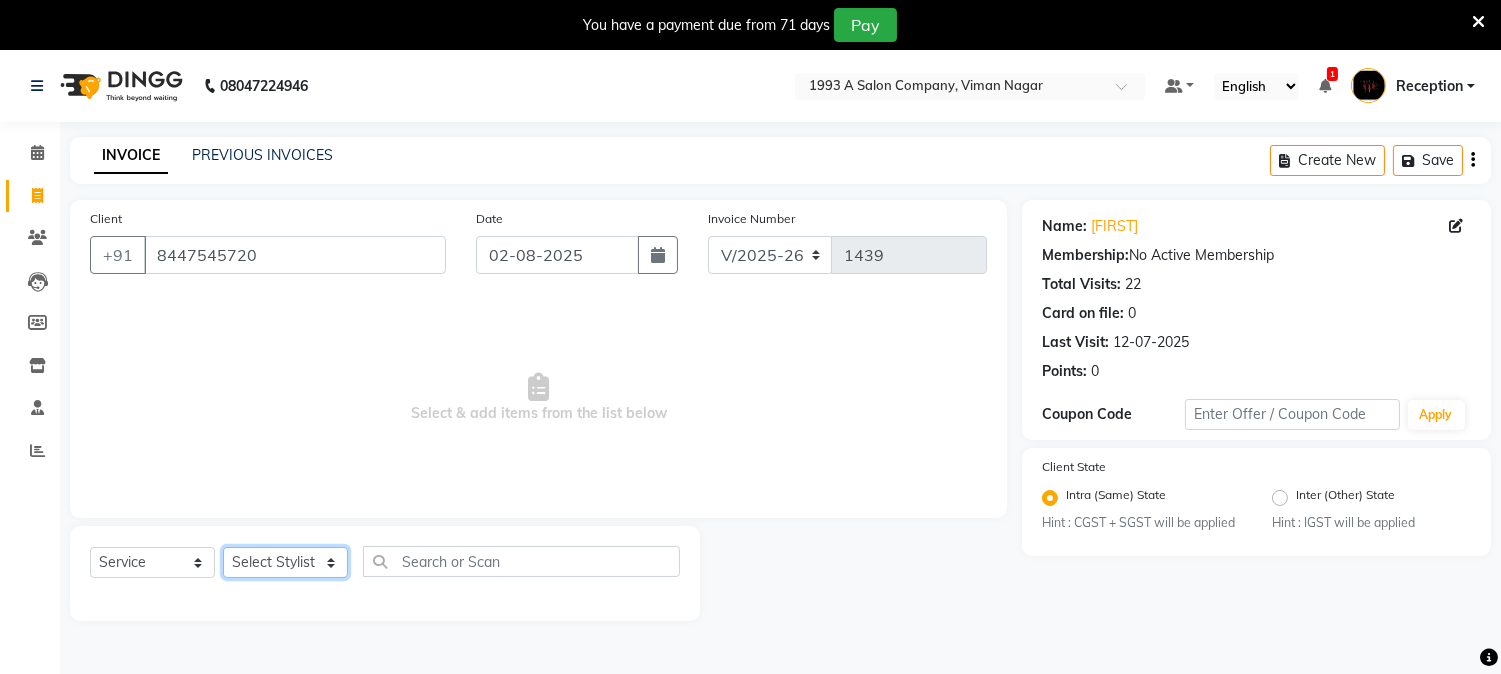 select on "4174" 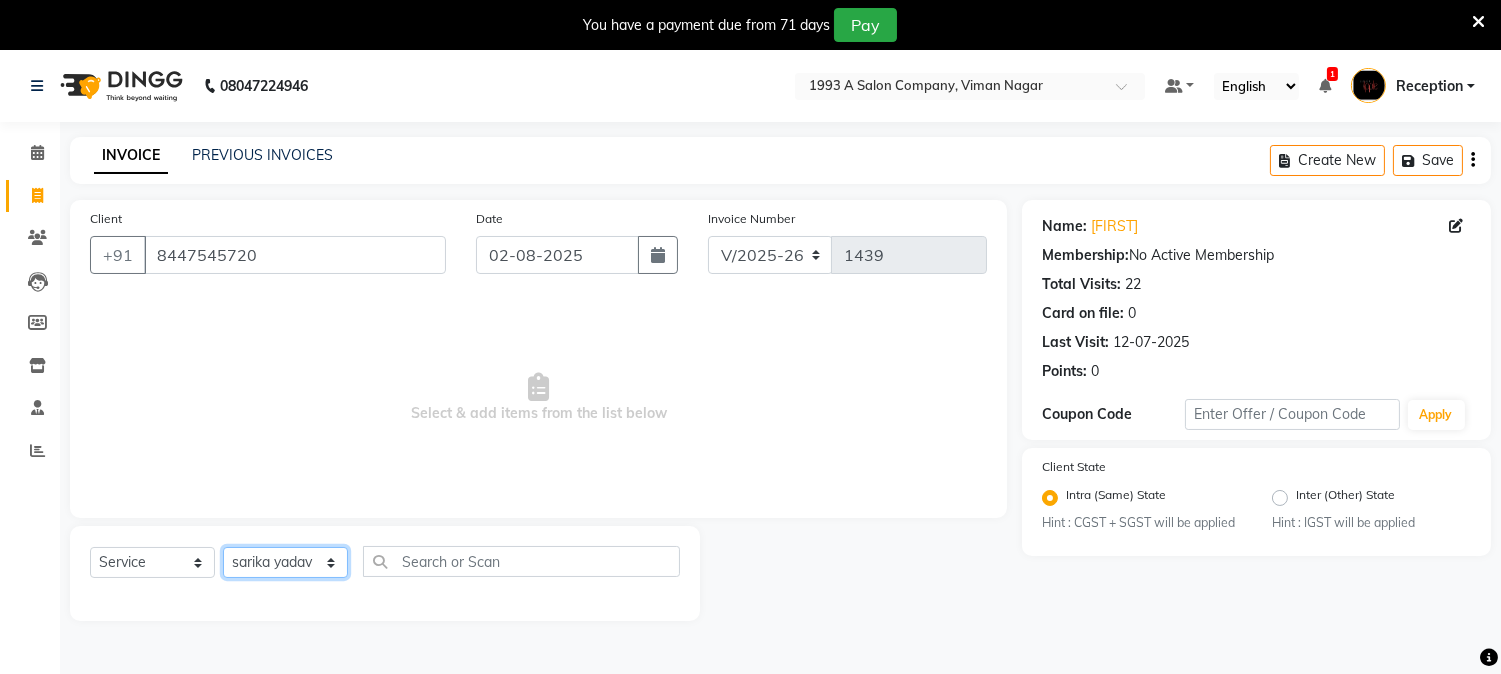 click on "Select Stylist [FIRST] [LAST] [FIRST] [LAST]  Reception  [FIRST] [LAST] [FIRST] [LAST] [FIRST] Training Department [FIRST] [LAST] [FIRST] Sir" 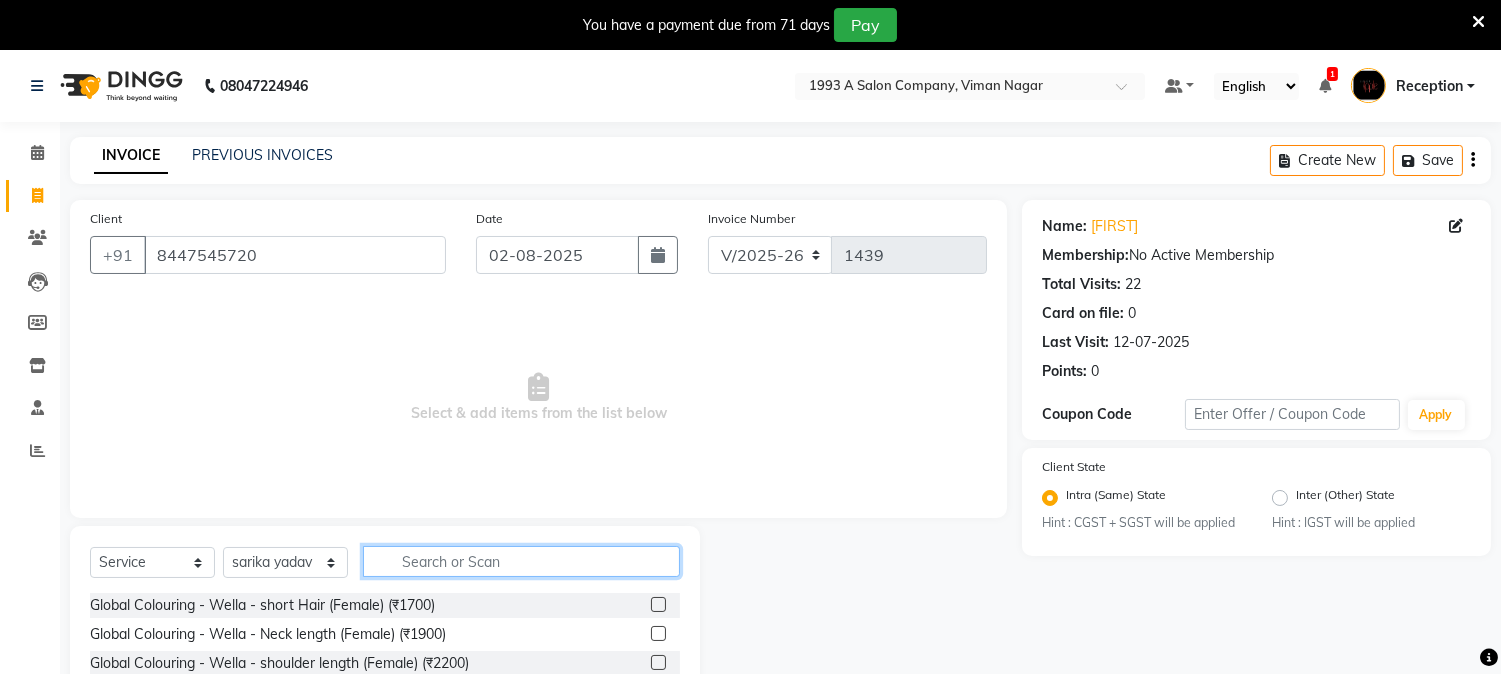 click 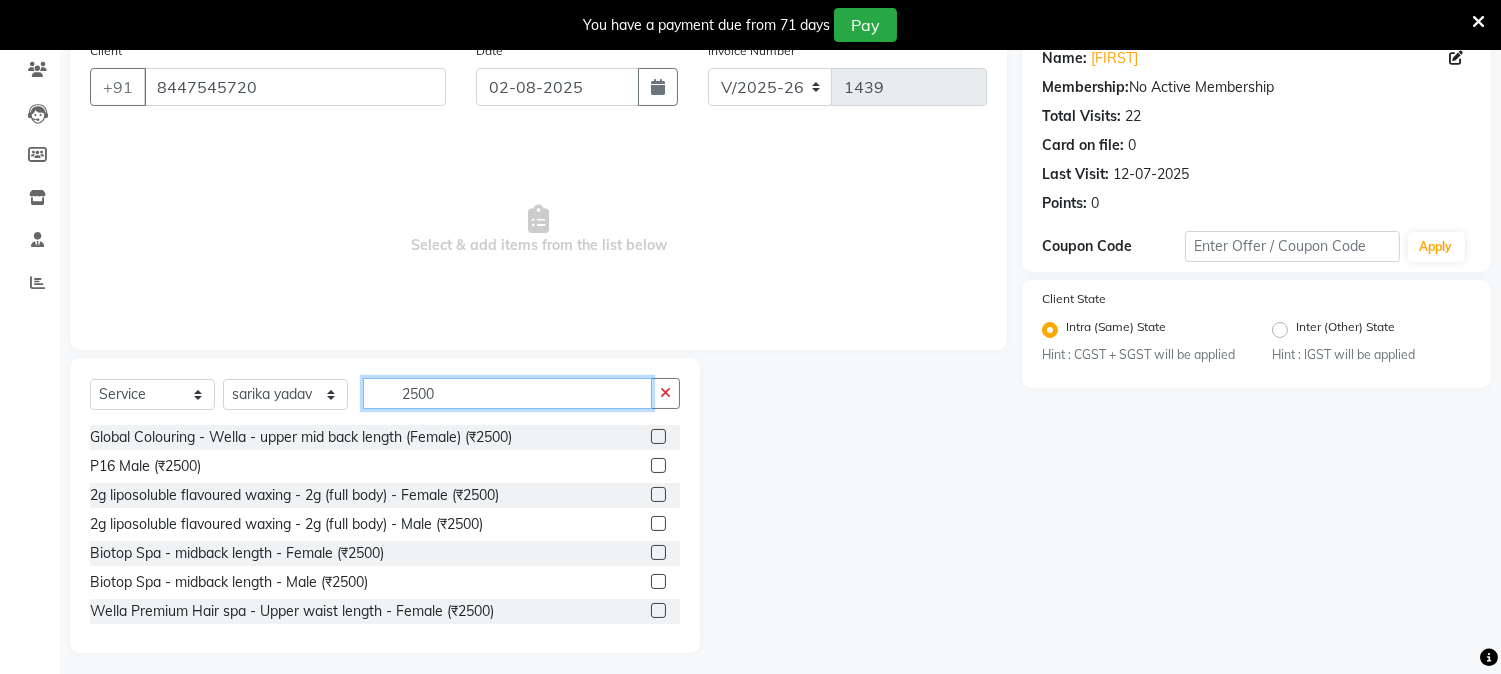 scroll, scrollTop: 176, scrollLeft: 0, axis: vertical 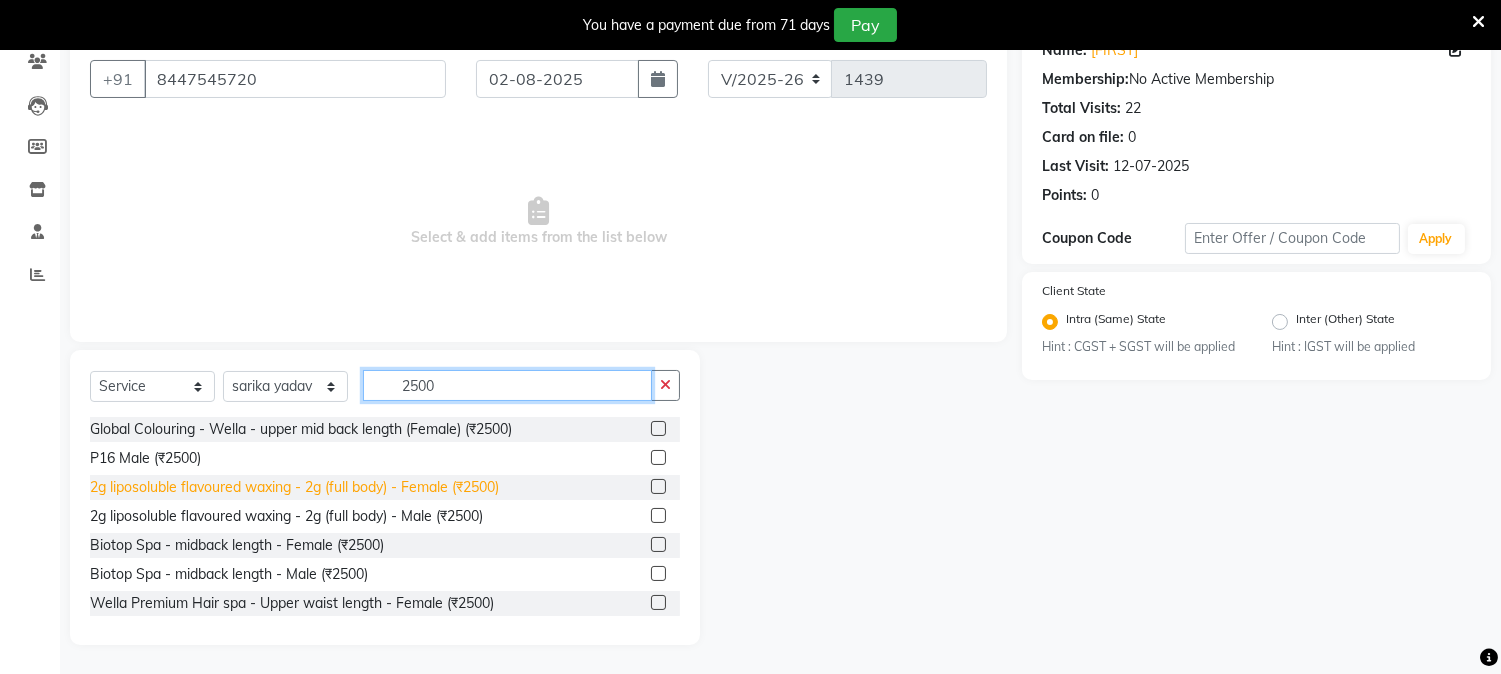 type on "2500" 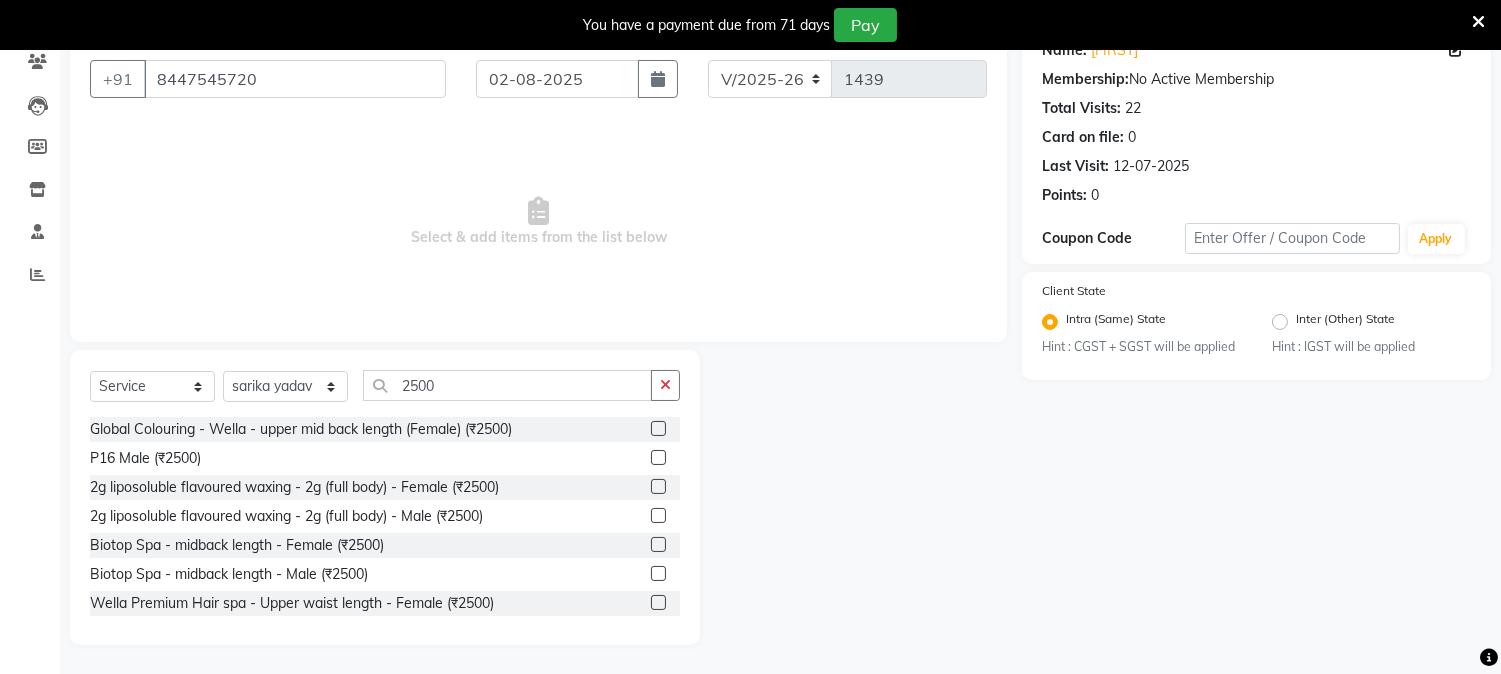 drag, startPoint x: 374, startPoint y: 494, endPoint x: 380, endPoint y: 481, distance: 14.3178215 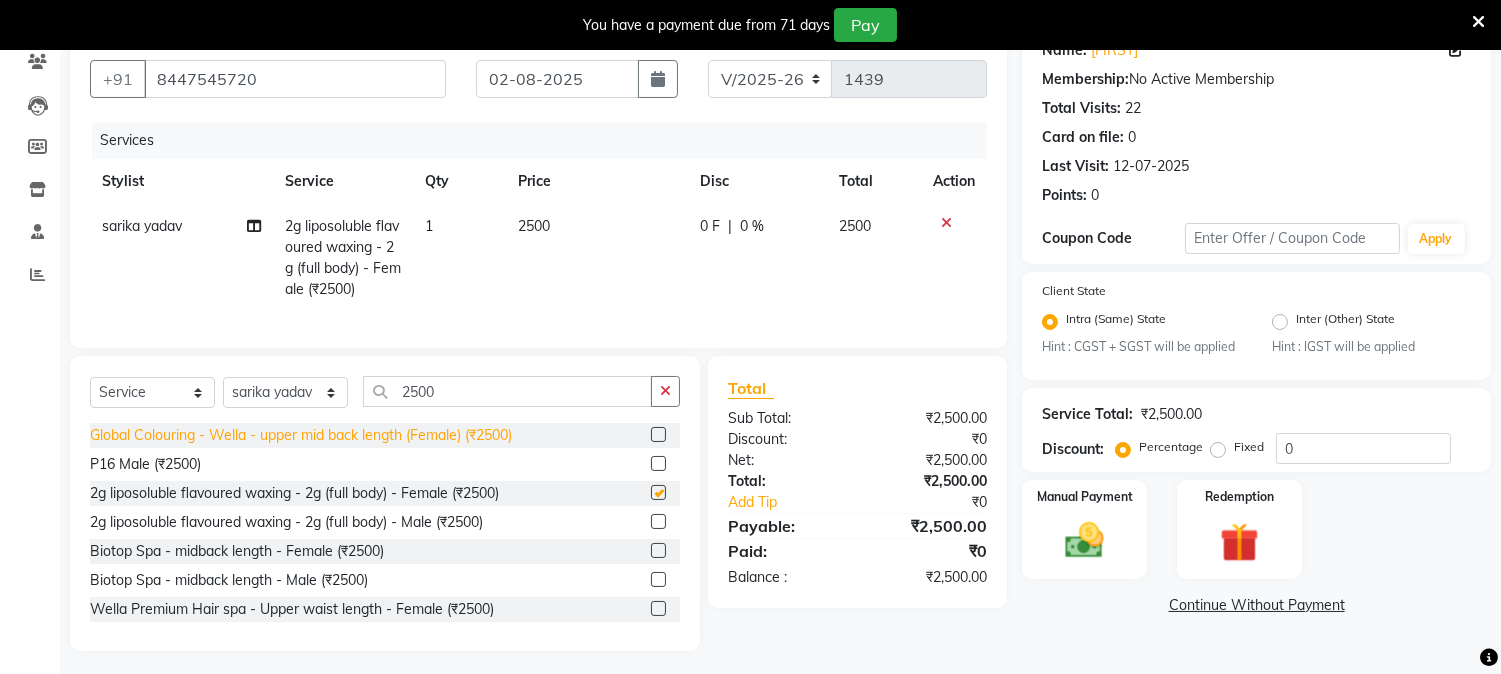 checkbox on "false" 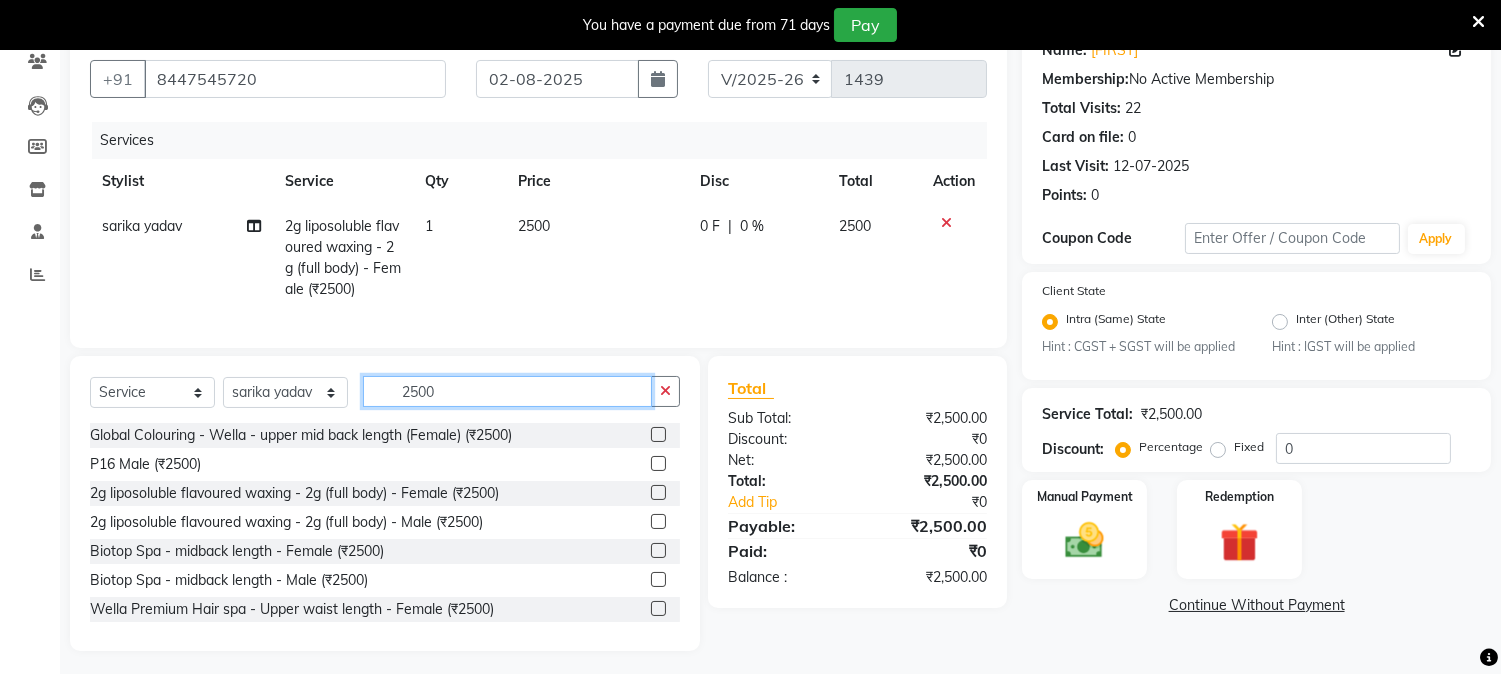 click on "2500" 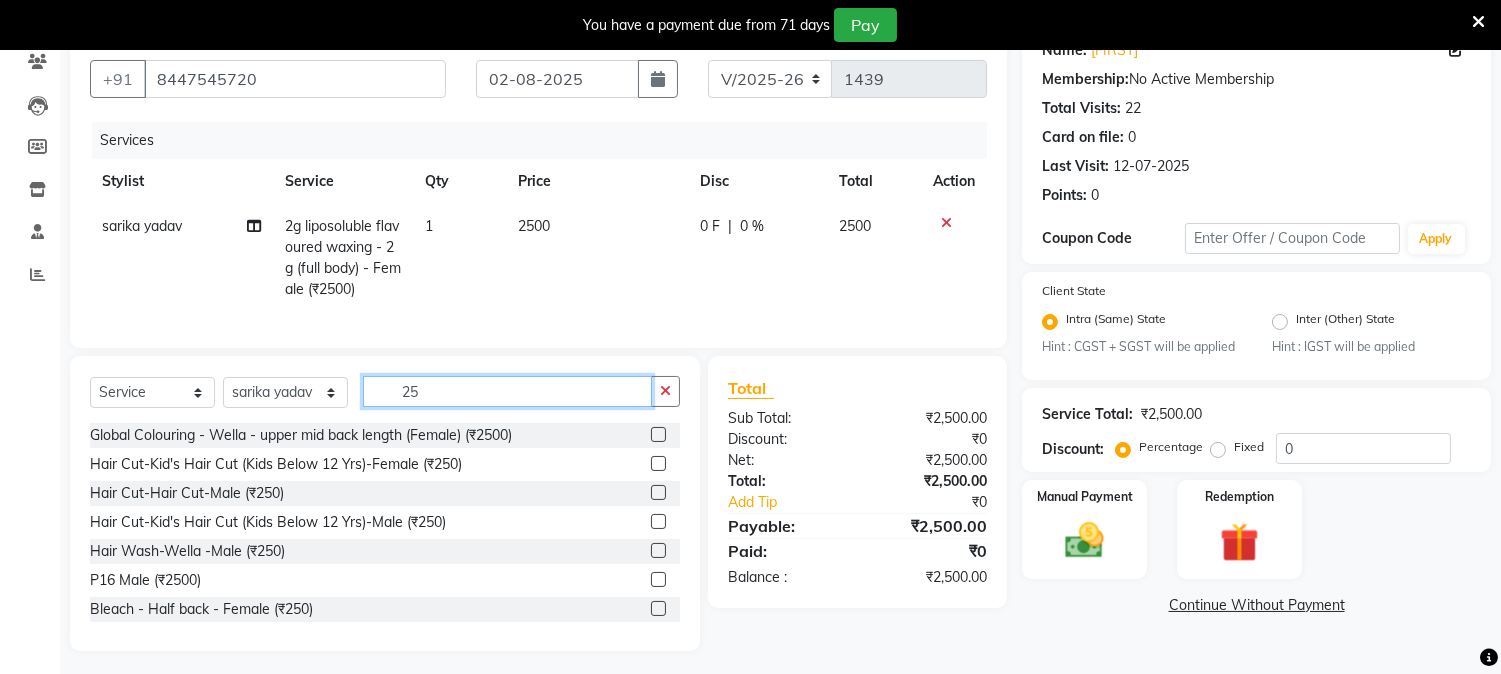 type on "2" 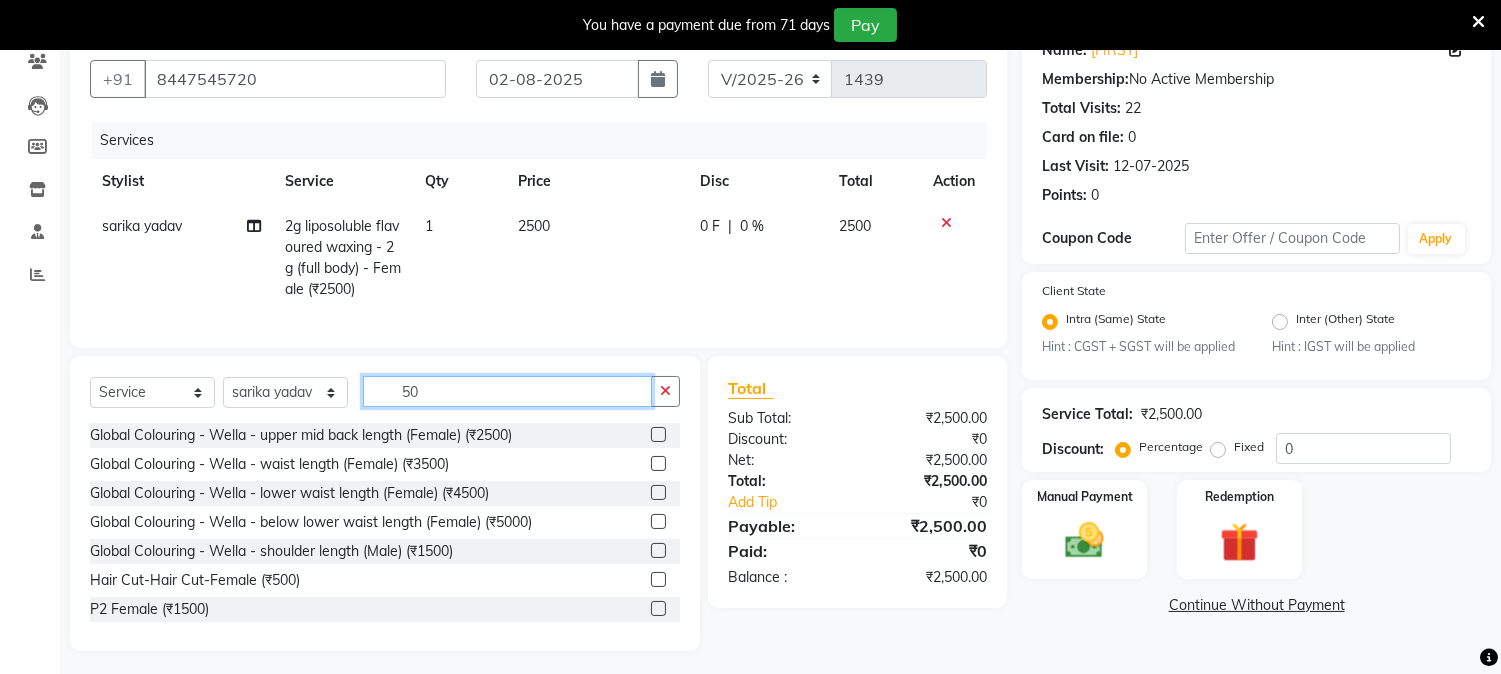 type on "5" 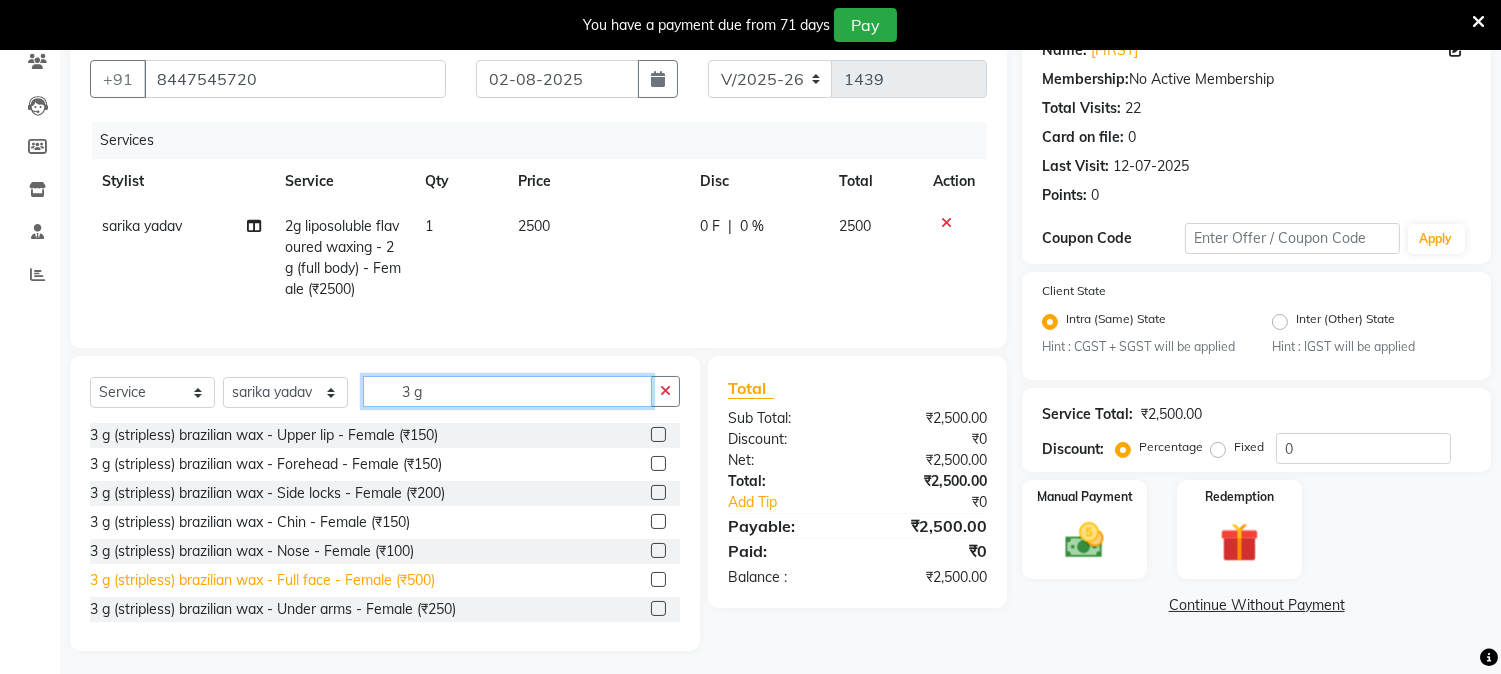 type on "3 g" 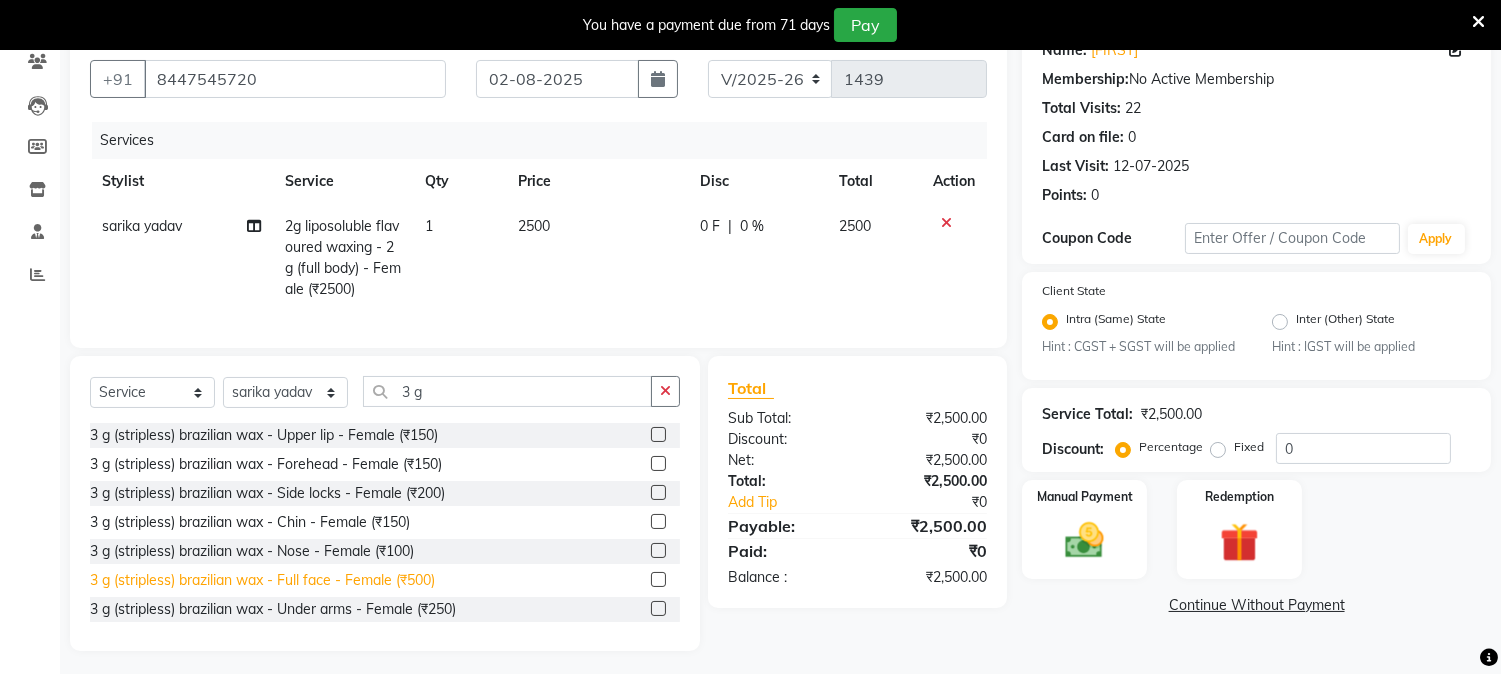 click on "3 g (stripless) brazilian wax - Full face - Female (₹500)" 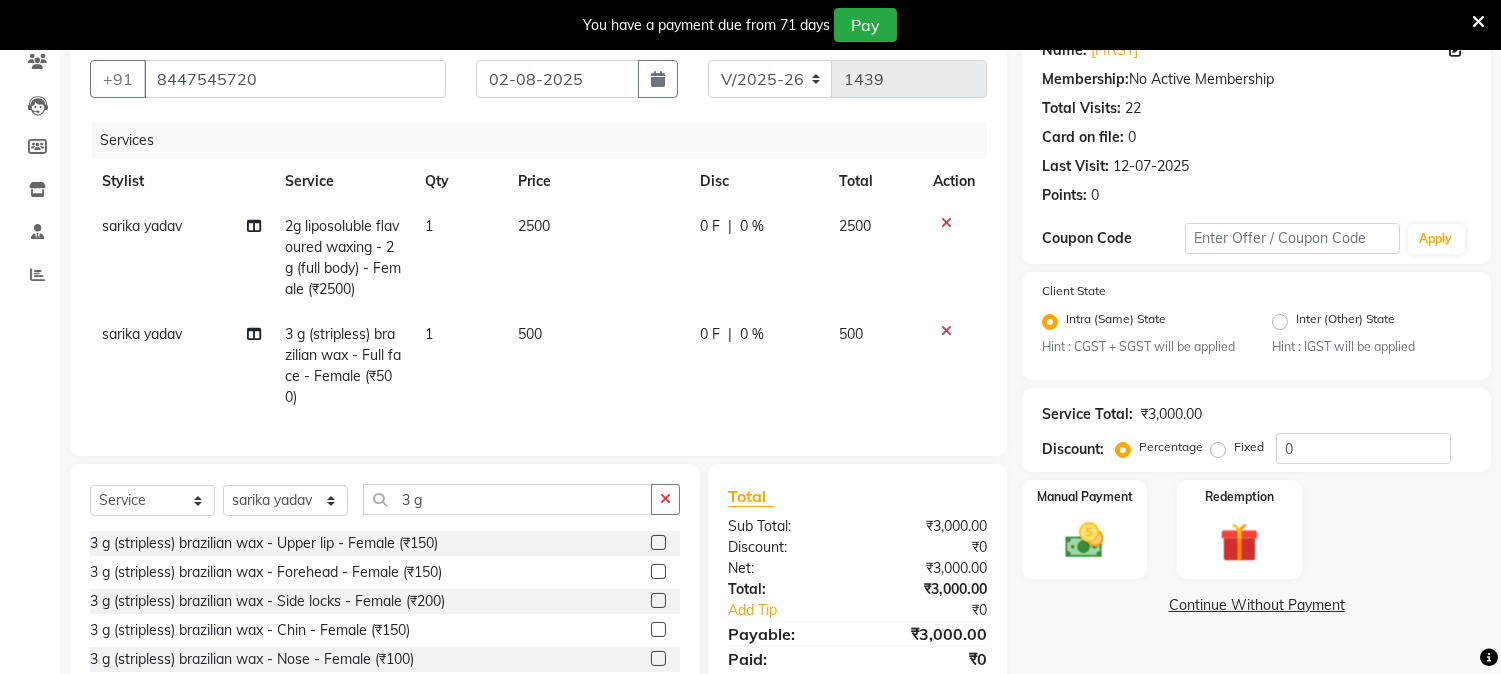 checkbox on "false" 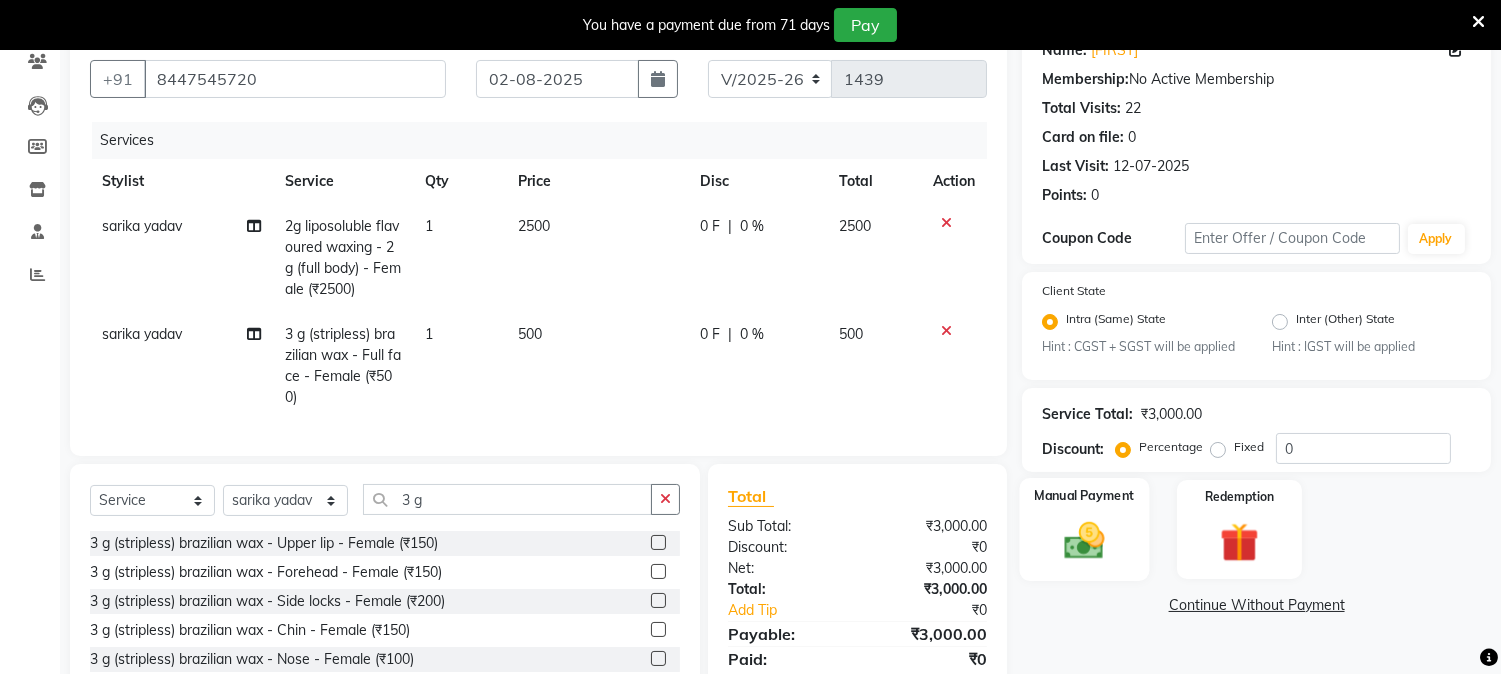 click 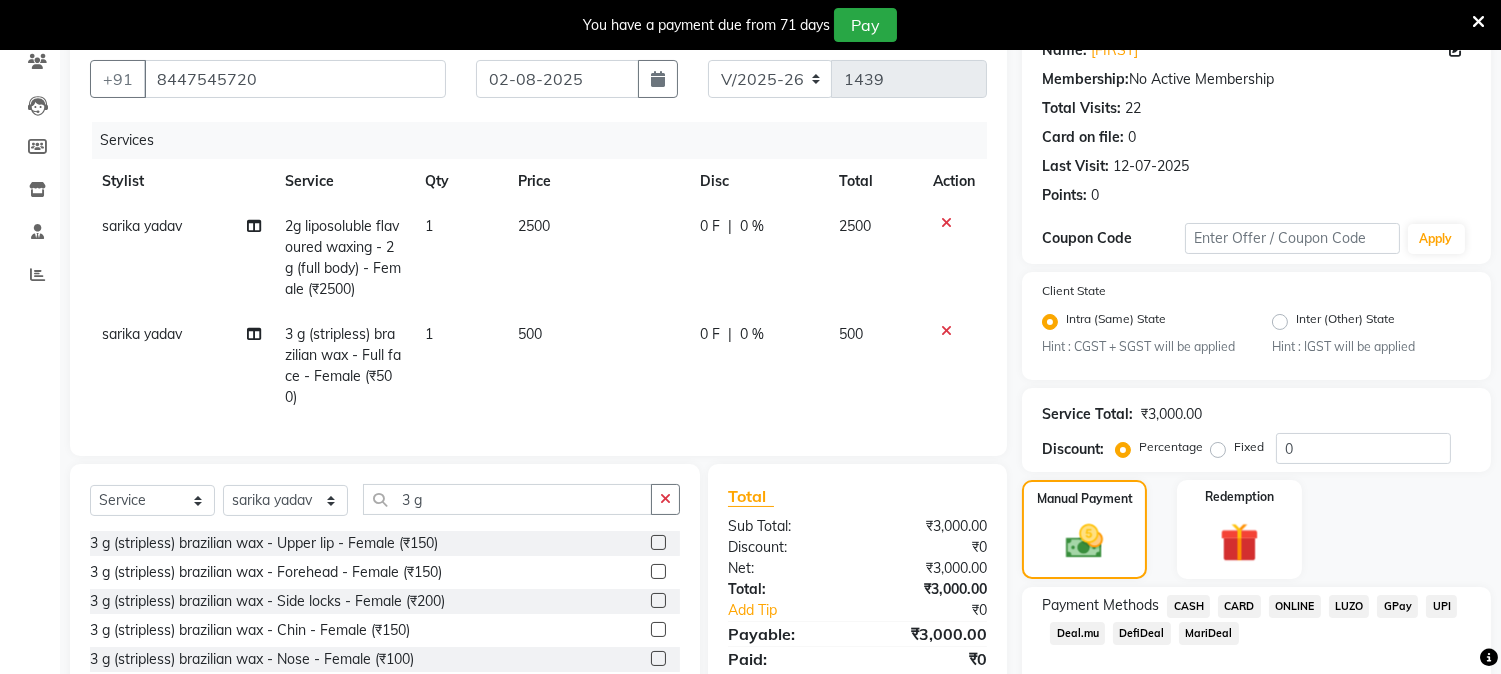 click on "CASH" 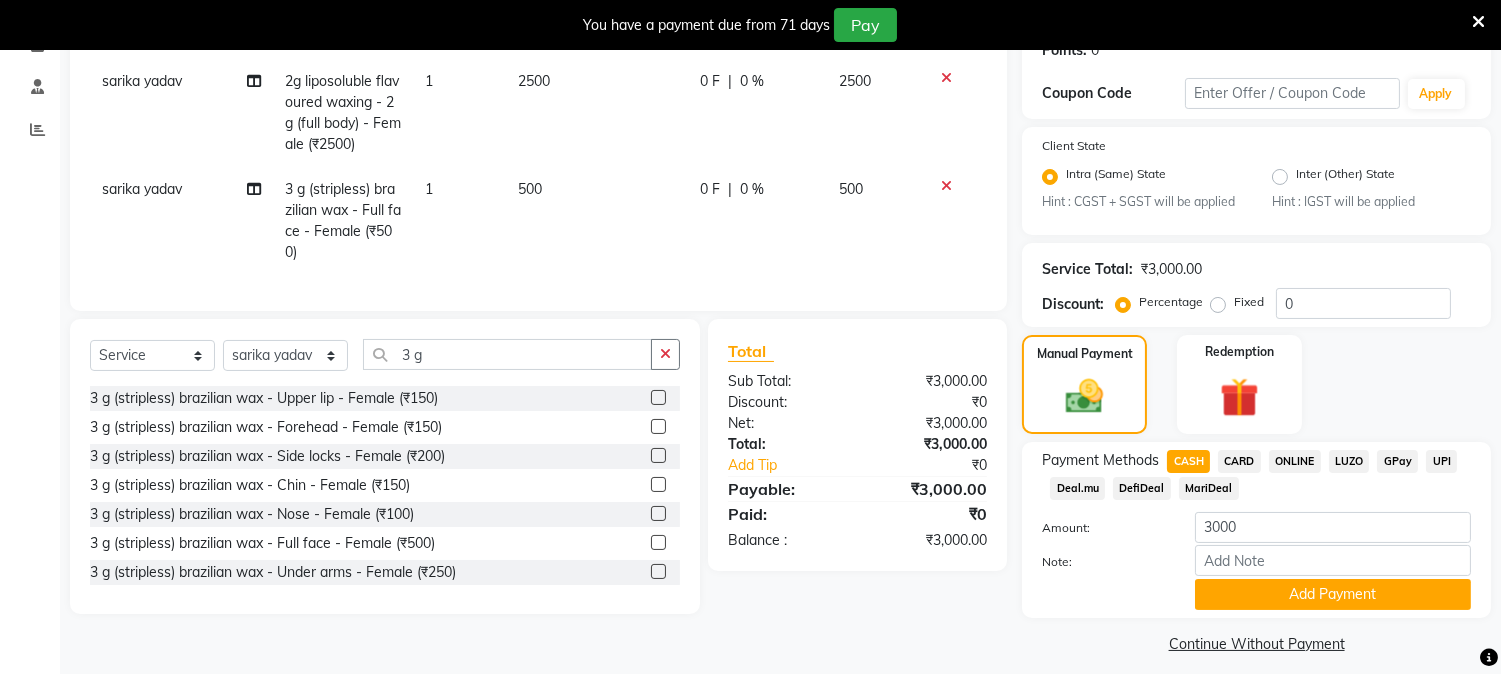 scroll, scrollTop: 336, scrollLeft: 0, axis: vertical 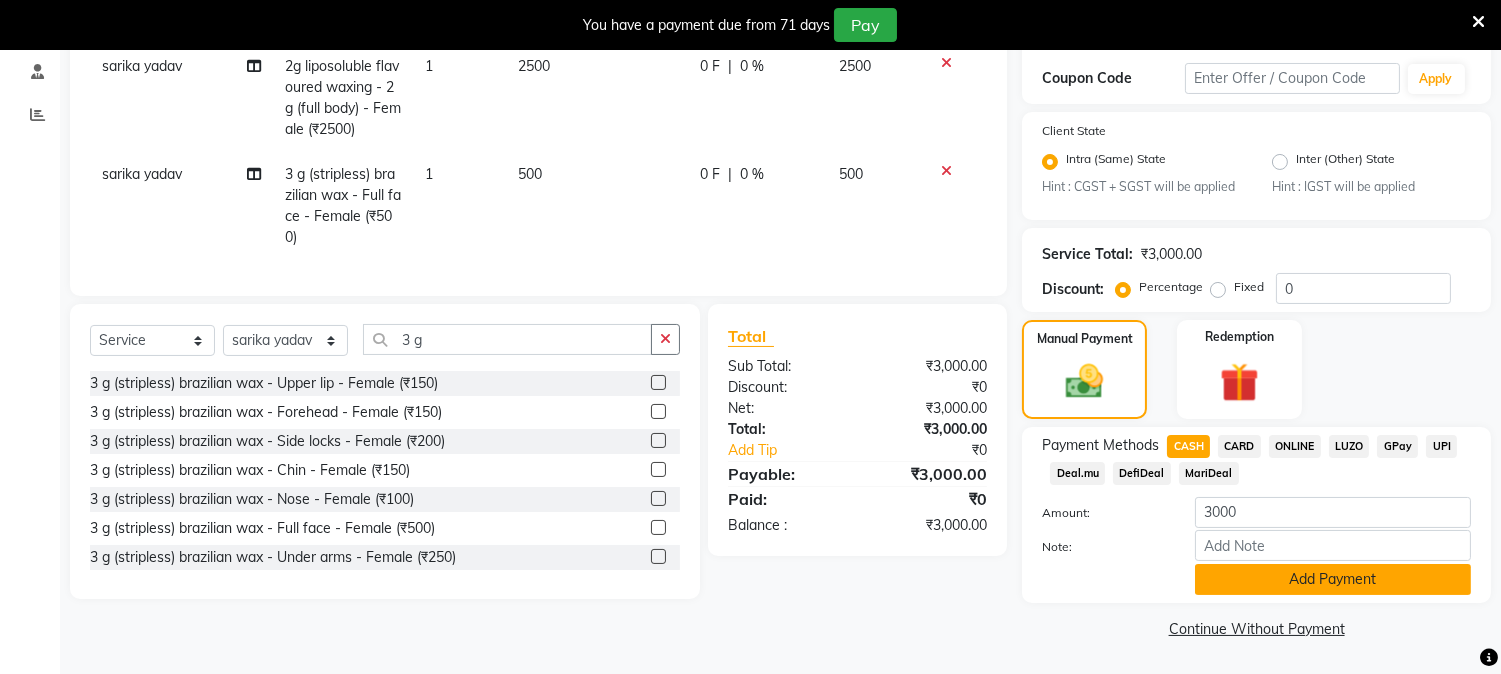click on "Add Payment" 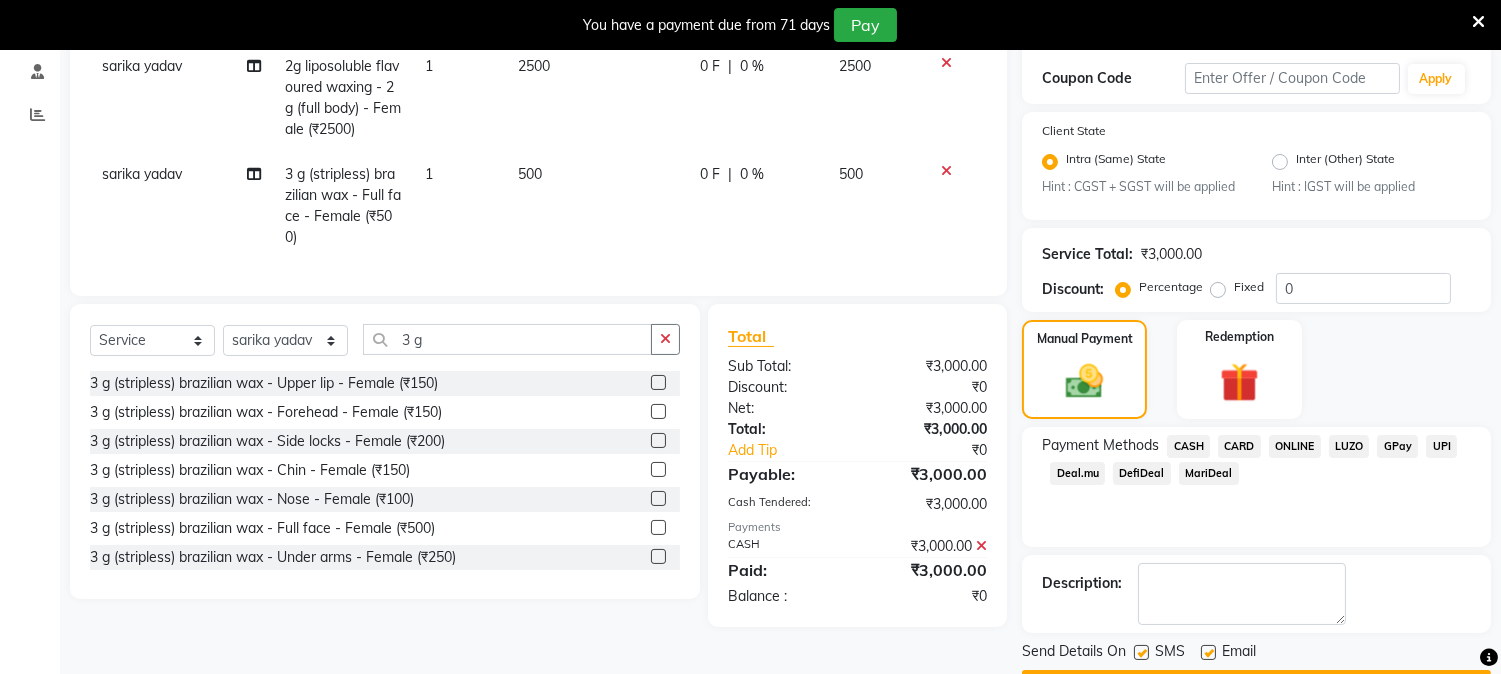 scroll, scrollTop: 393, scrollLeft: 0, axis: vertical 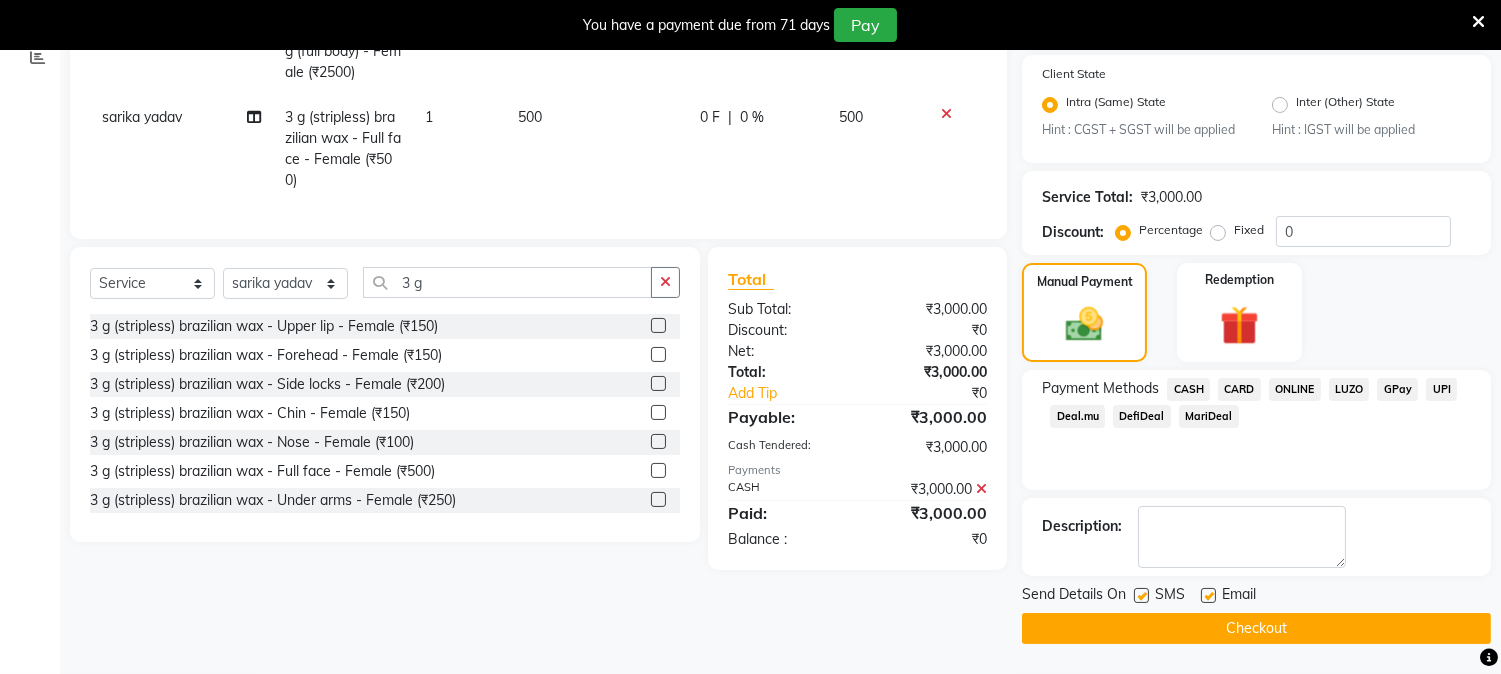 click on "Checkout" 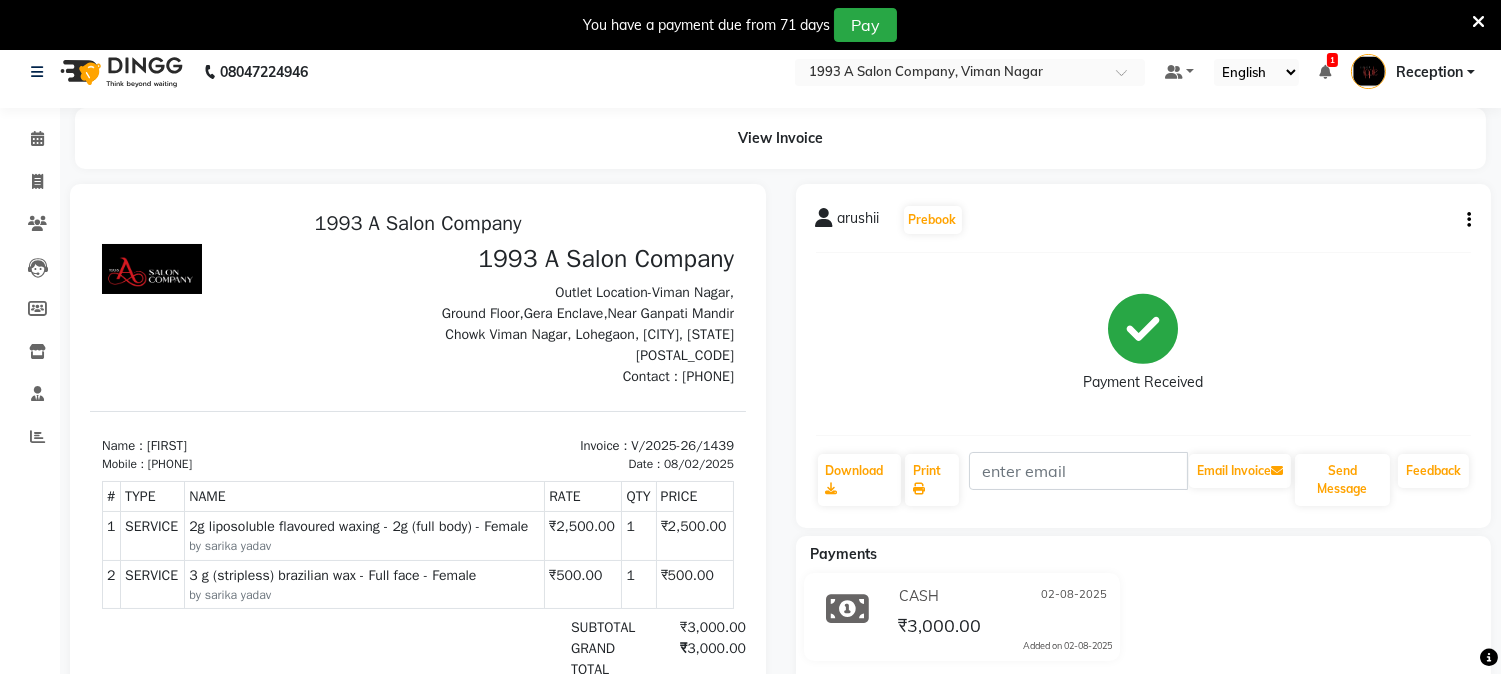 scroll, scrollTop: 0, scrollLeft: 0, axis: both 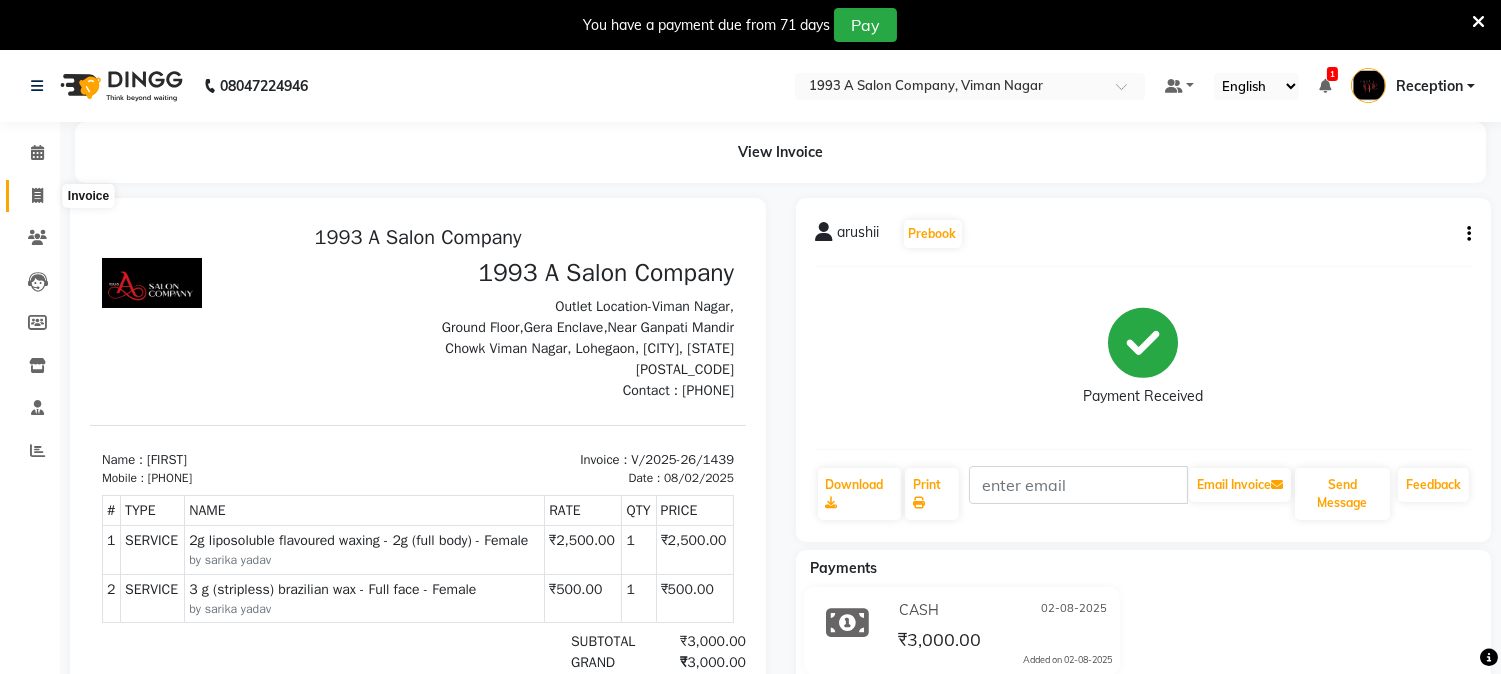 click 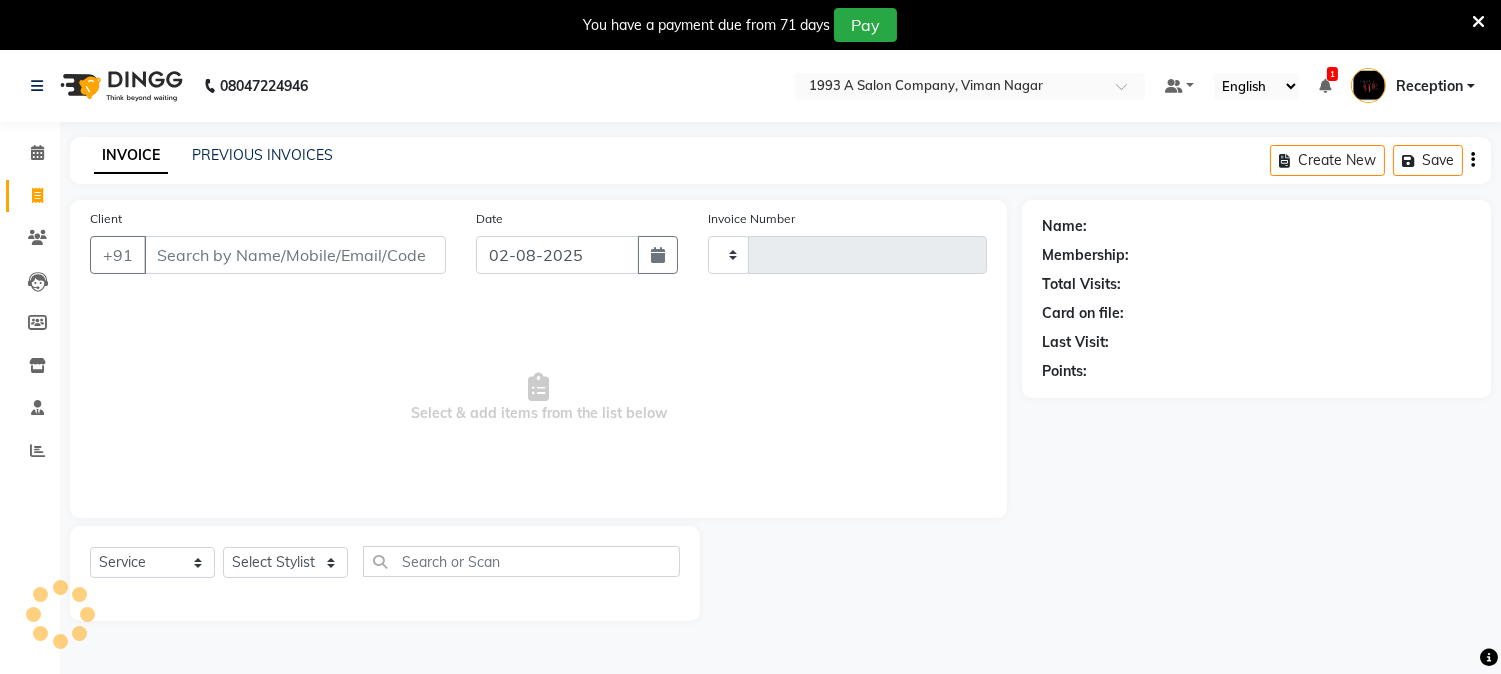 type on "1440" 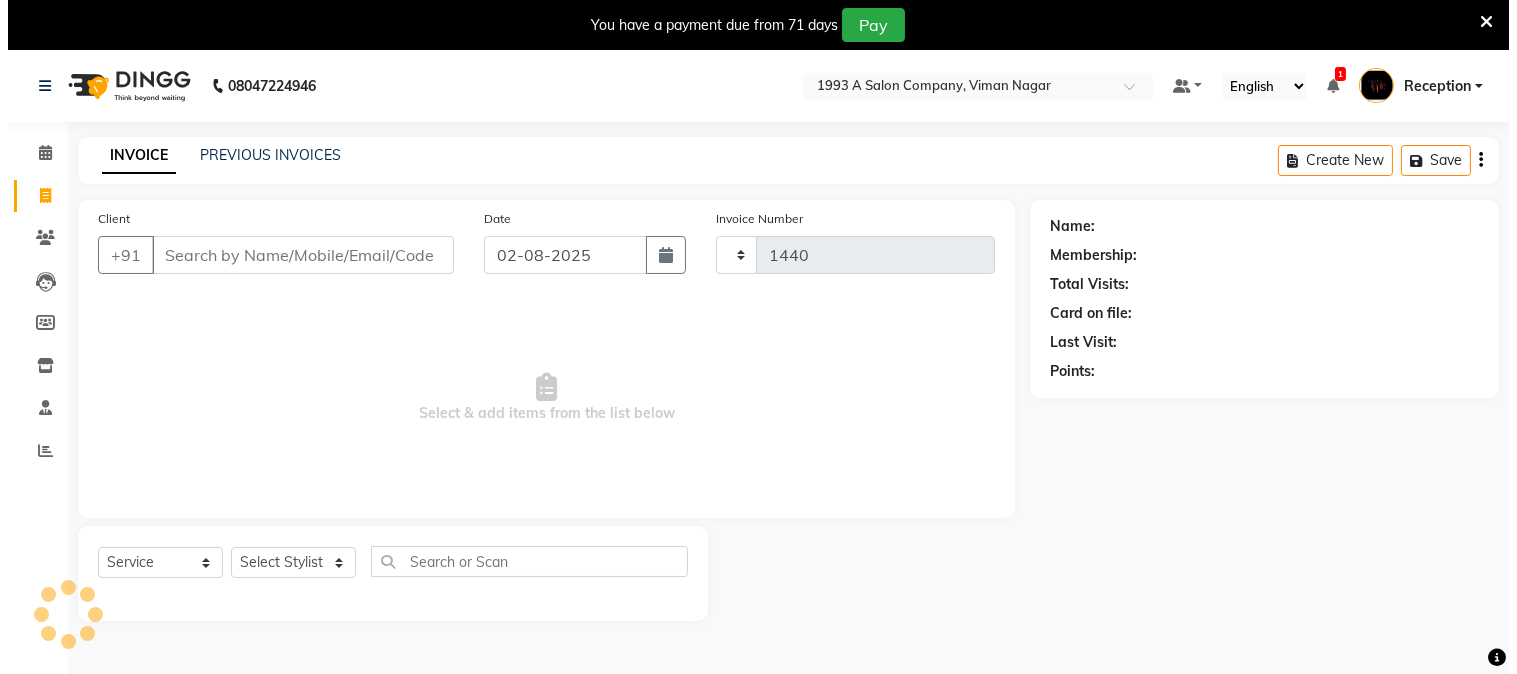 scroll, scrollTop: 50, scrollLeft: 0, axis: vertical 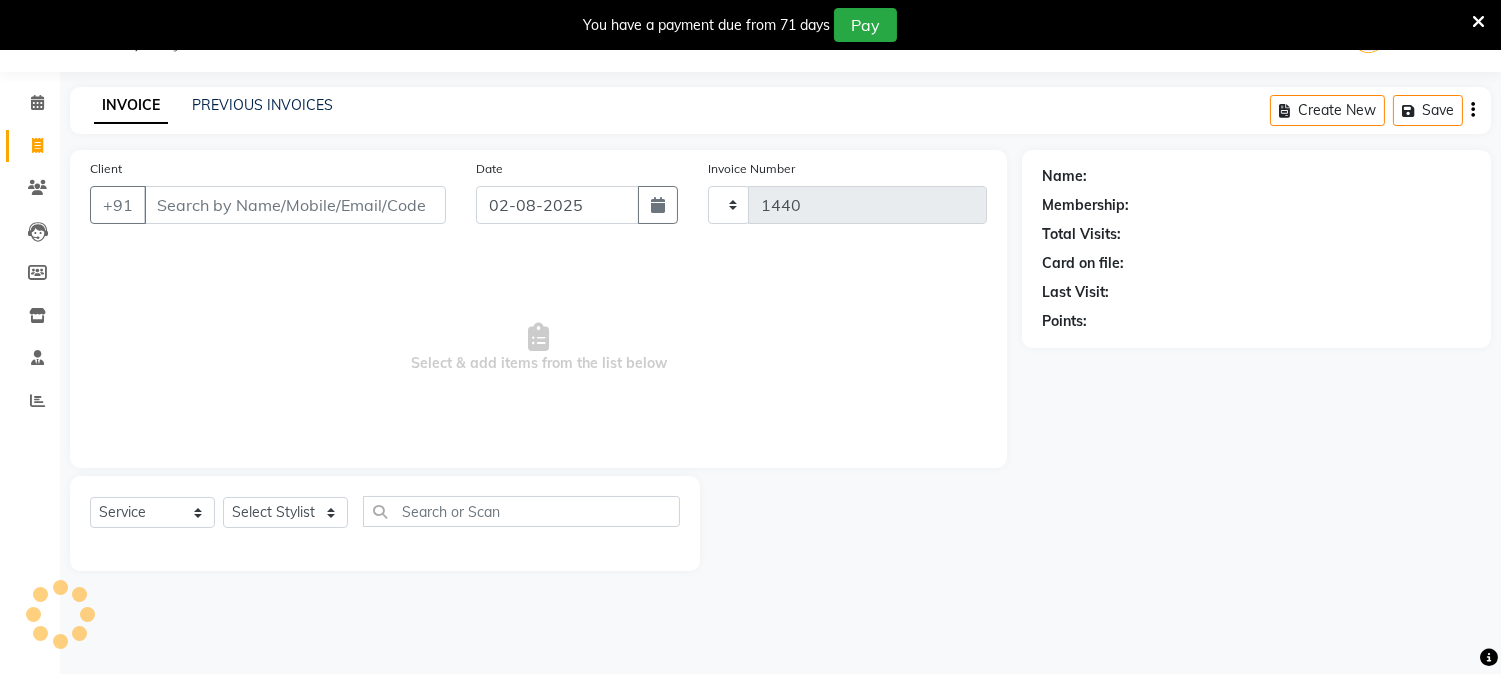 select on "144" 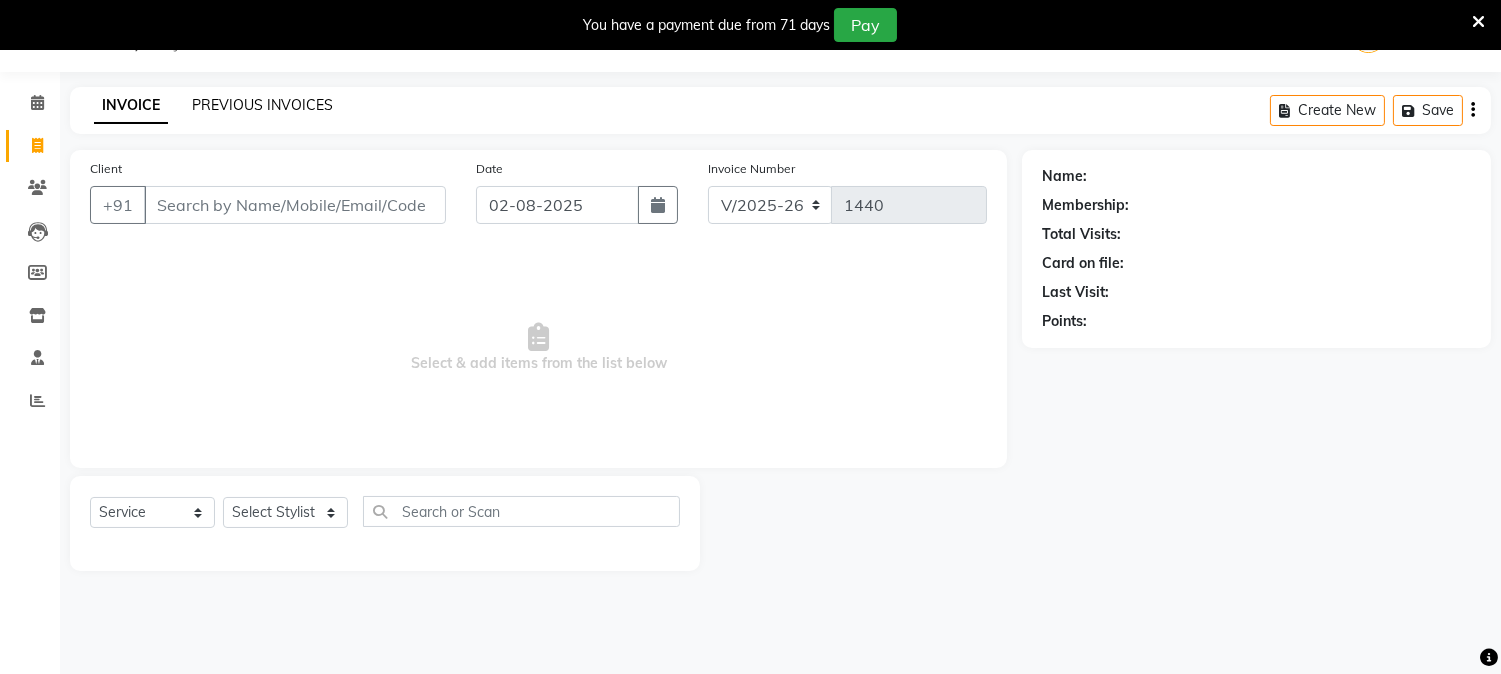 click on "PREVIOUS INVOICES" 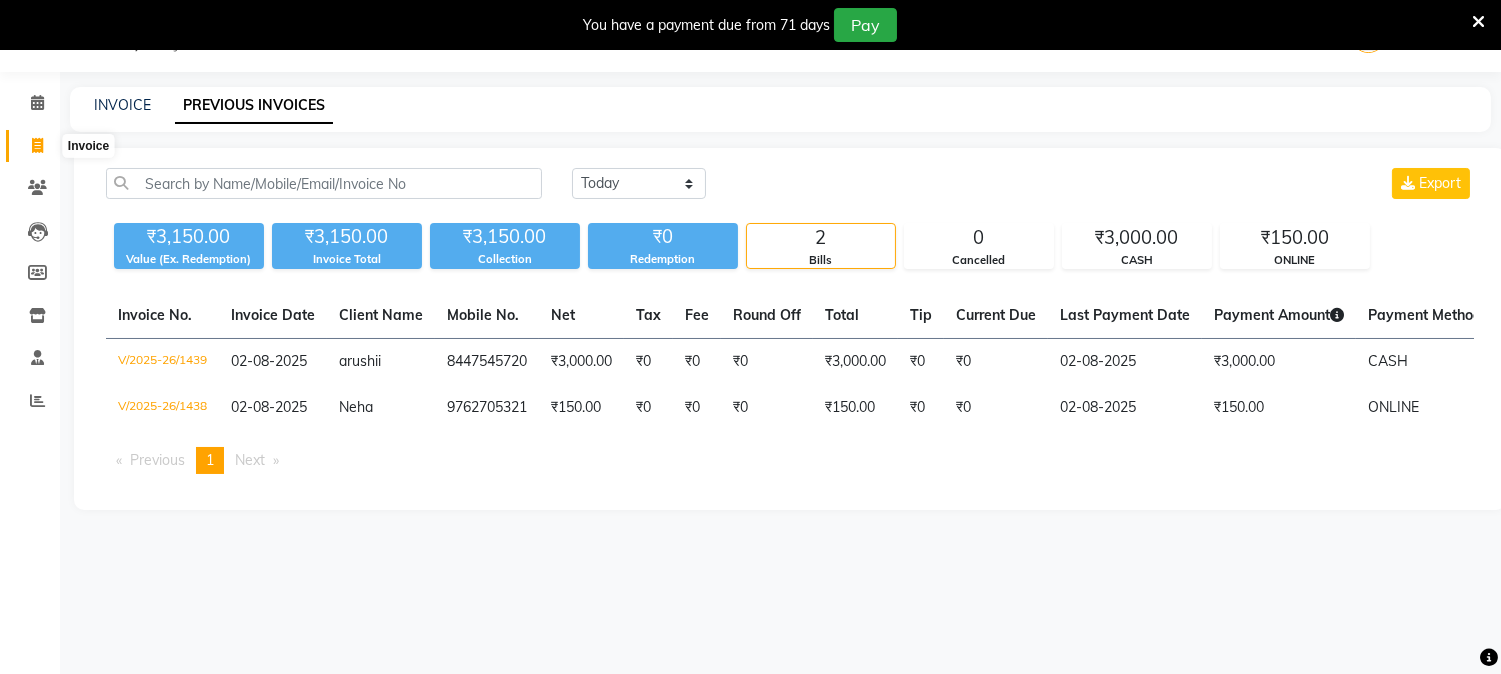 click 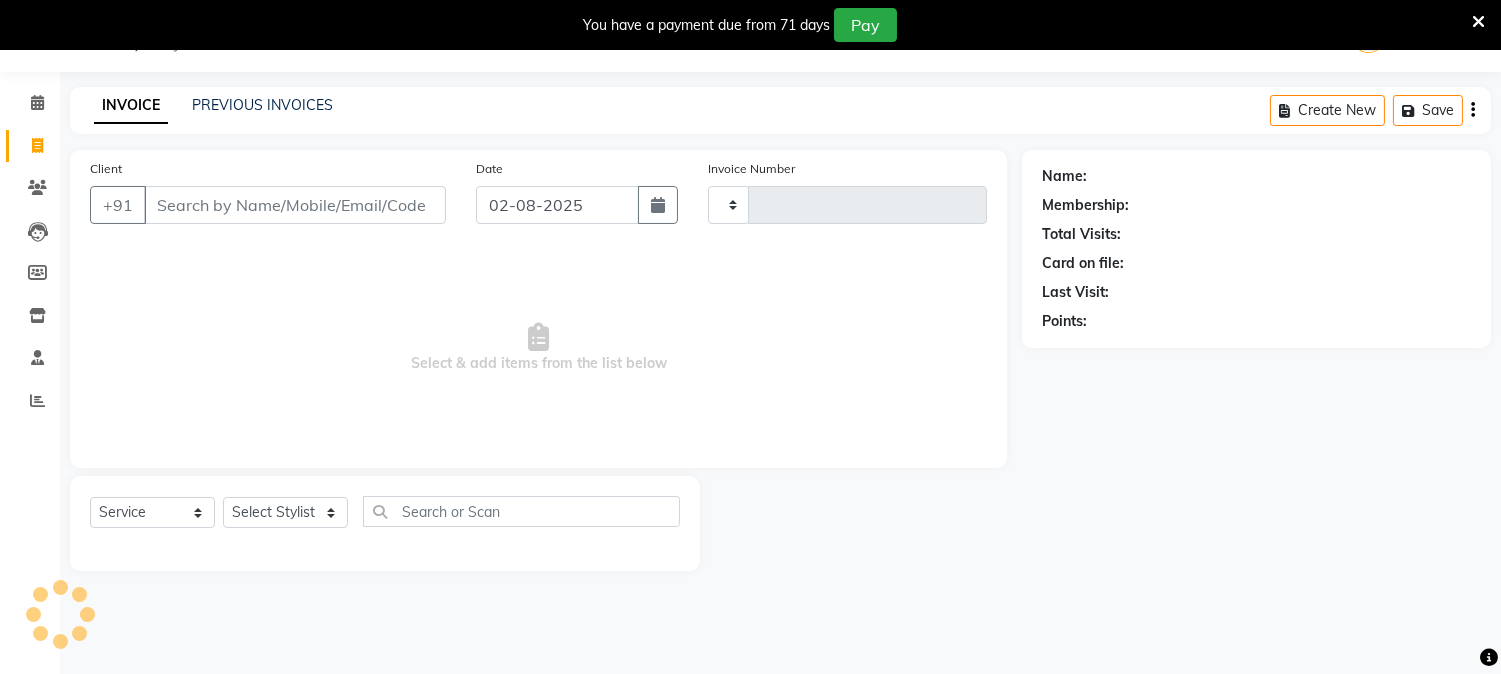 type on "1440" 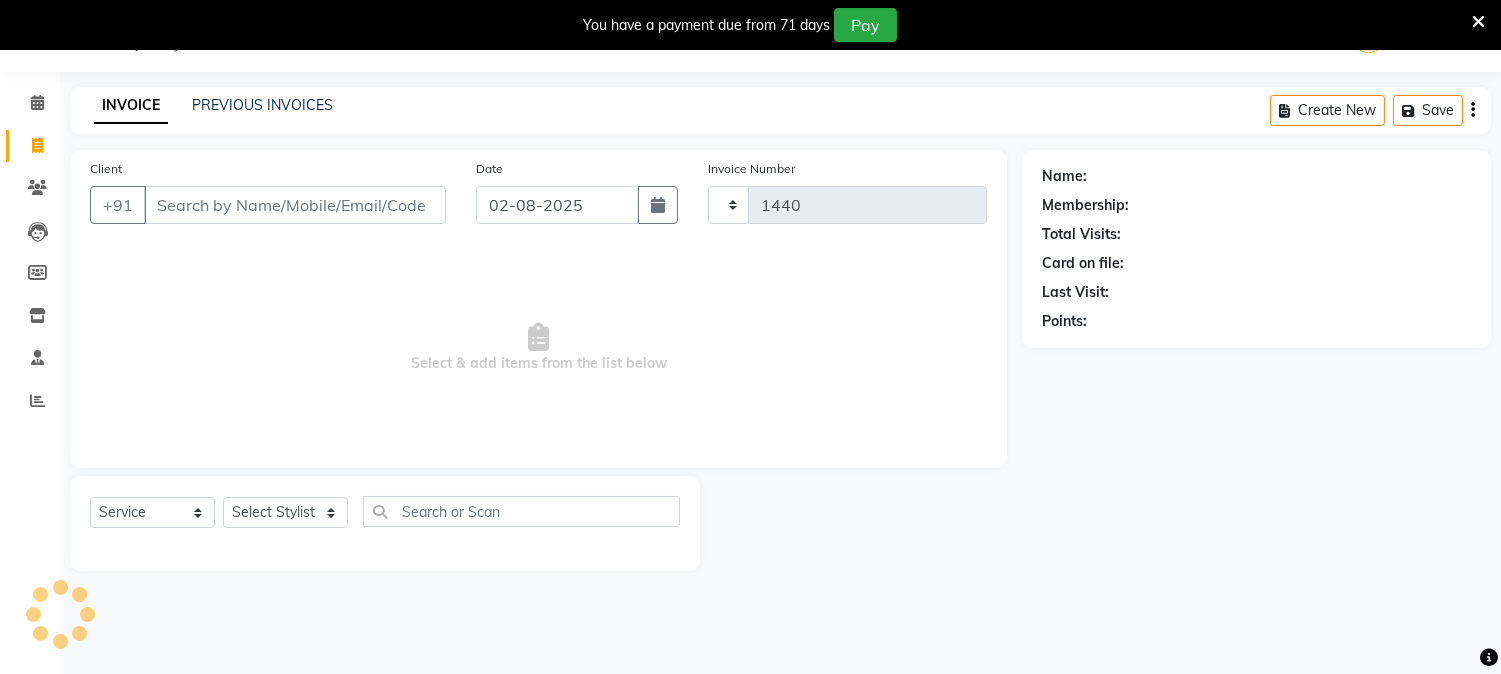 select on "144" 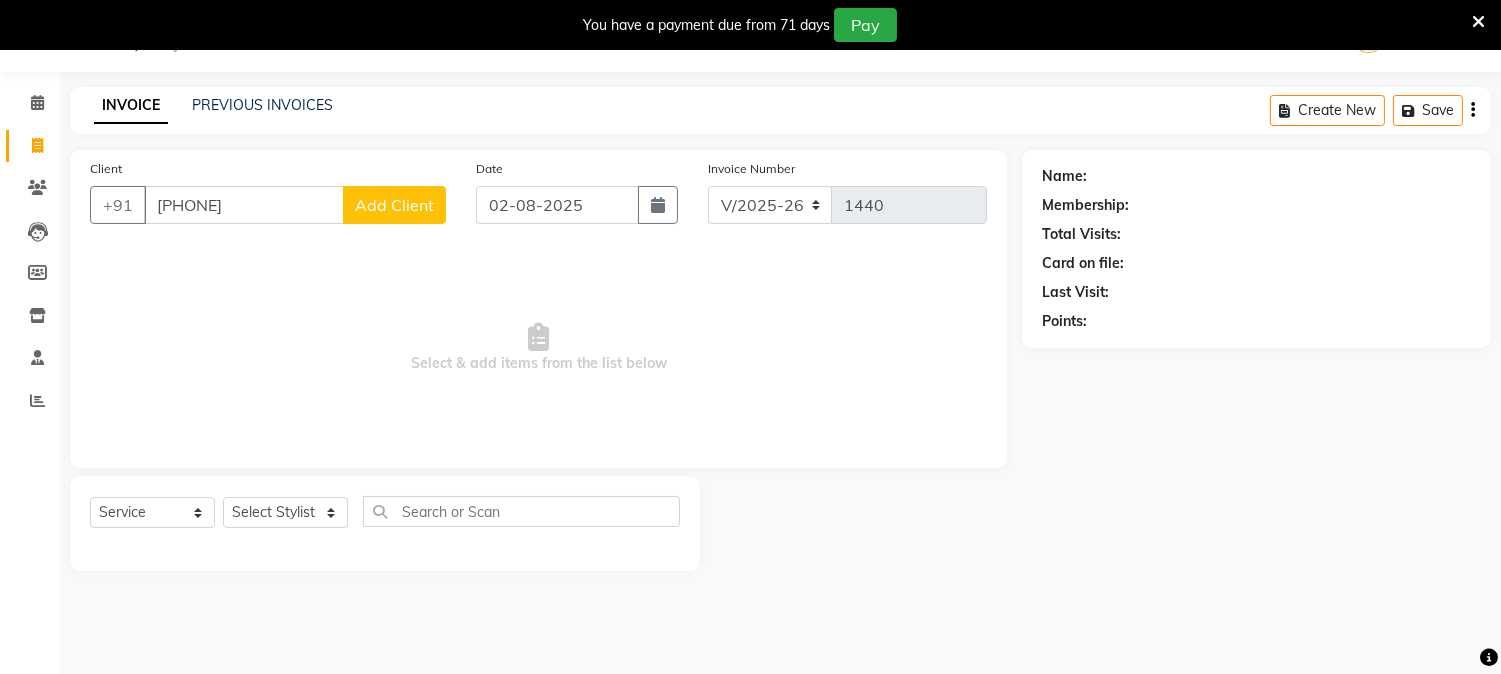 type on "[PHONE]" 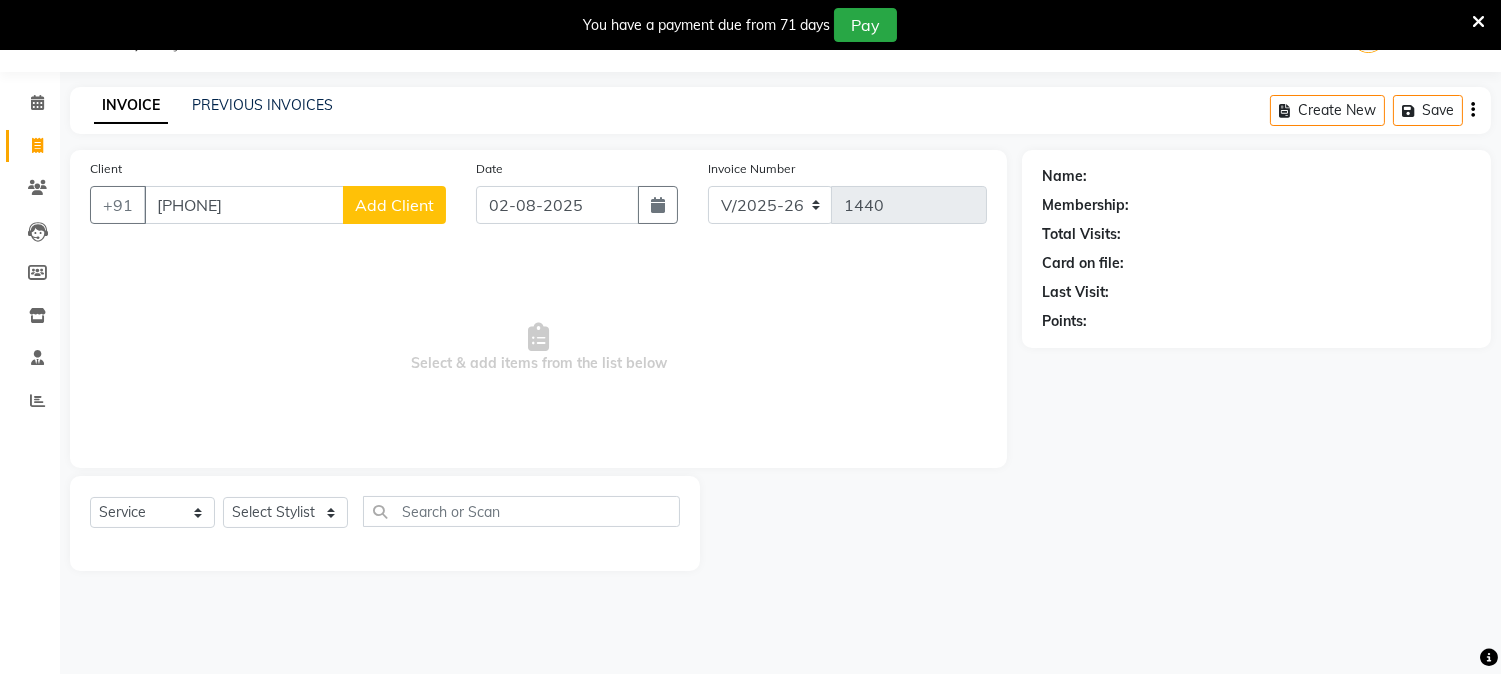 click on "Add Client" 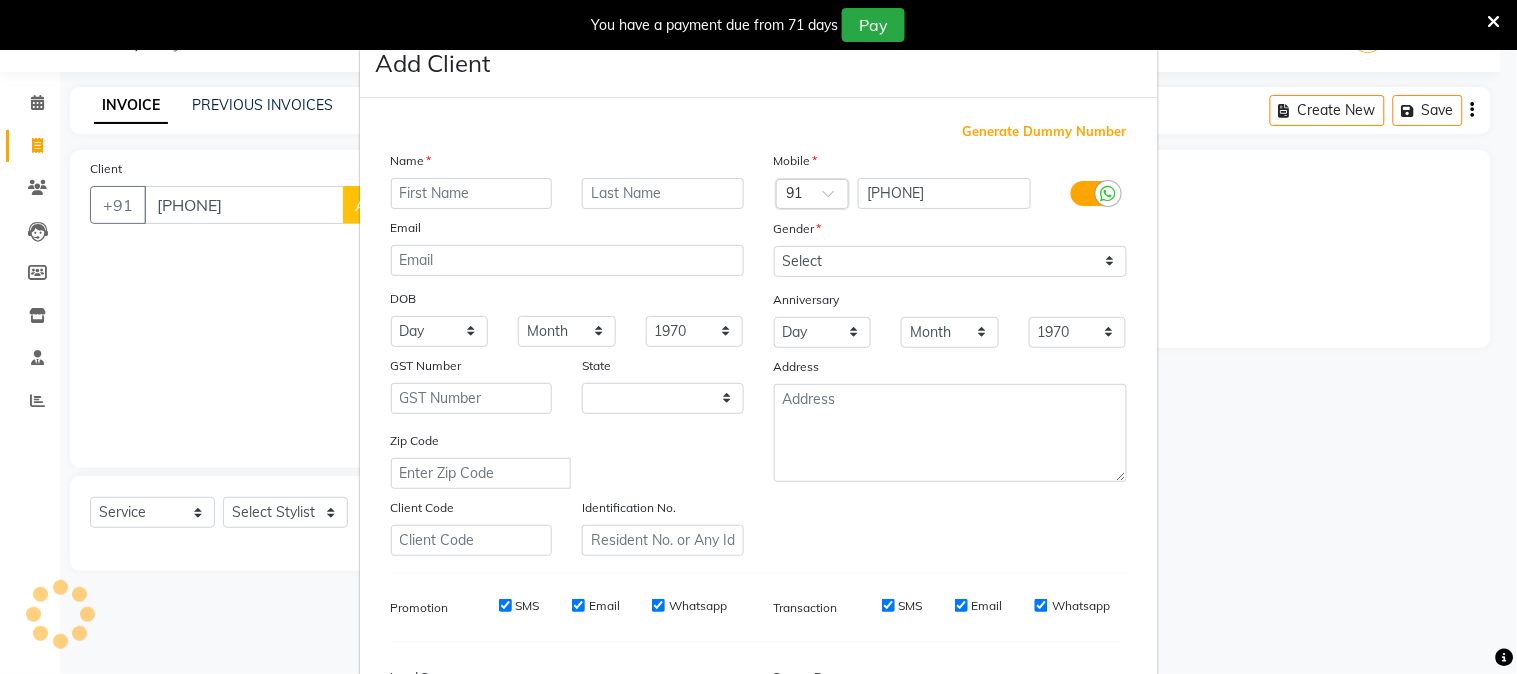 select on "22" 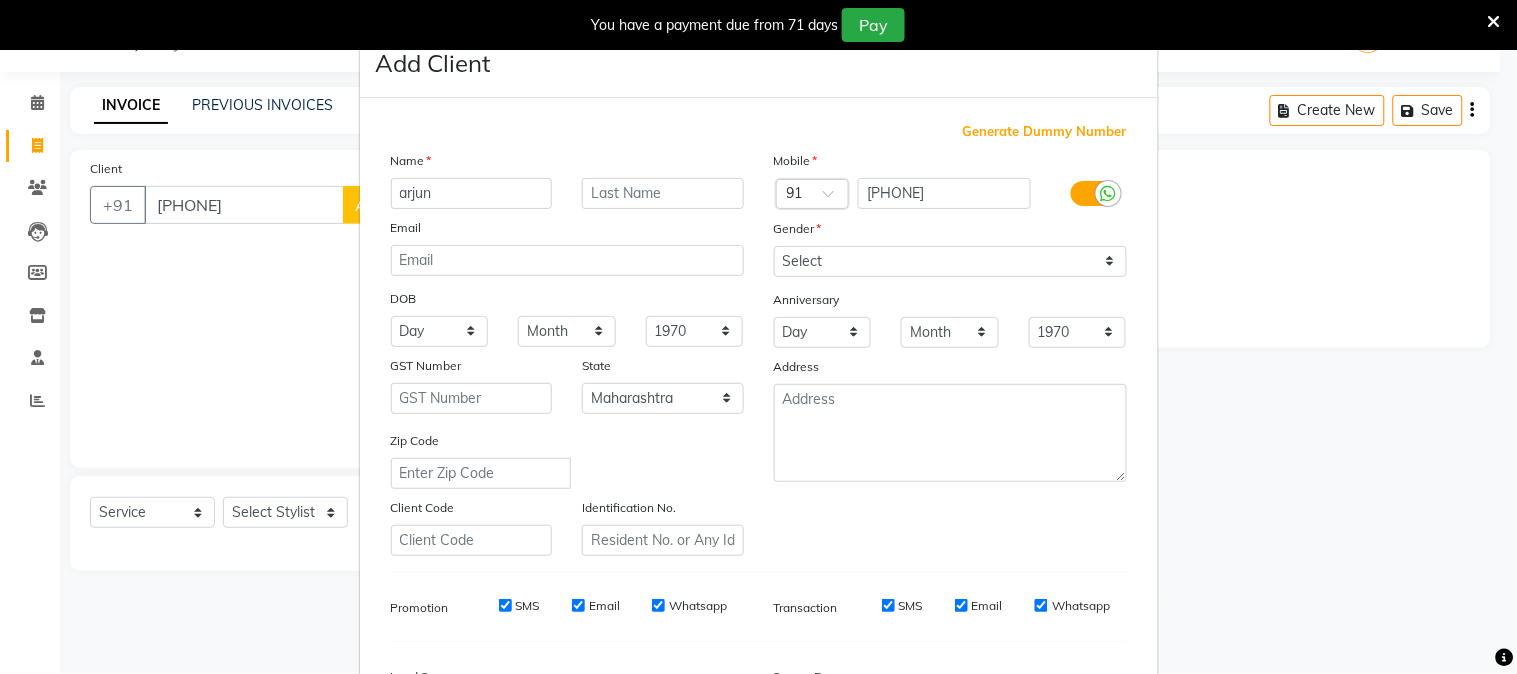 type on "arjun" 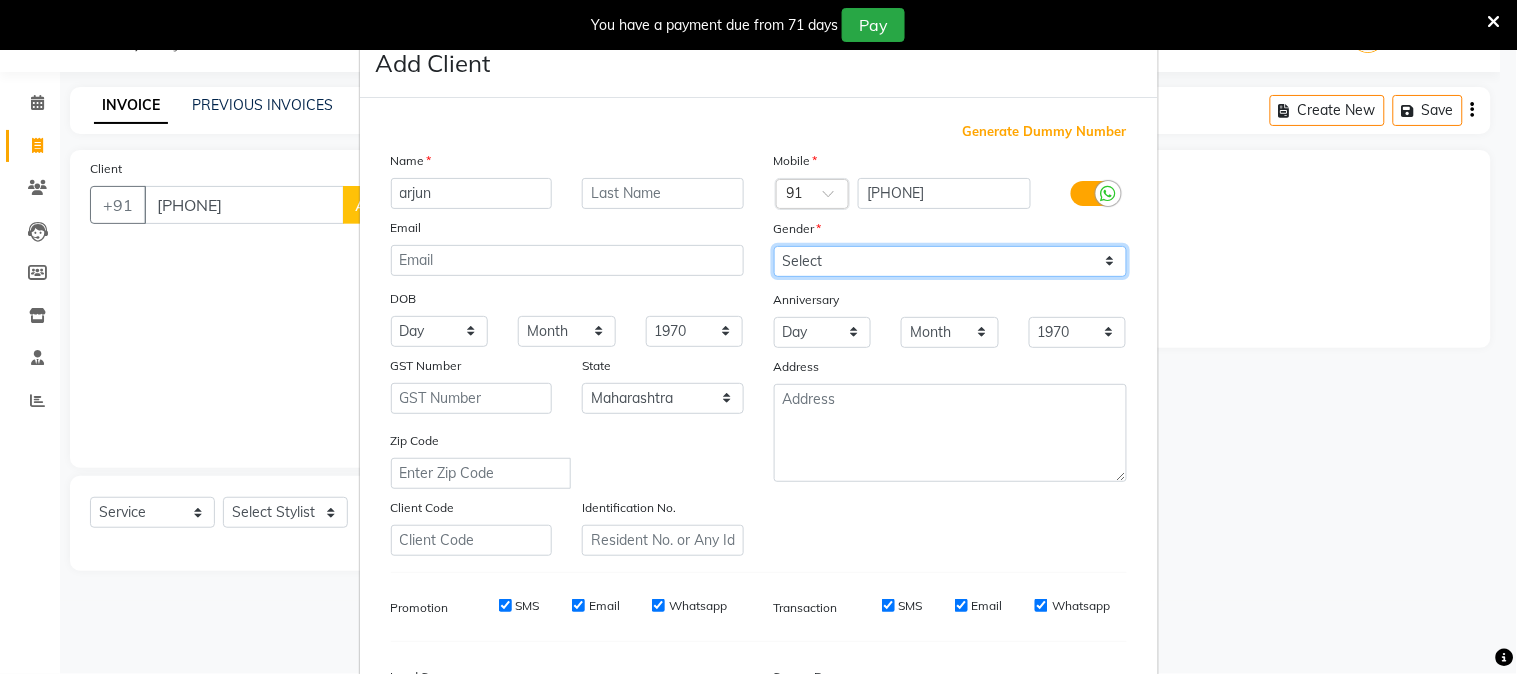 click on "Select Male Female Other Prefer Not To Say" at bounding box center (950, 261) 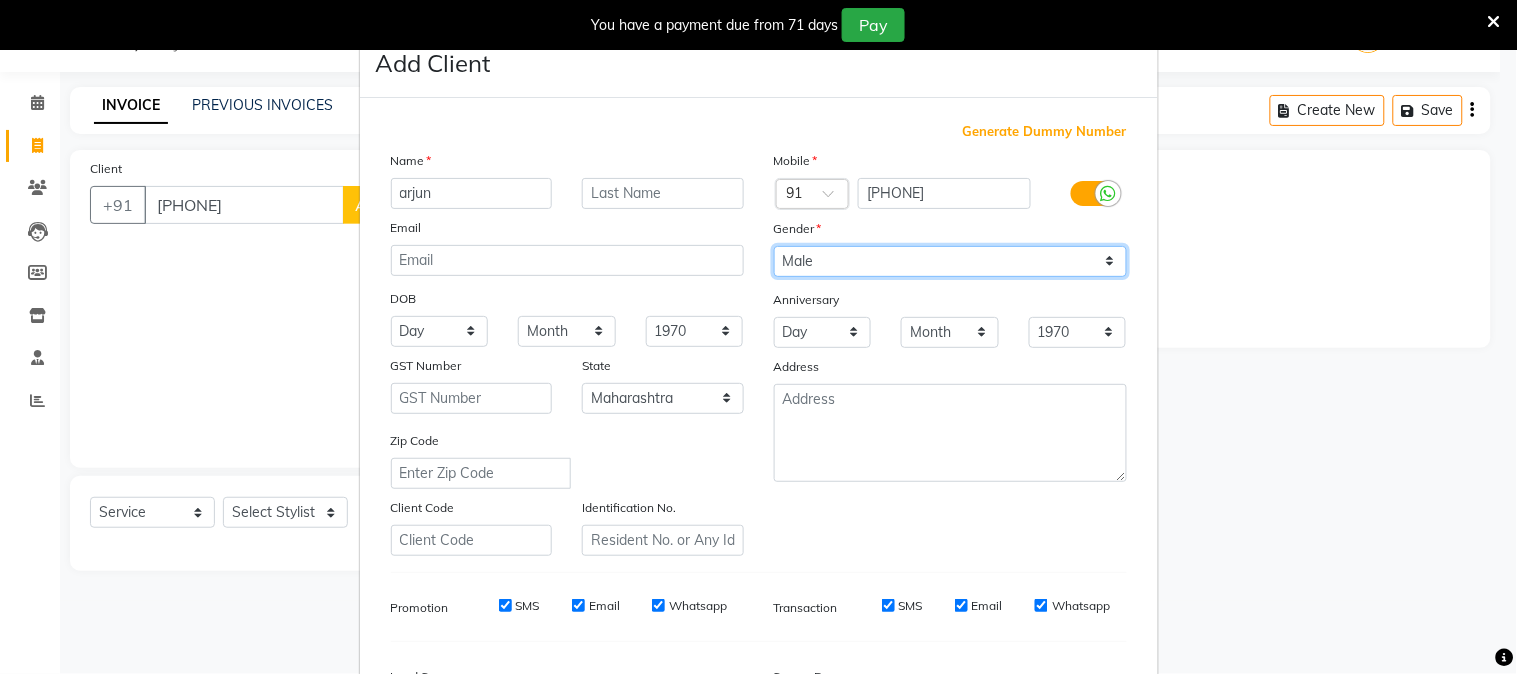 click on "Select Male Female Other Prefer Not To Say" at bounding box center [950, 261] 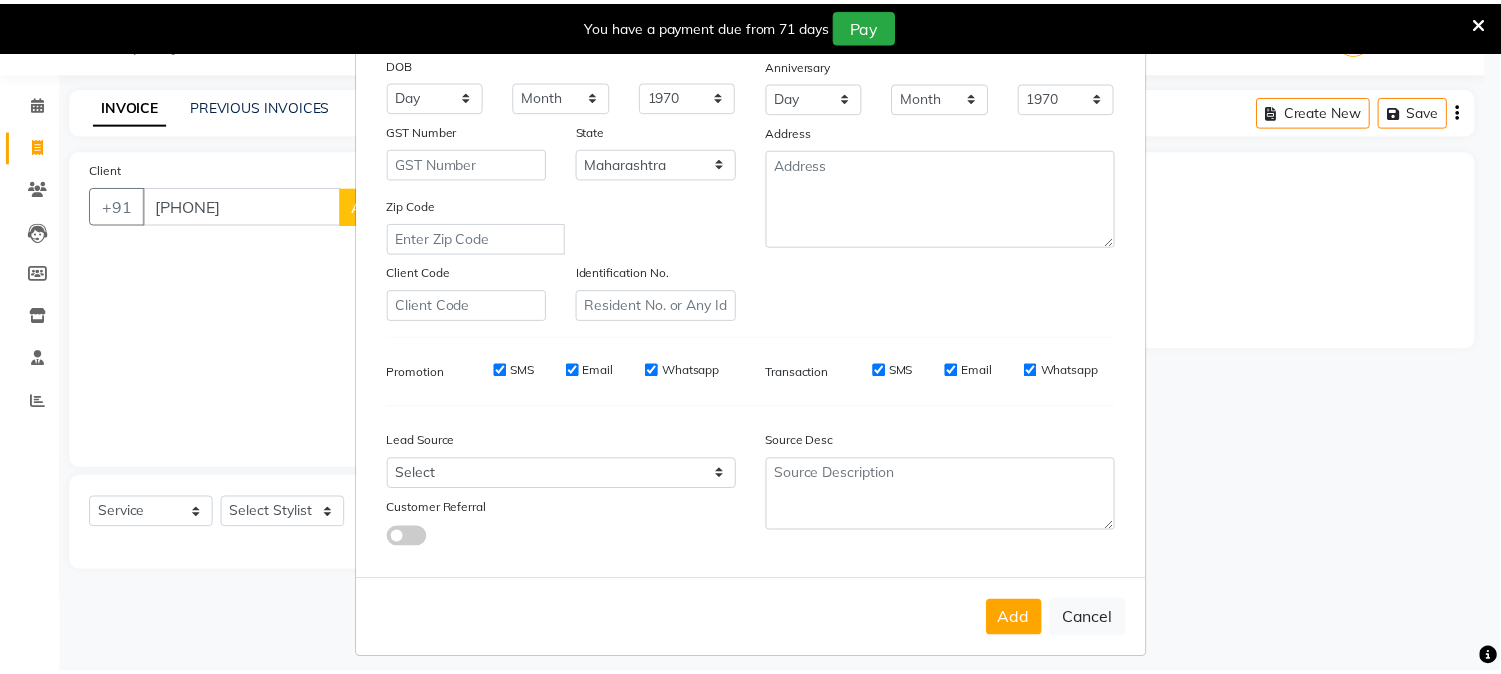 scroll, scrollTop: 250, scrollLeft: 0, axis: vertical 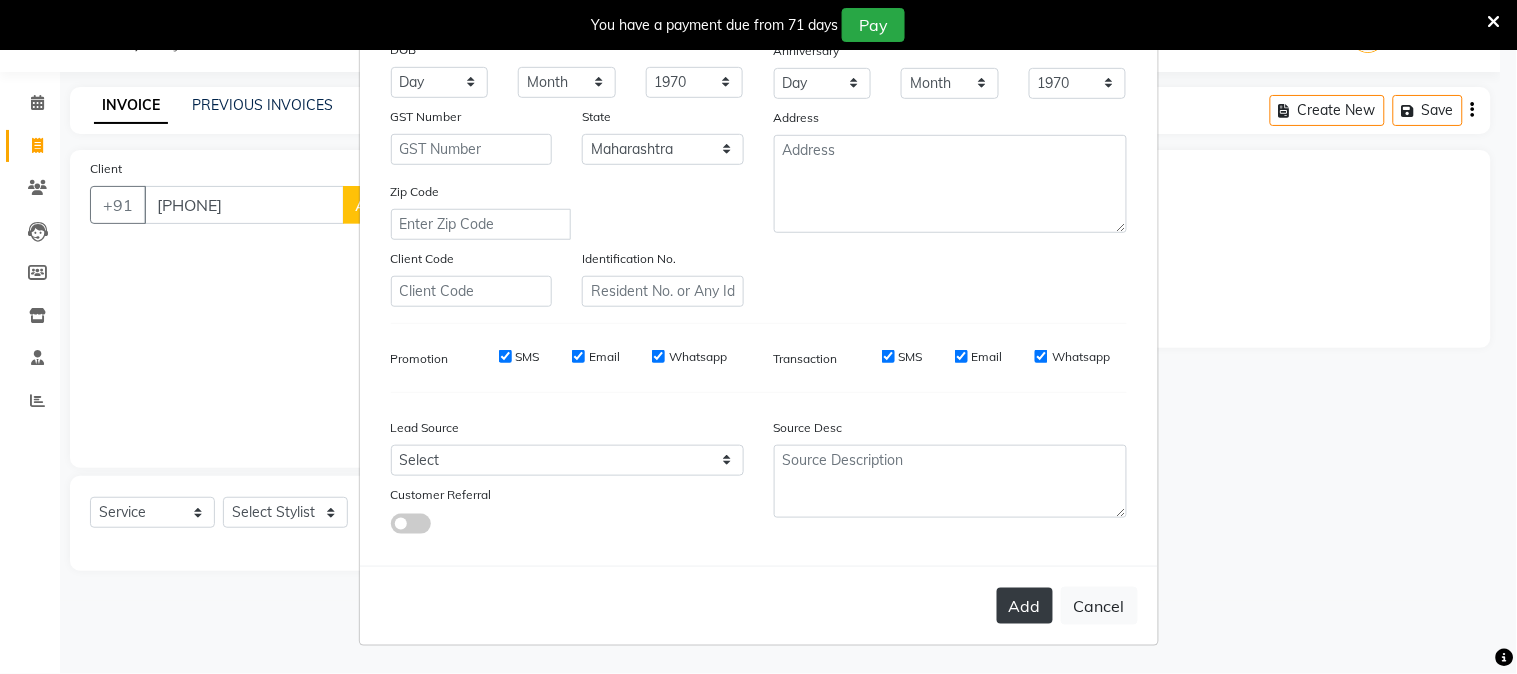 click on "Add" at bounding box center [1025, 606] 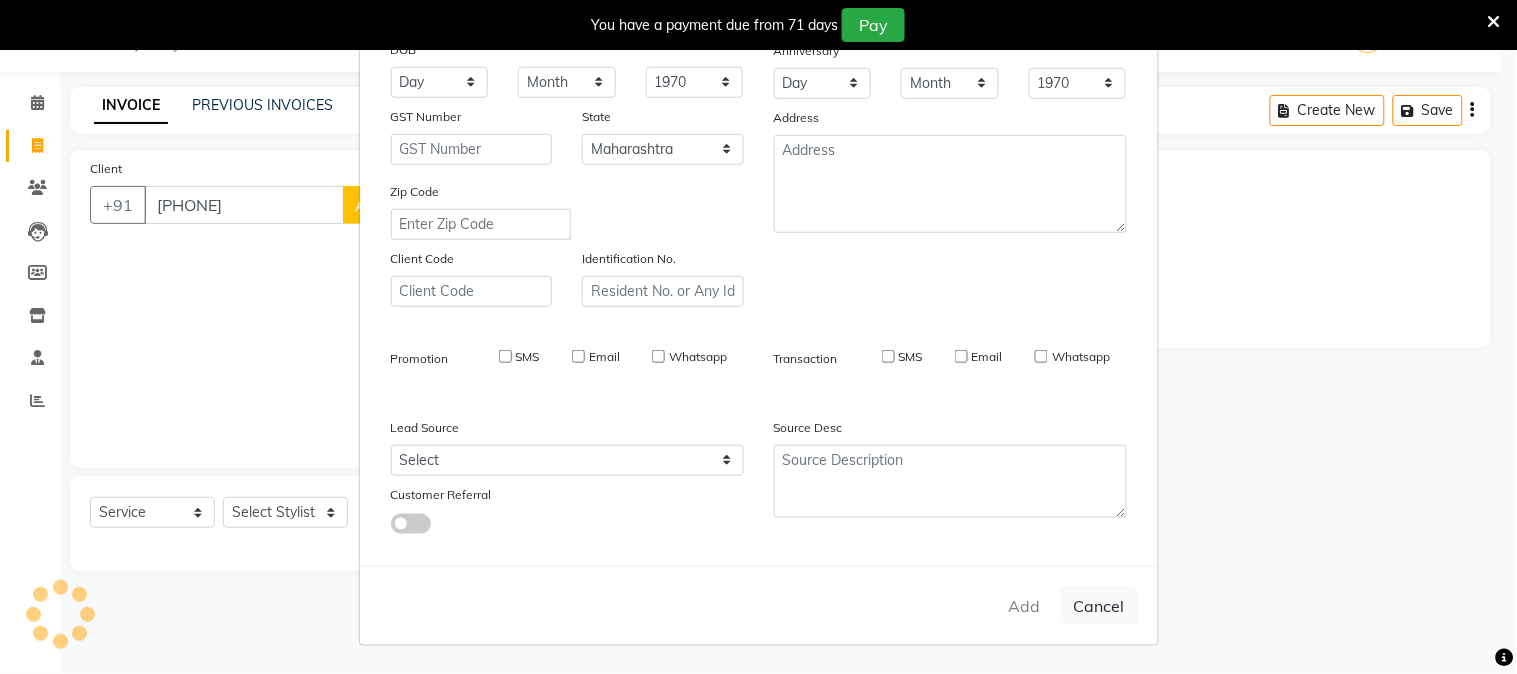 type 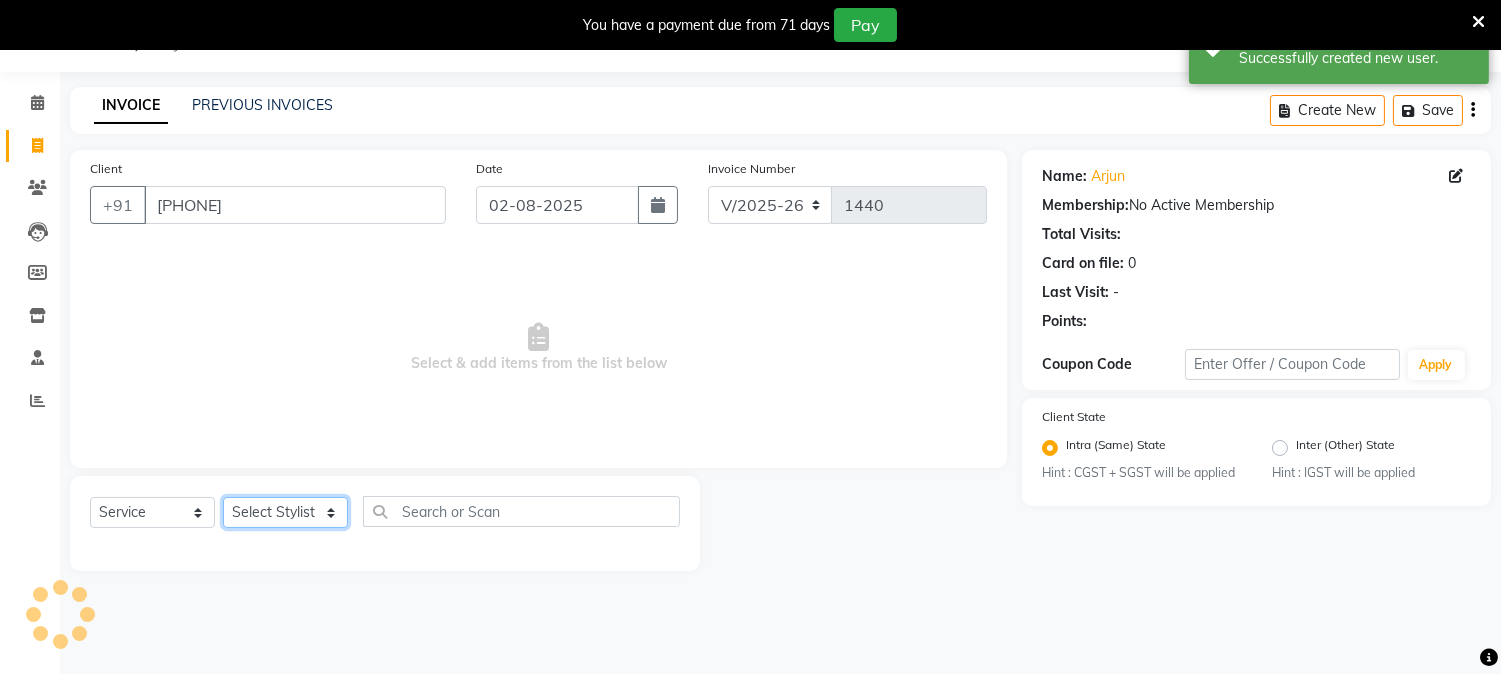 click on "Select Stylist [FIRST] [LAST] [FIRST] [LAST]  Reception  [FIRST] [LAST] [FIRST] [LAST] [FIRST] Training Department [FIRST] [LAST] [FIRST] Sir" 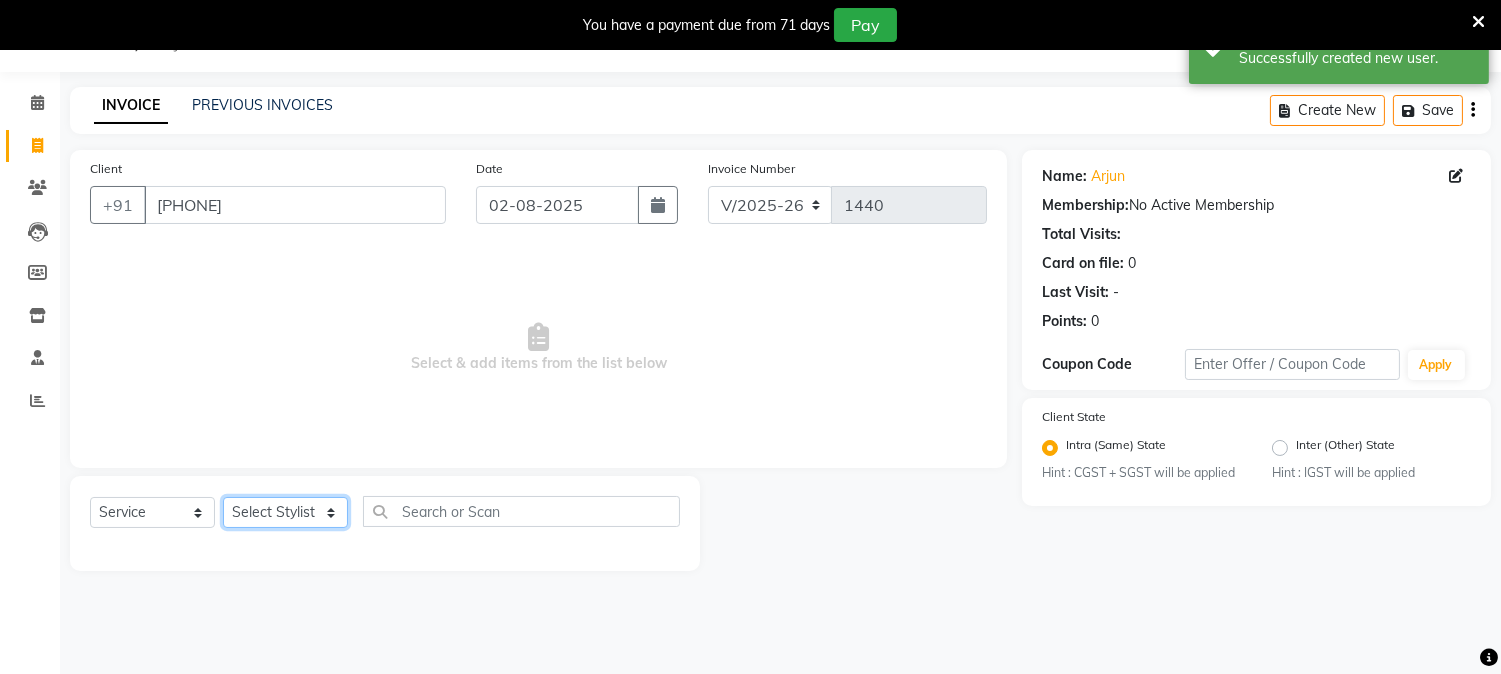 select on "86362" 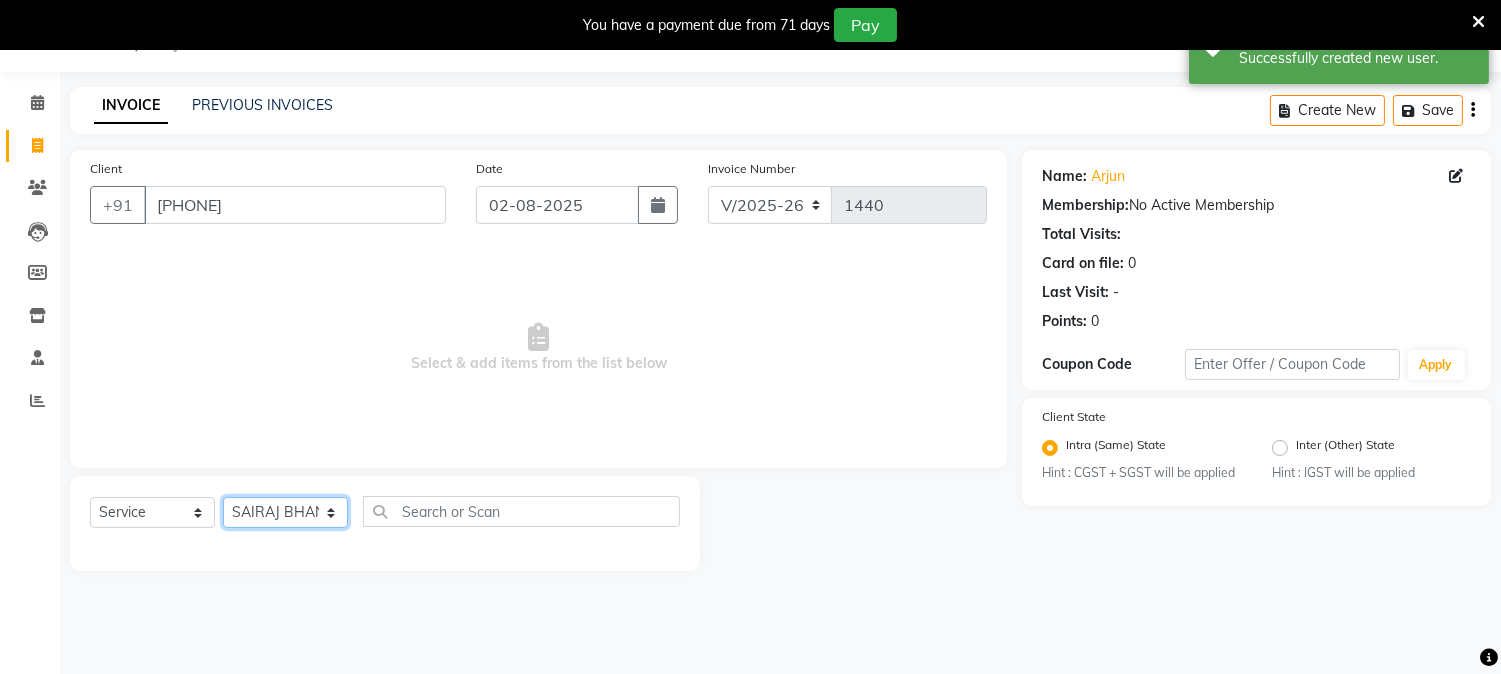 click on "Select Stylist [FIRST] [LAST] [FIRST] [LAST]  Reception  [FIRST] [LAST] [FIRST] [LAST] [FIRST] Training Department [FIRST] [LAST] [FIRST] Sir" 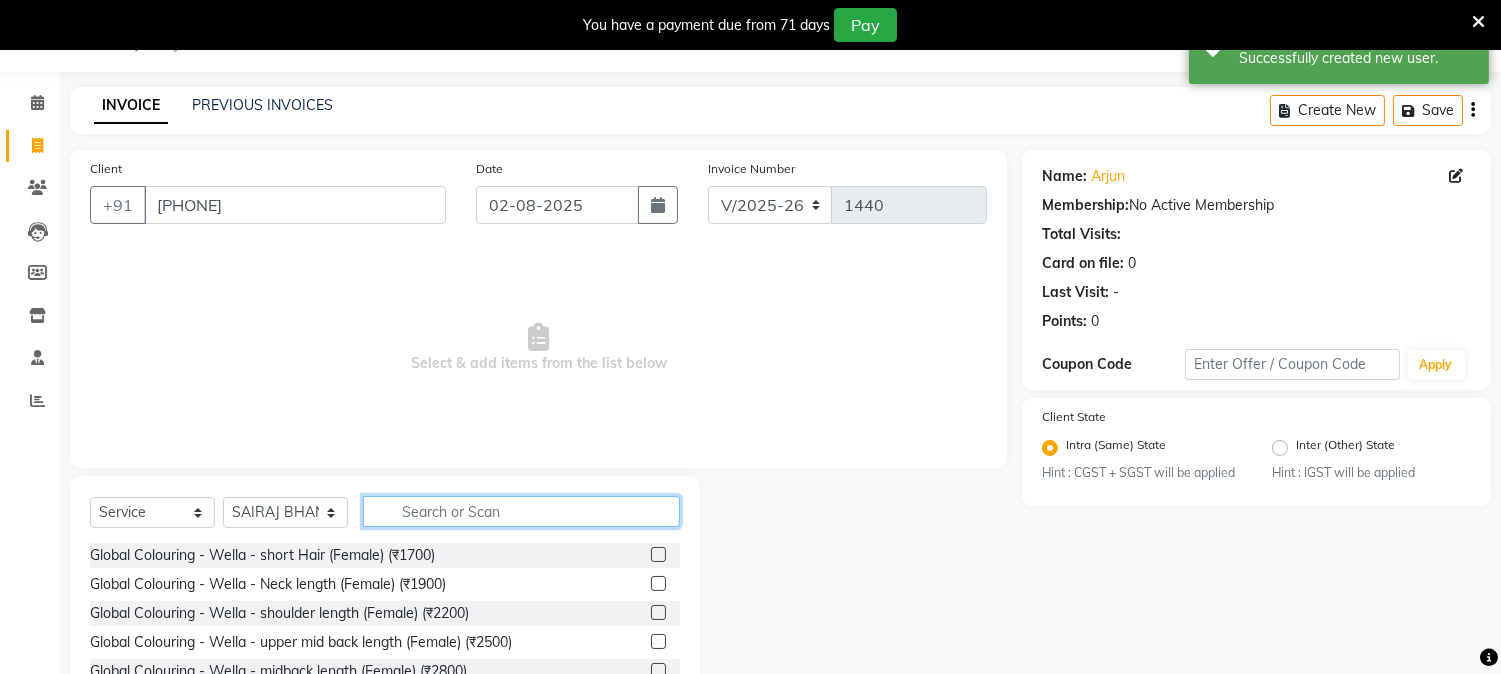 click 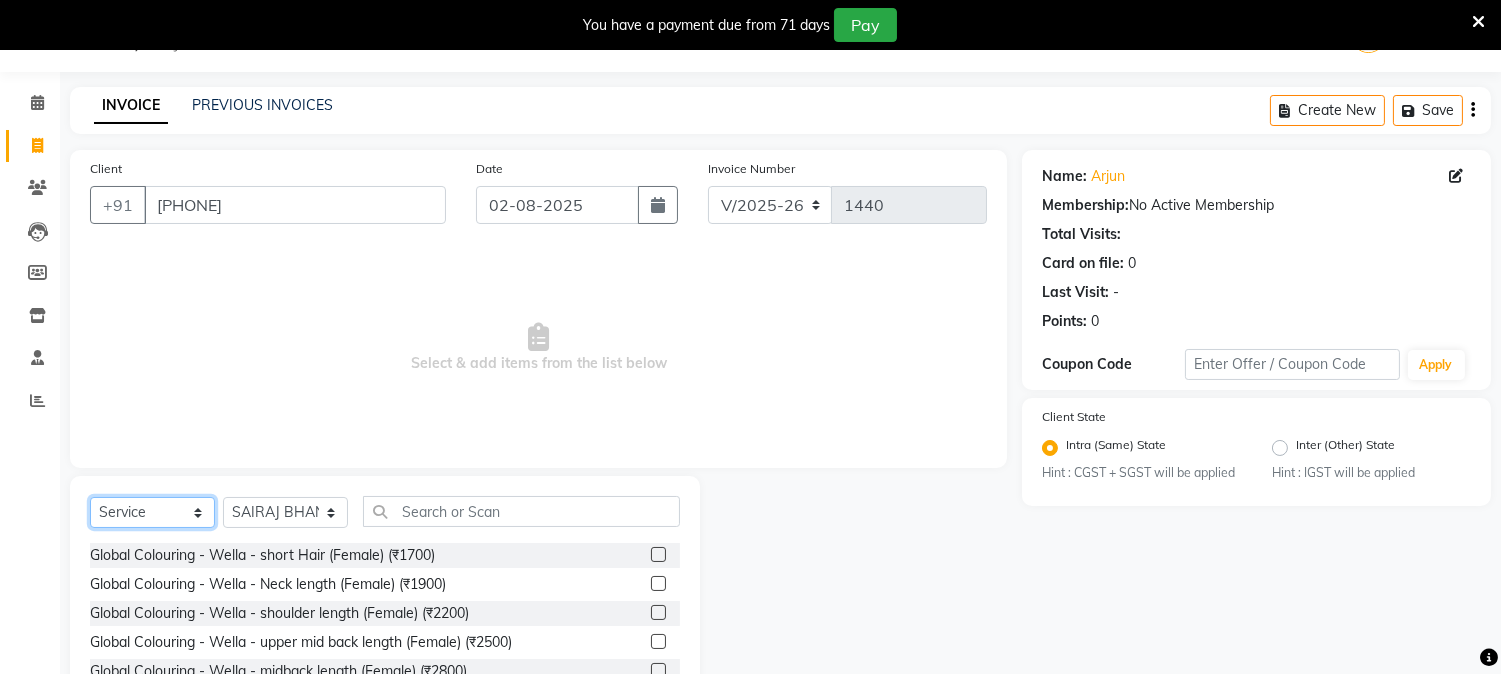 click on "Select  Service  Product  Membership  Package Voucher Prepaid Gift Card" 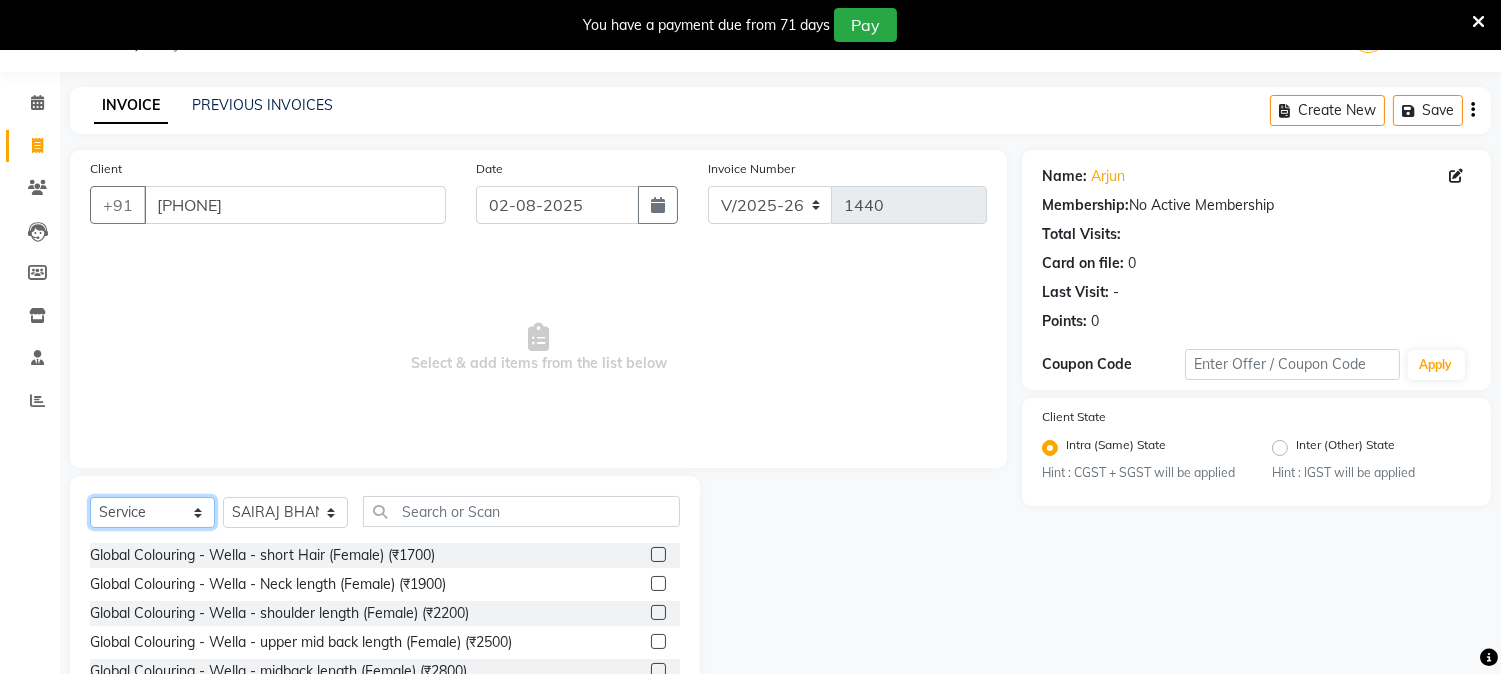 select on "membership" 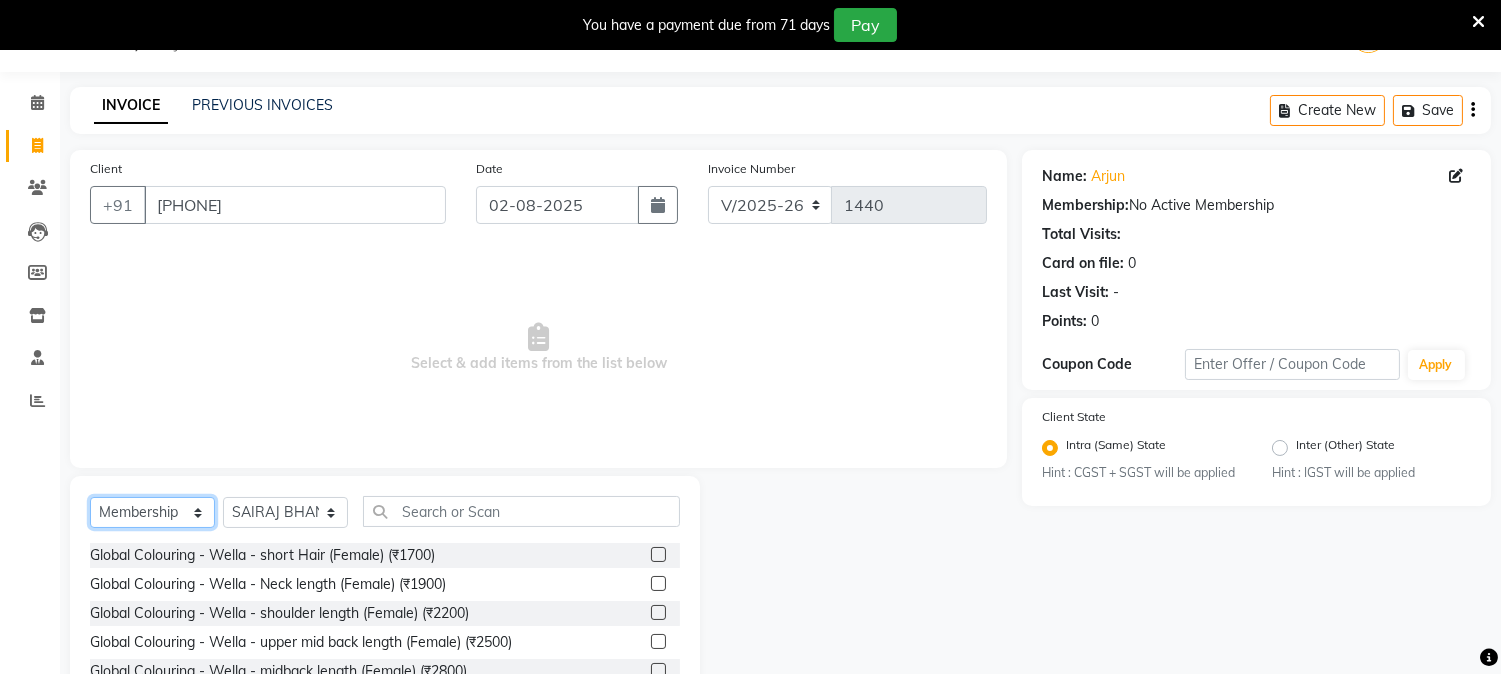 click on "Select  Service  Product  Membership  Package Voucher Prepaid Gift Card" 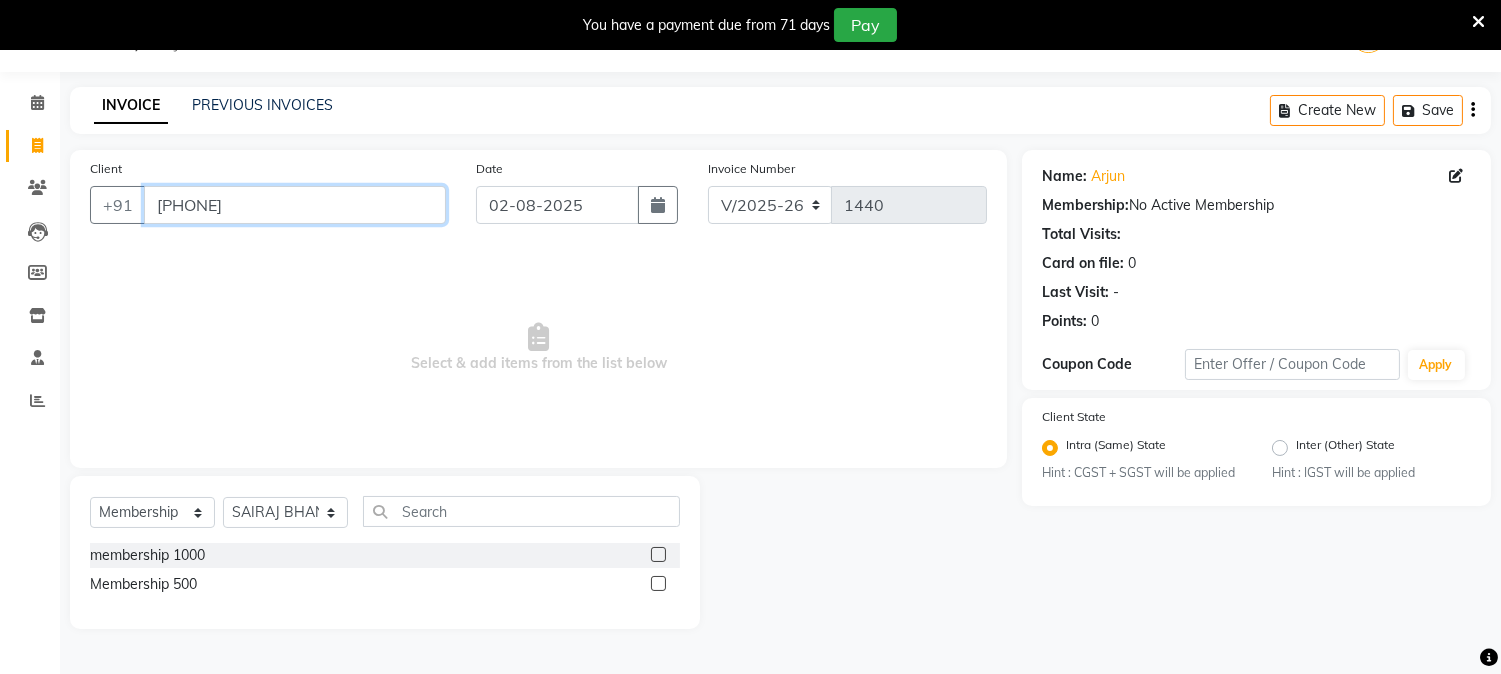 click on "[PHONE]" at bounding box center (295, 205) 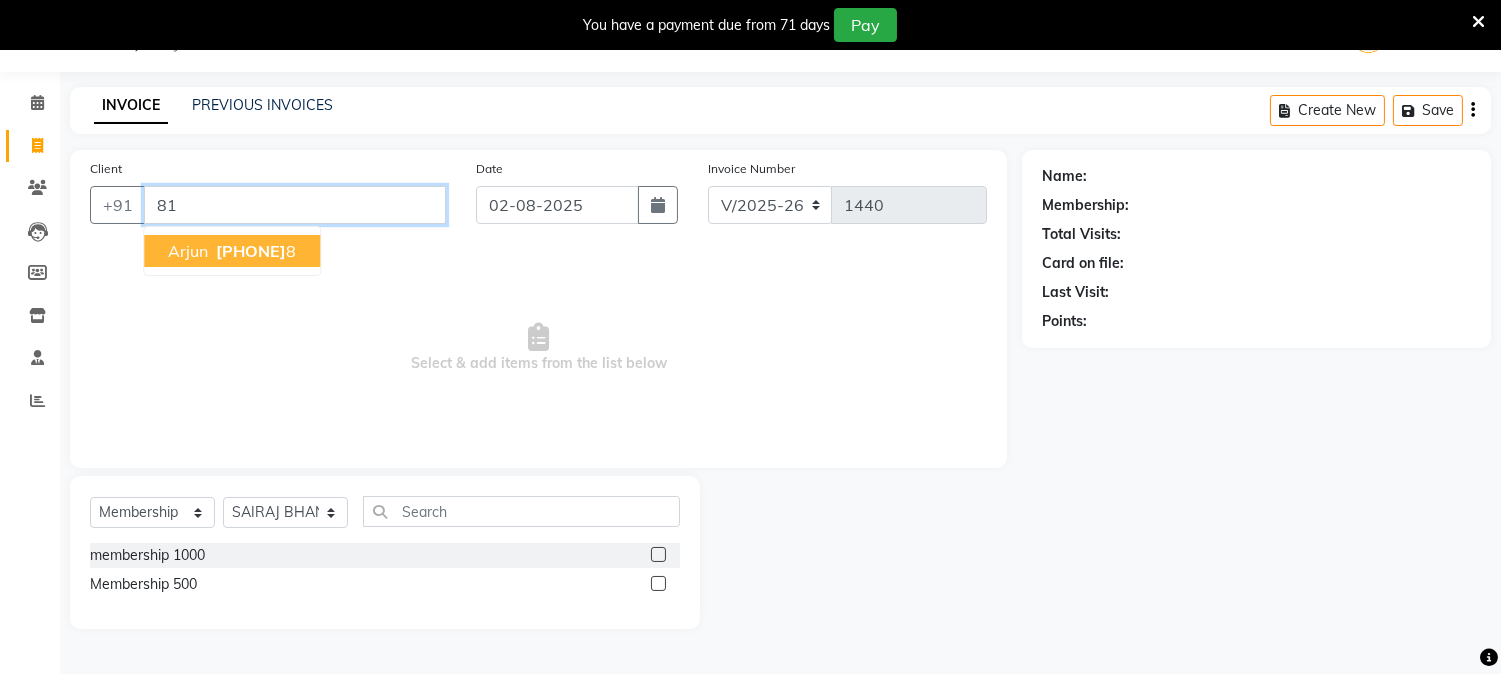 type on "8" 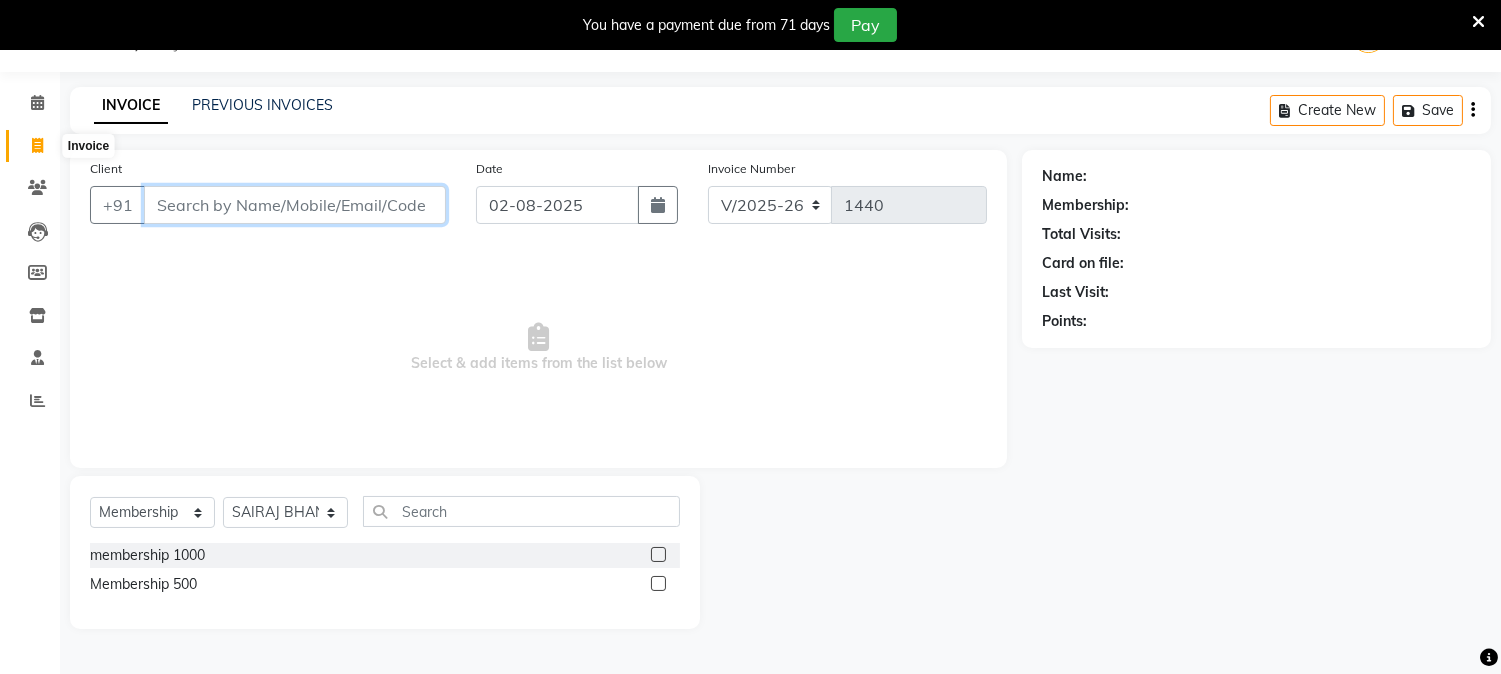 type 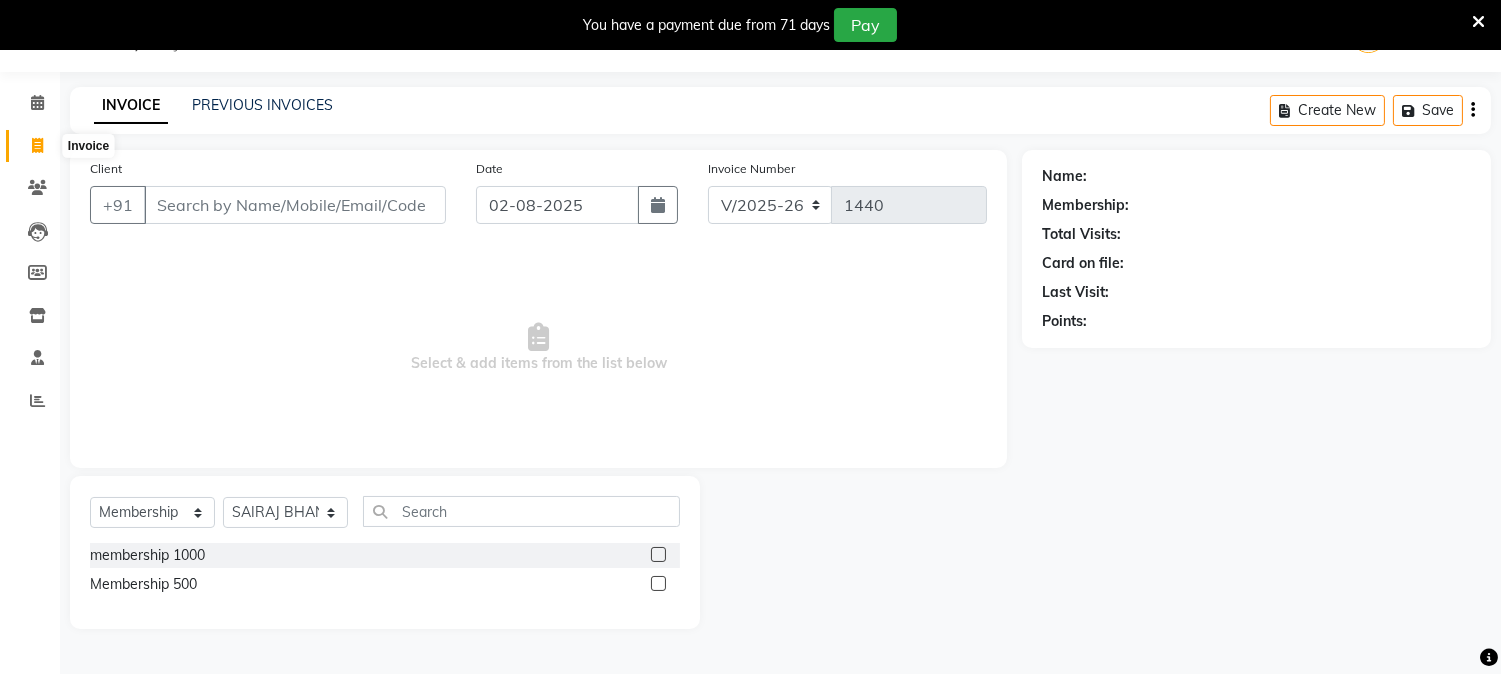 click 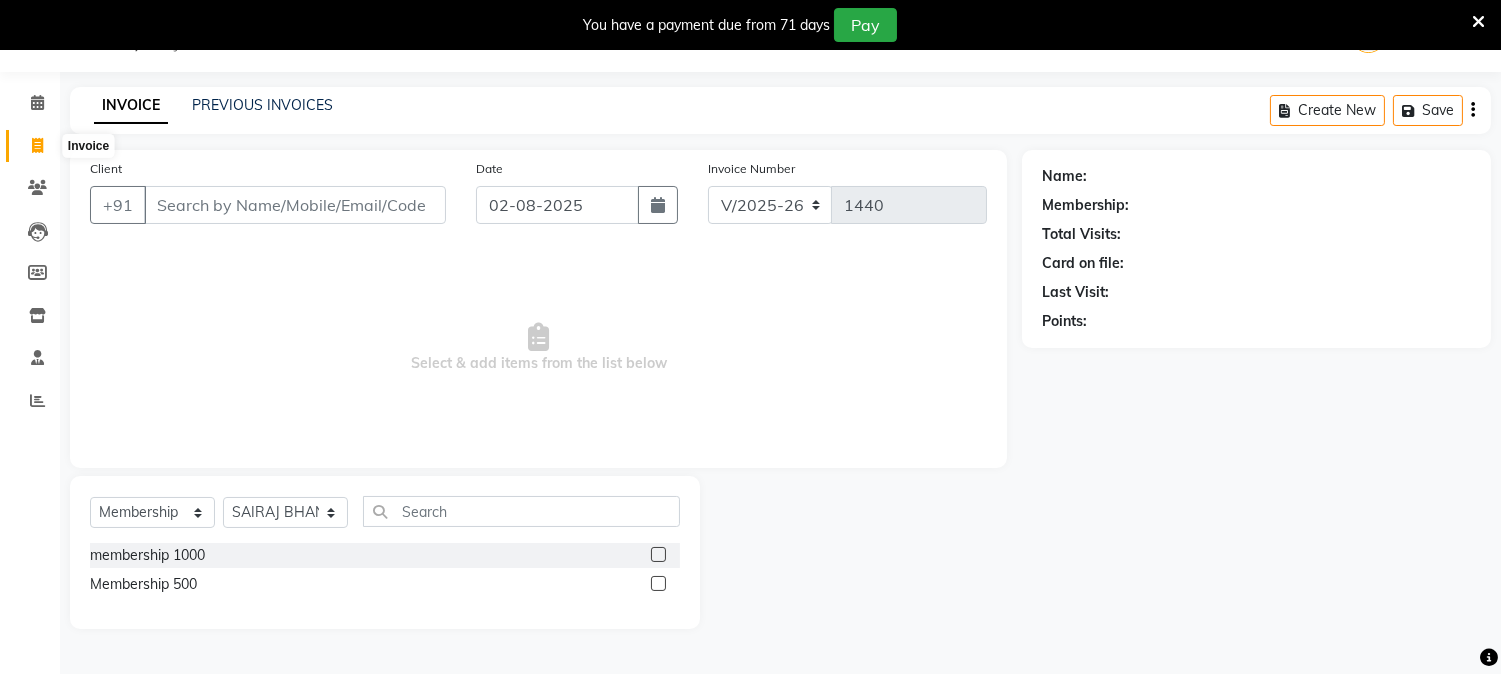 select on "service" 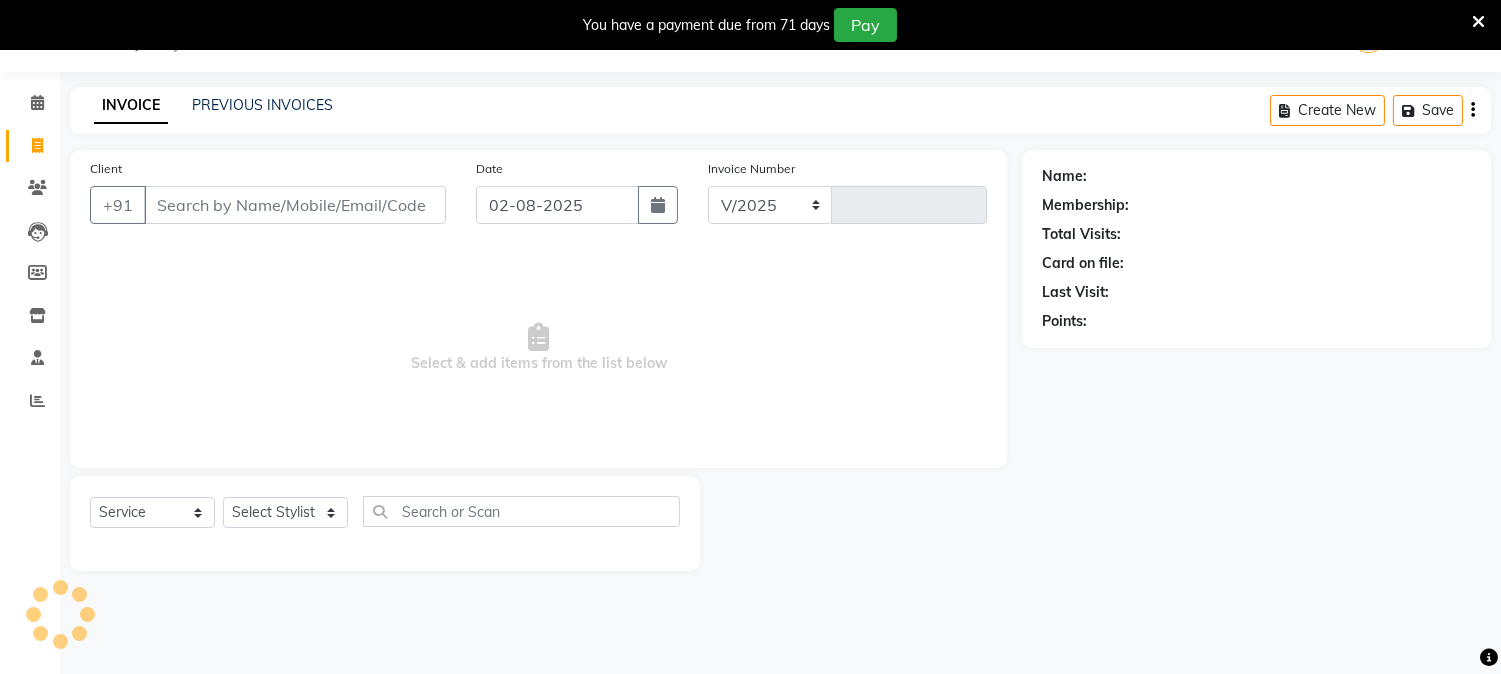select on "144" 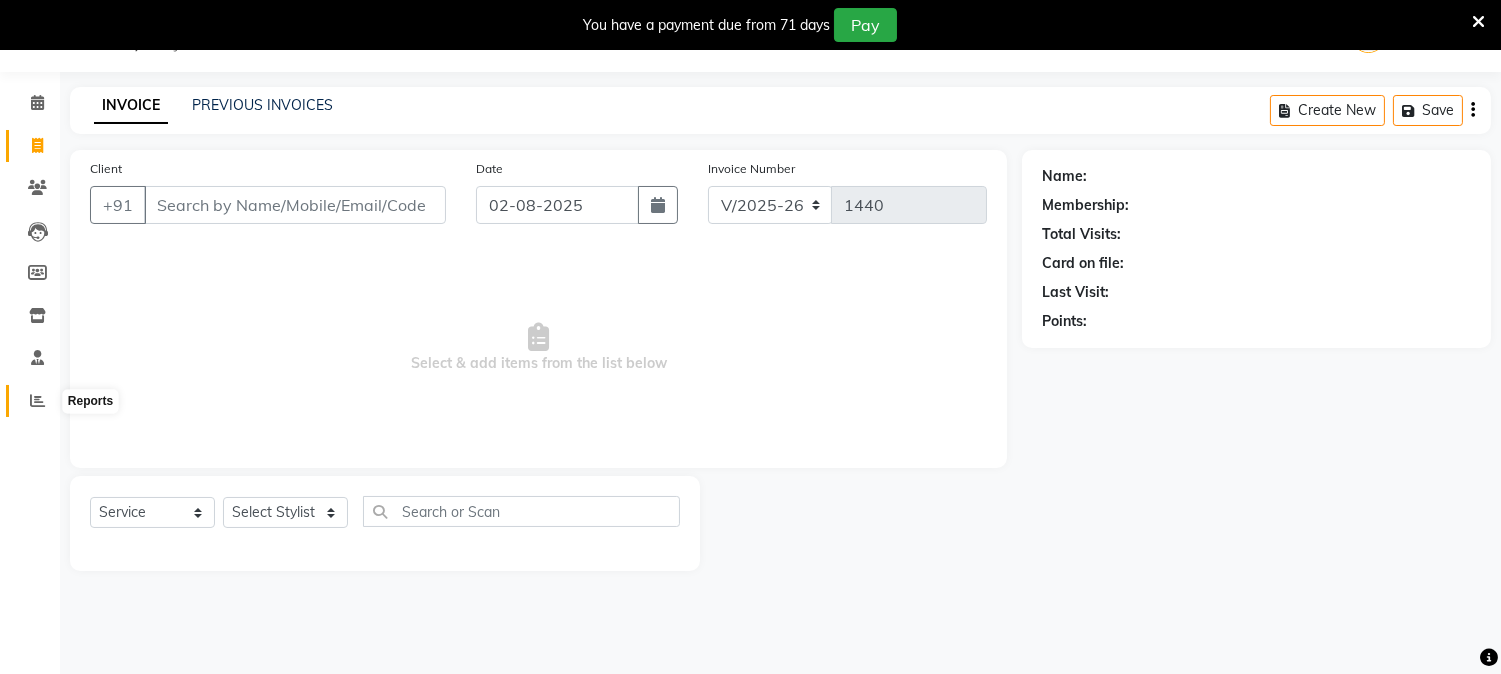 click 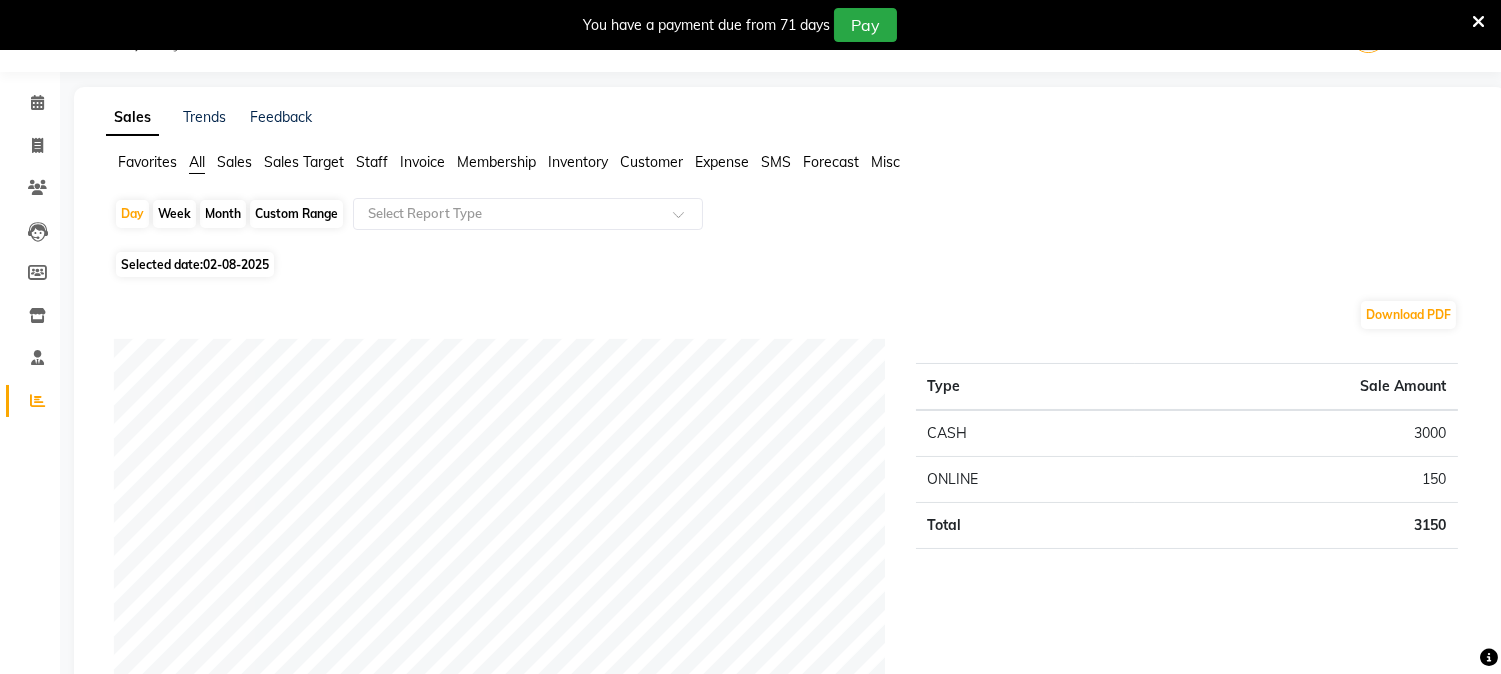 click on "Month" 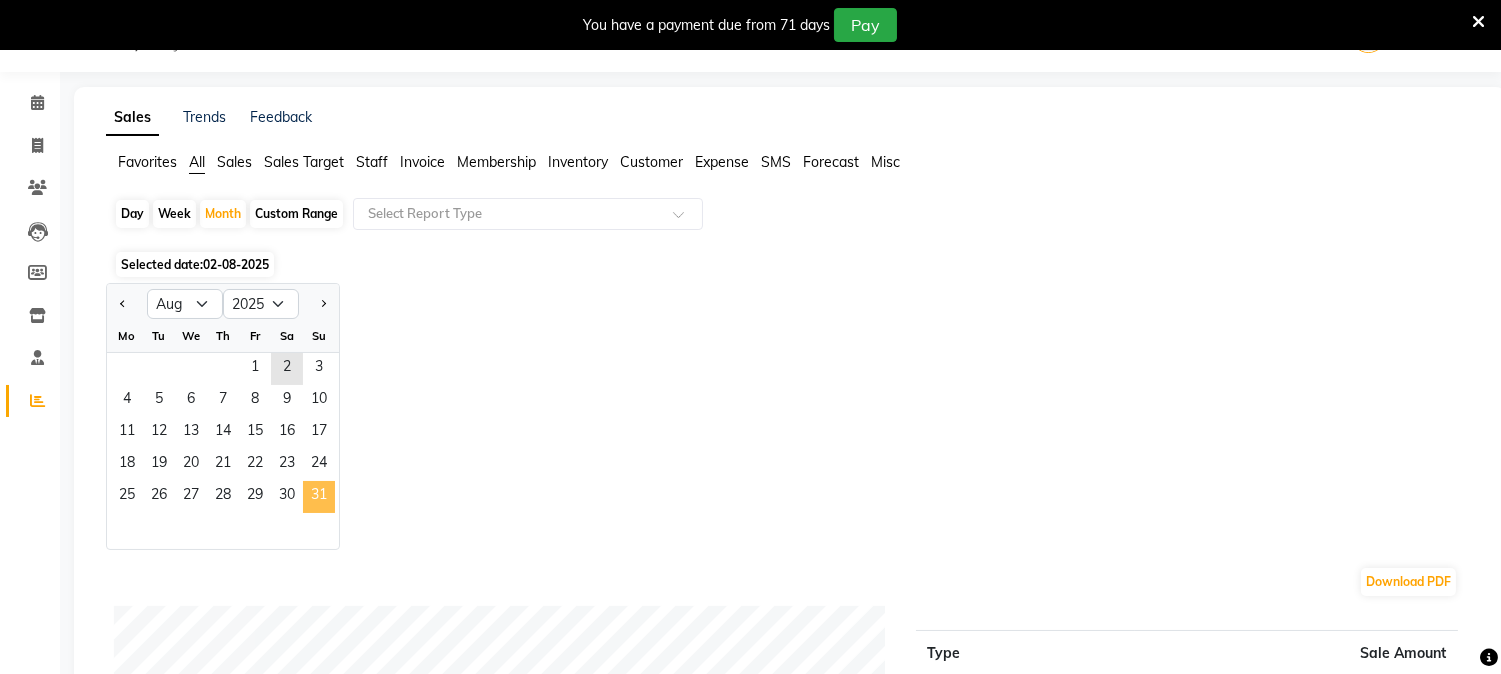 click on "31" 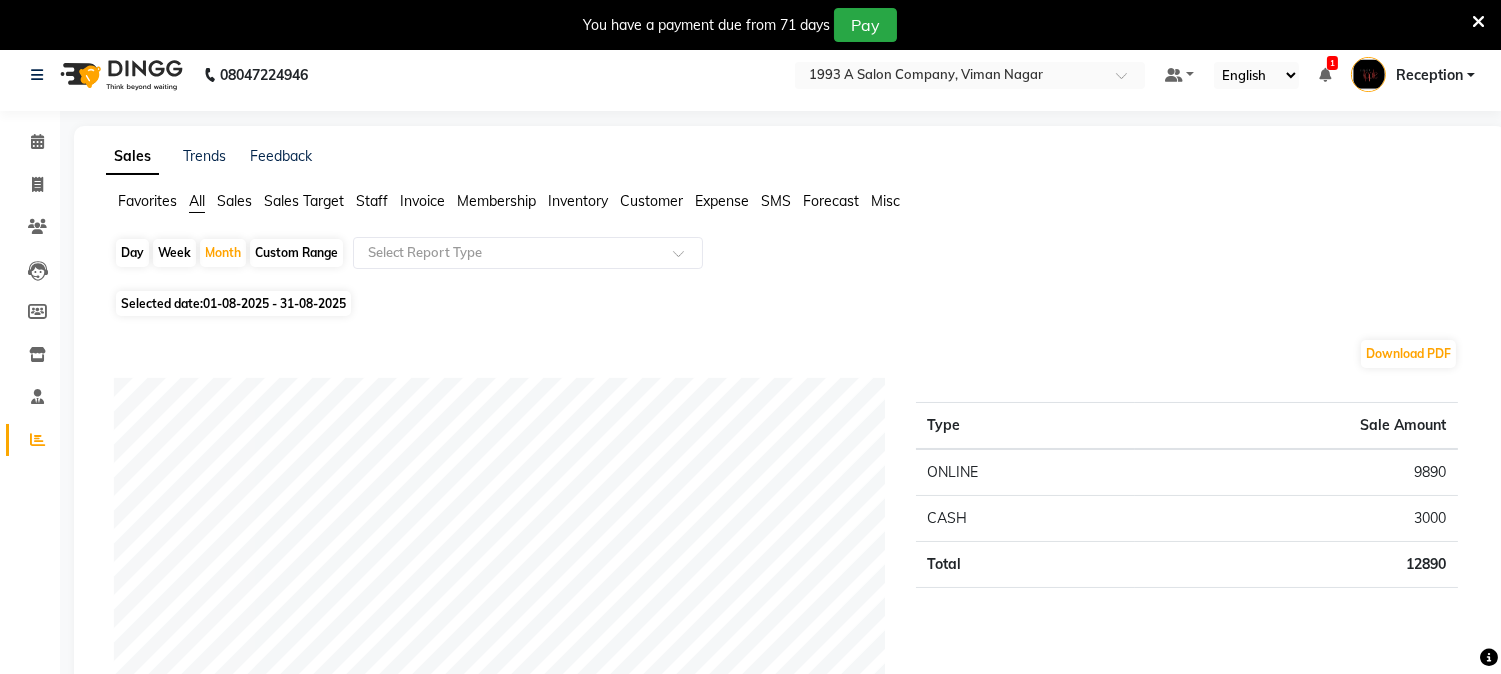 scroll, scrollTop: 0, scrollLeft: 0, axis: both 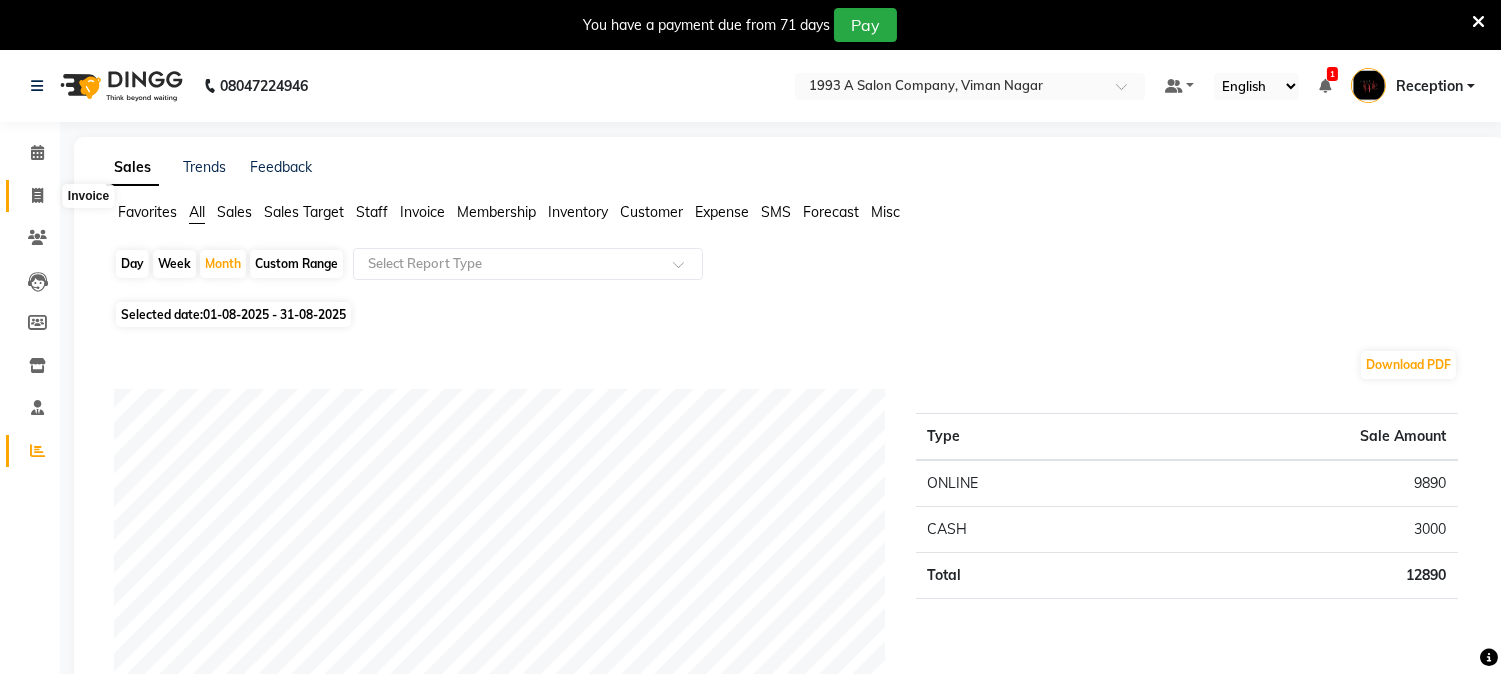 click 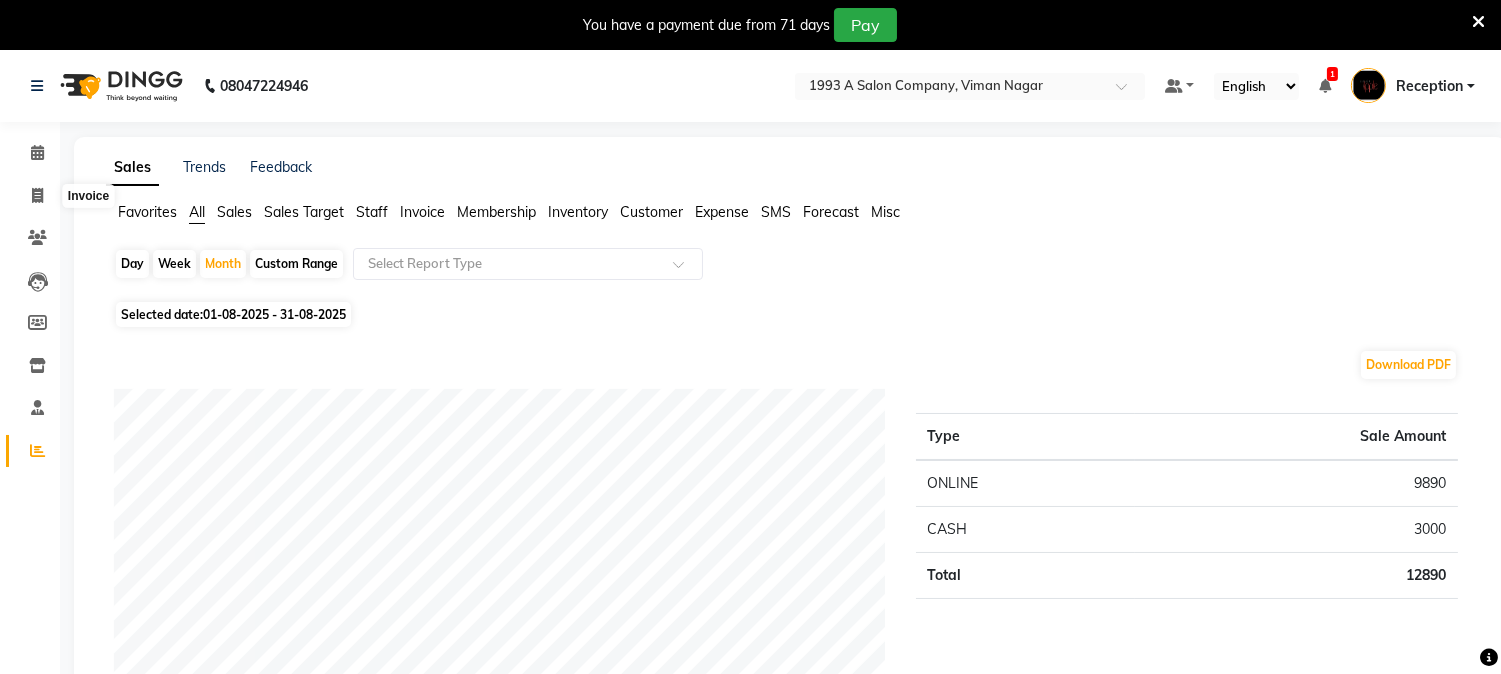 select on "144" 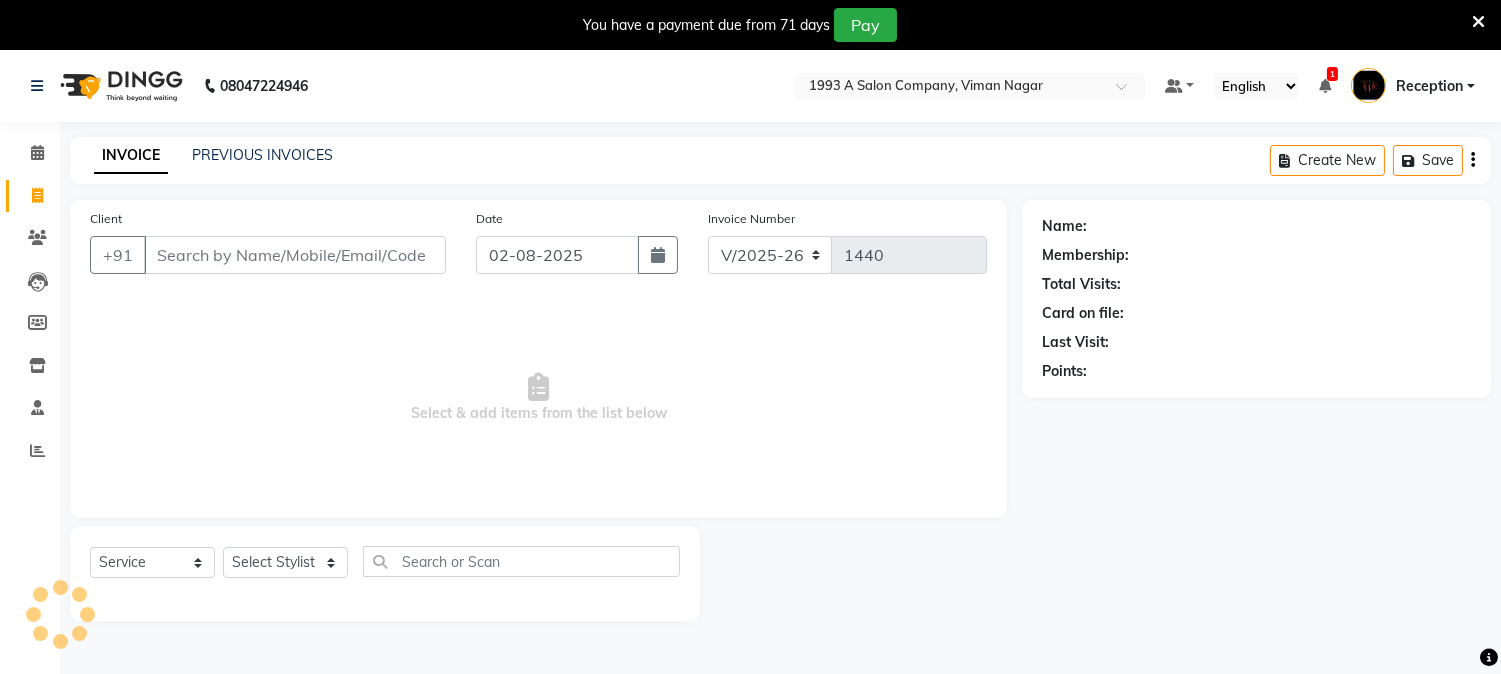 scroll, scrollTop: 50, scrollLeft: 0, axis: vertical 